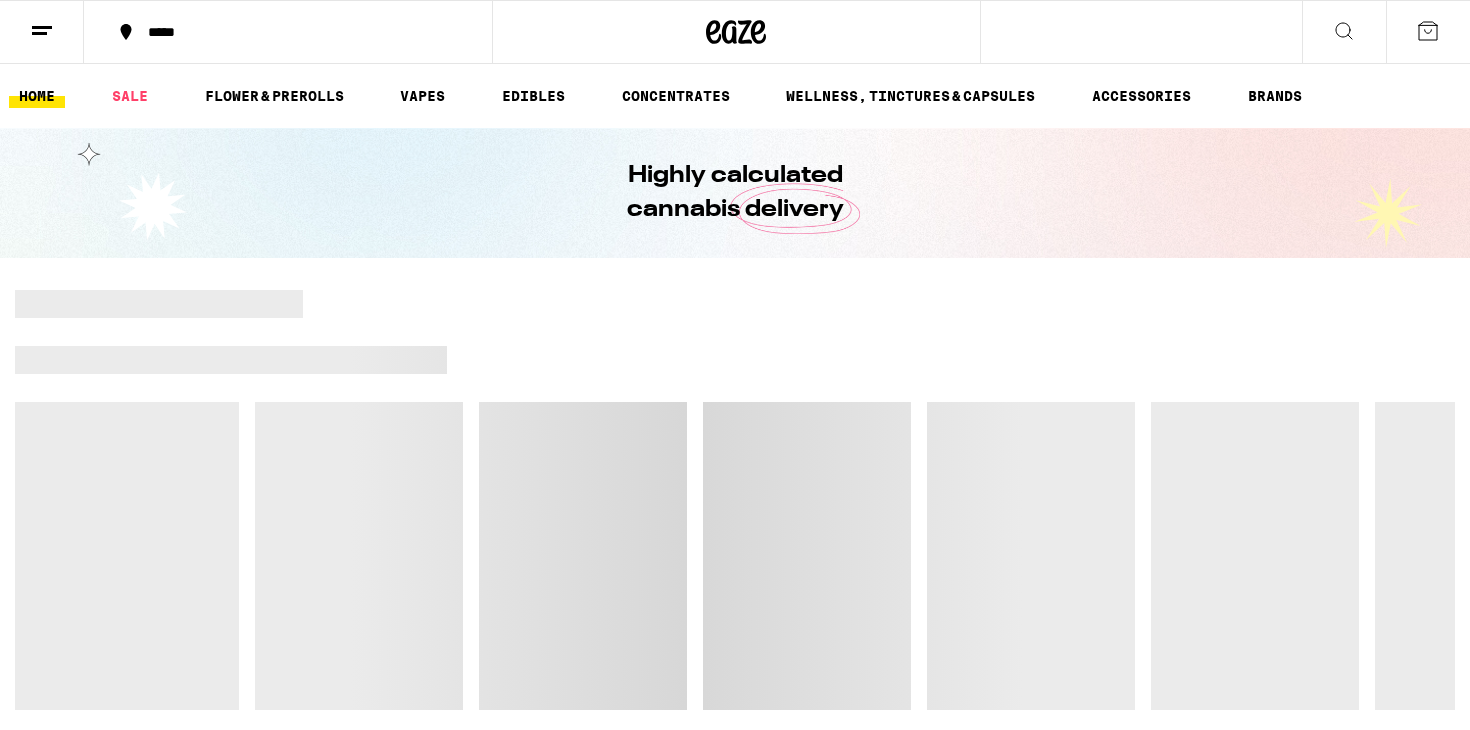 scroll, scrollTop: 0, scrollLeft: 0, axis: both 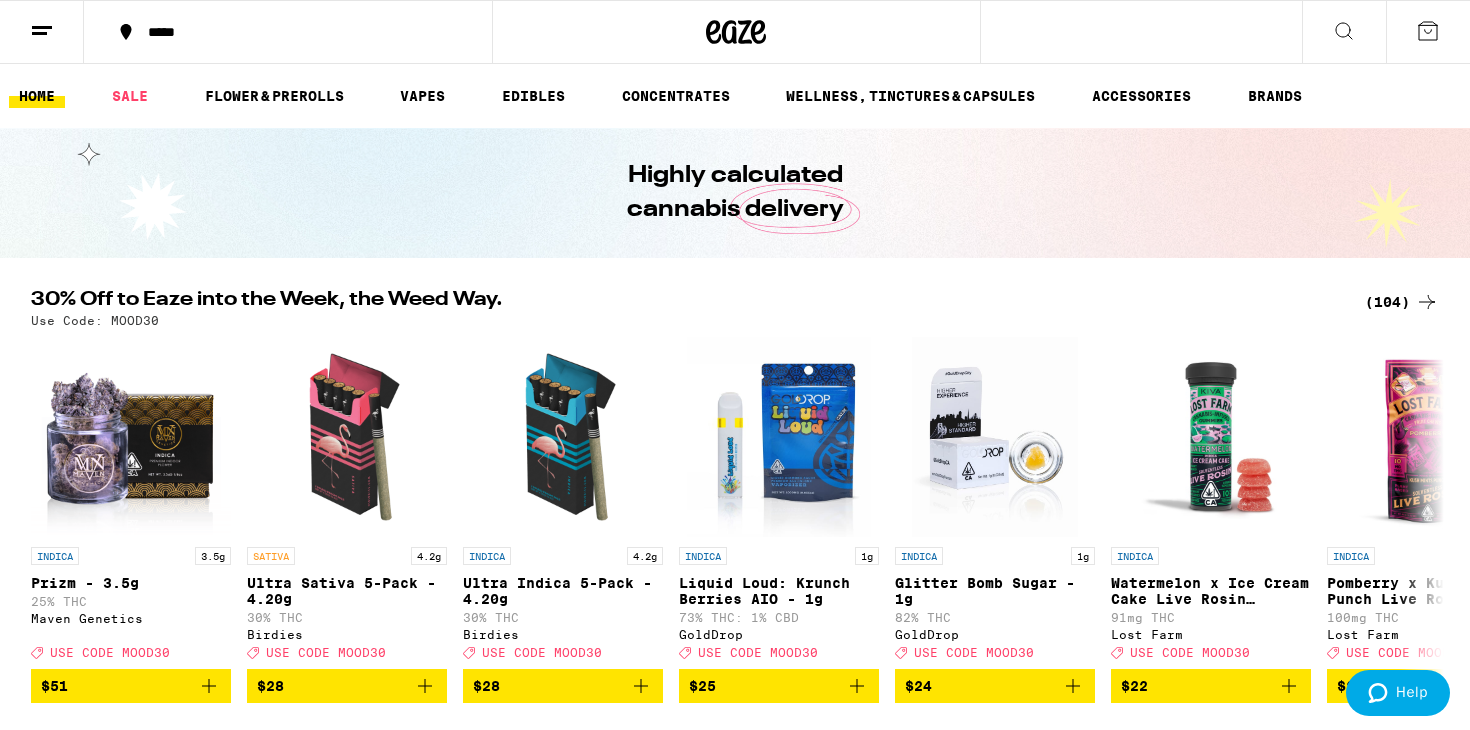 click 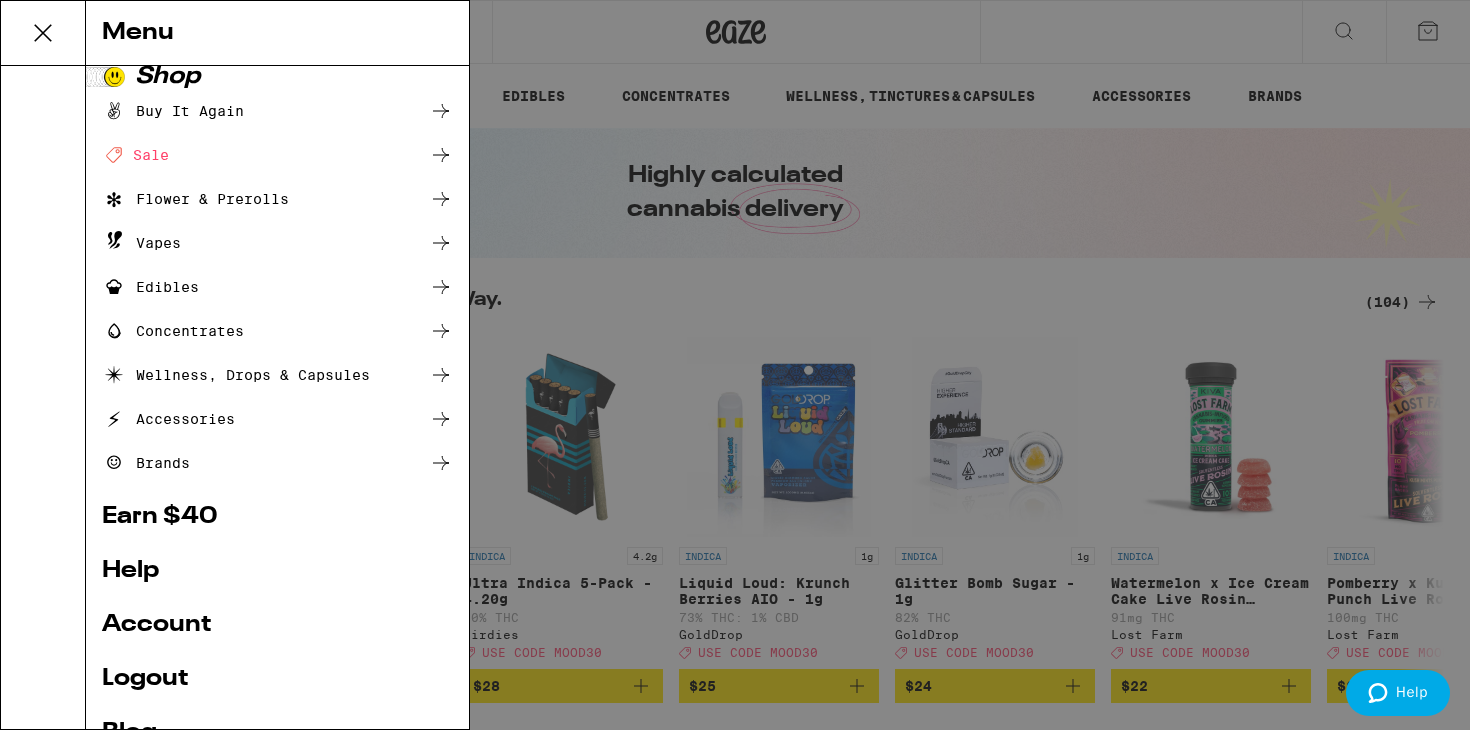 scroll, scrollTop: 0, scrollLeft: 0, axis: both 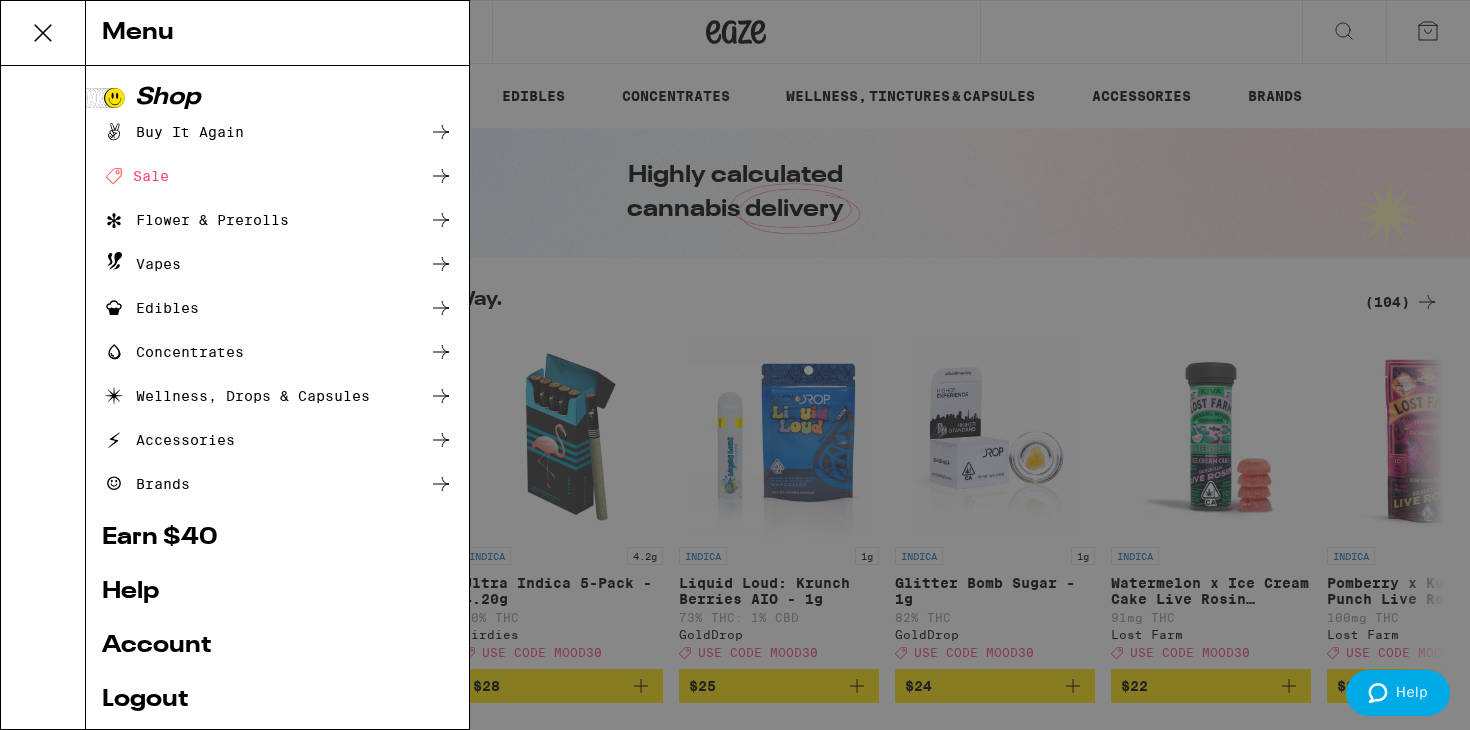 click 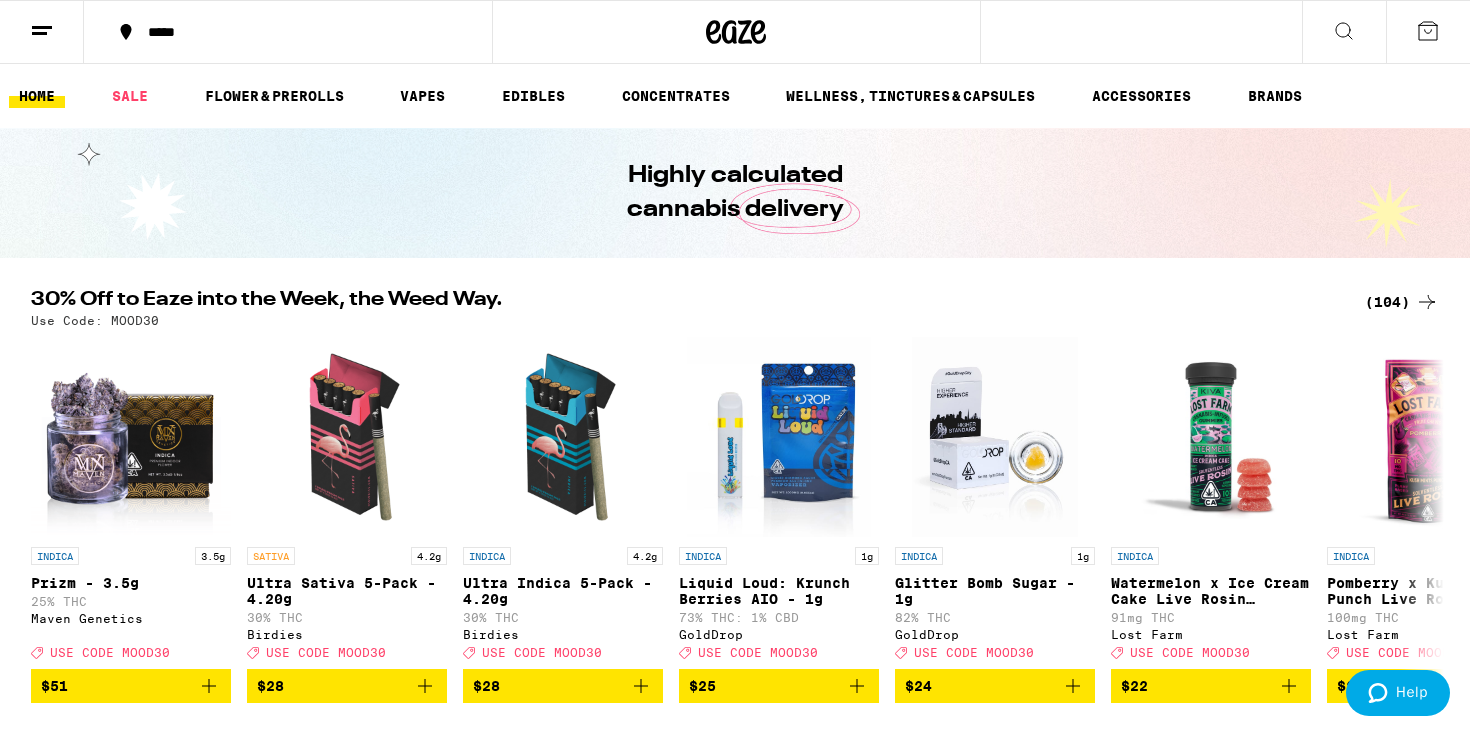 click 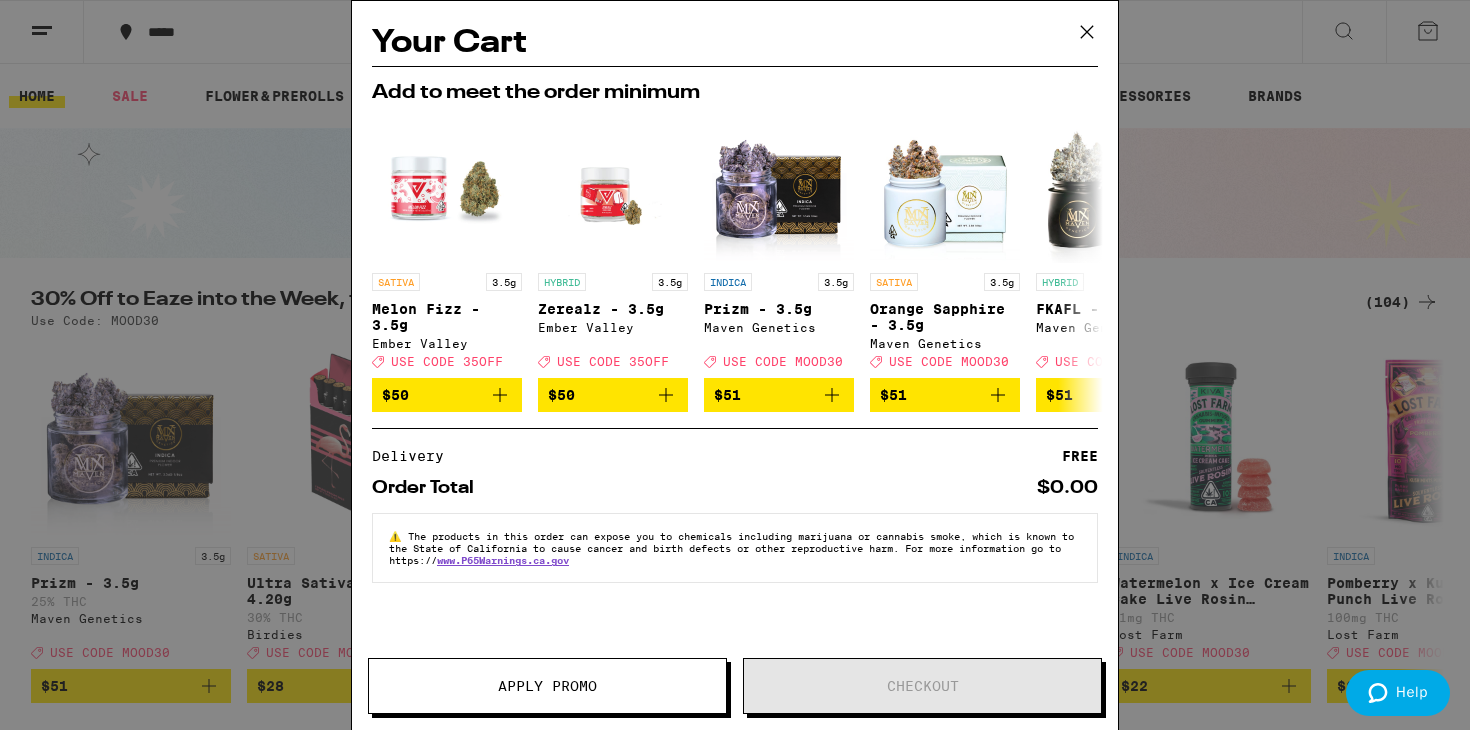click 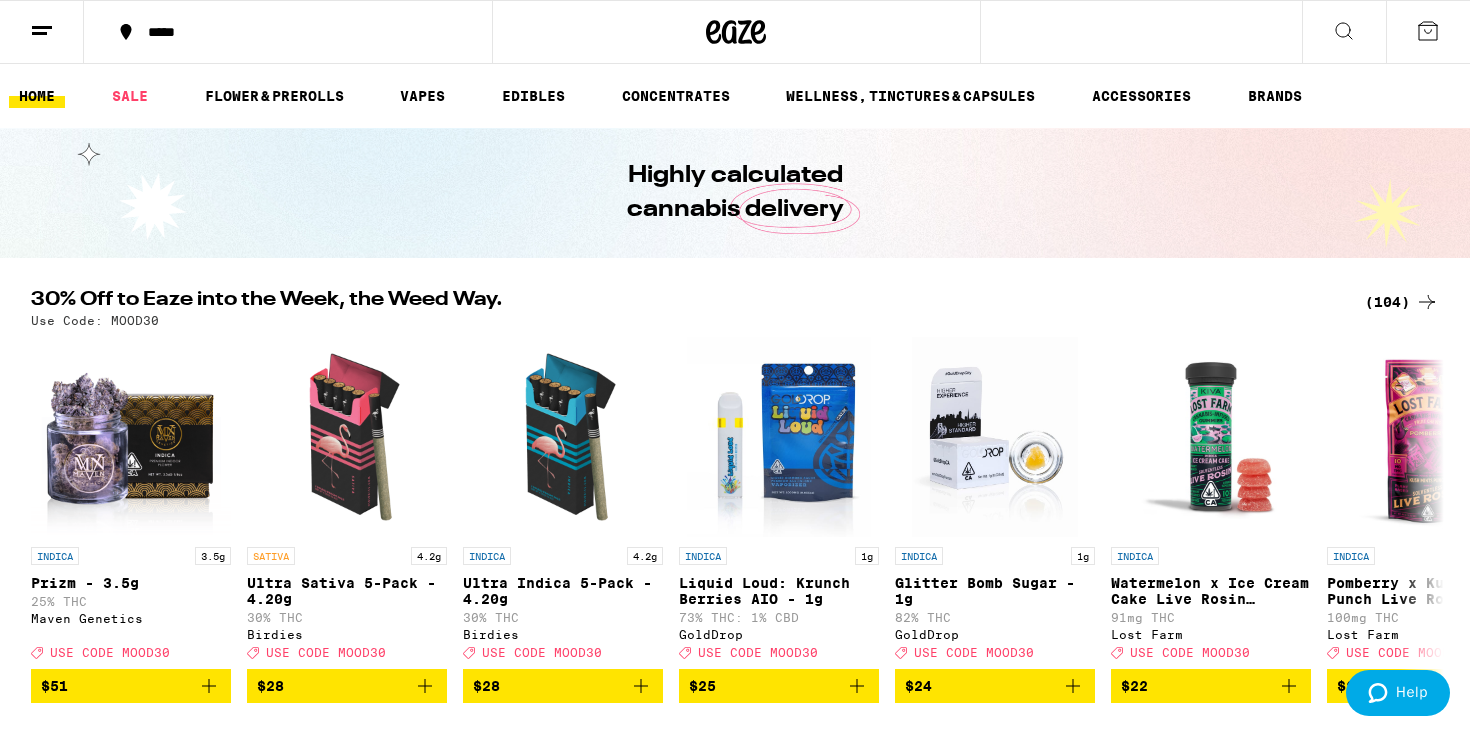 scroll, scrollTop: 0, scrollLeft: 0, axis: both 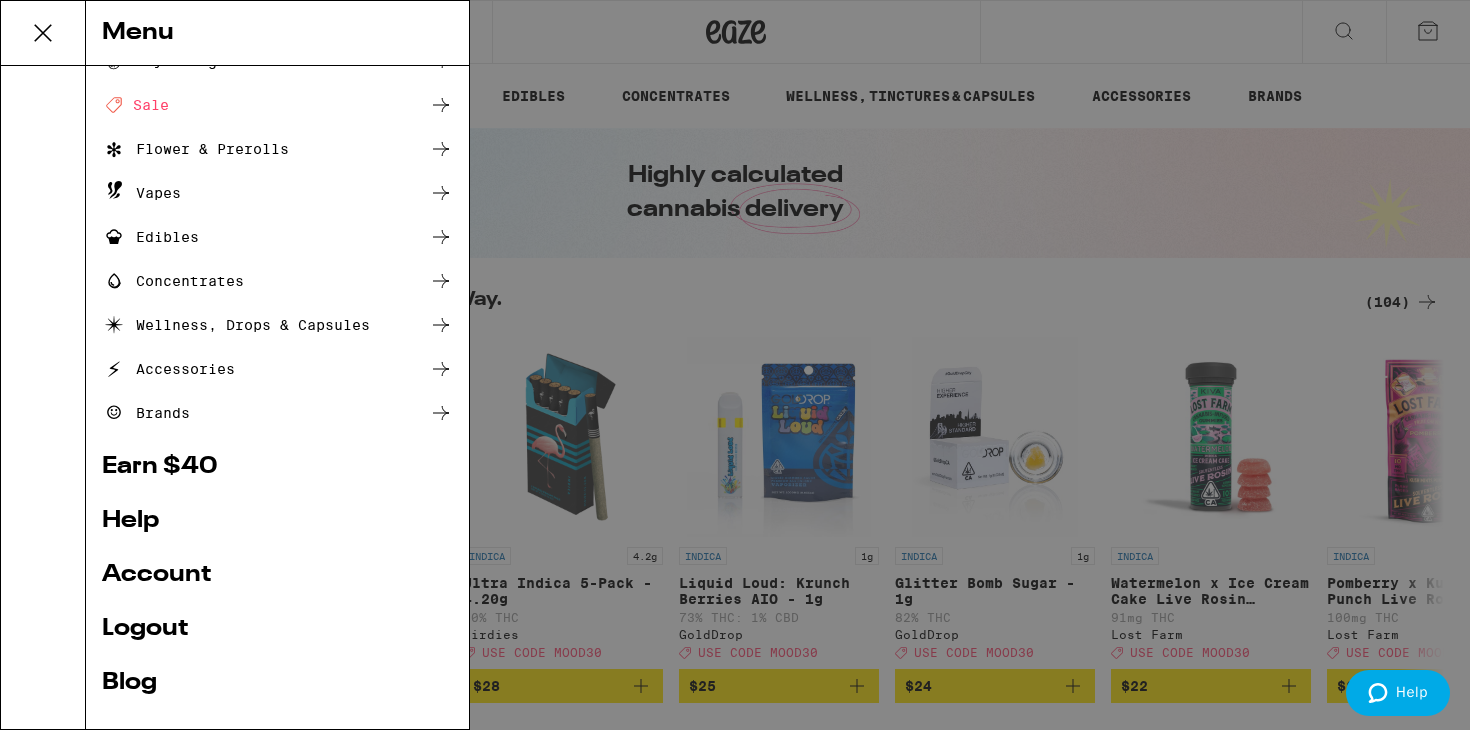 click on "Account" at bounding box center (277, 575) 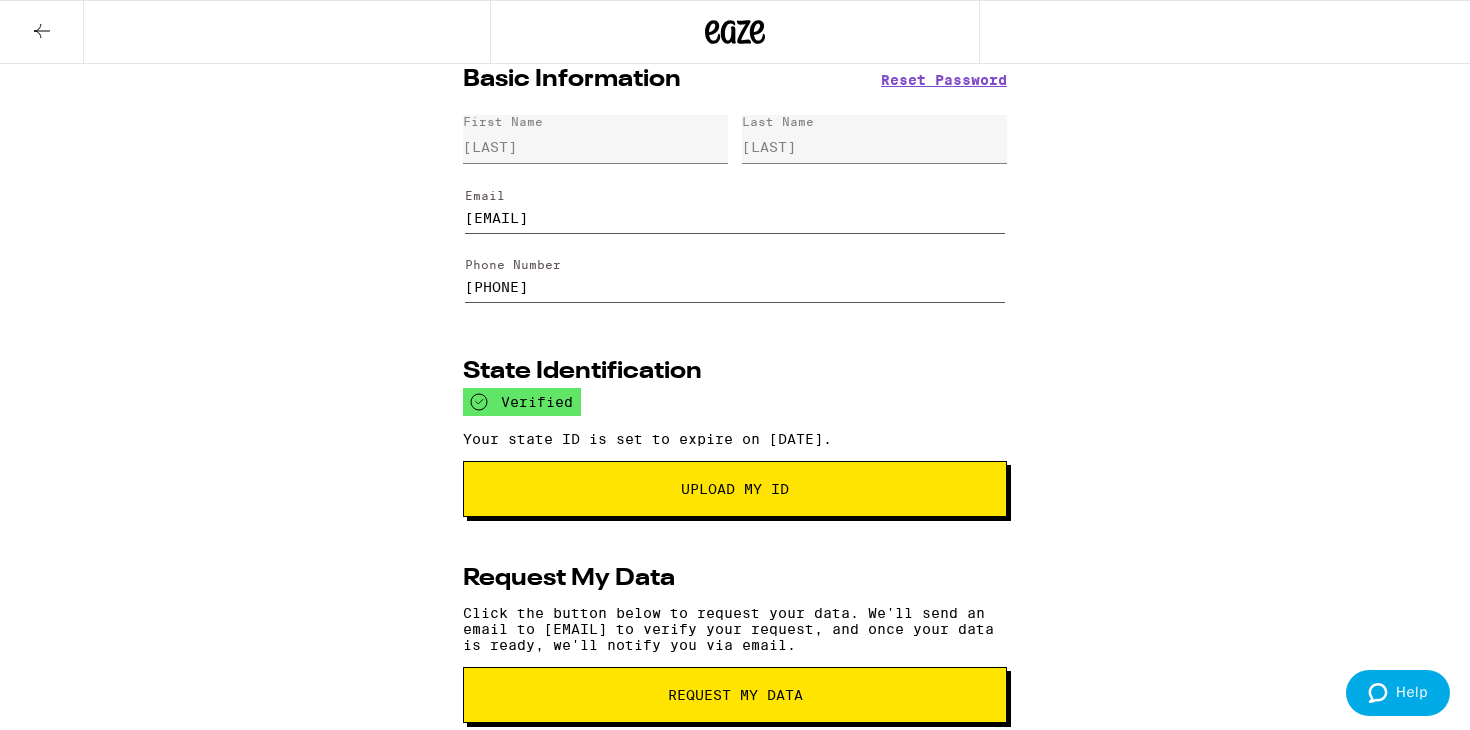 scroll, scrollTop: 0, scrollLeft: 0, axis: both 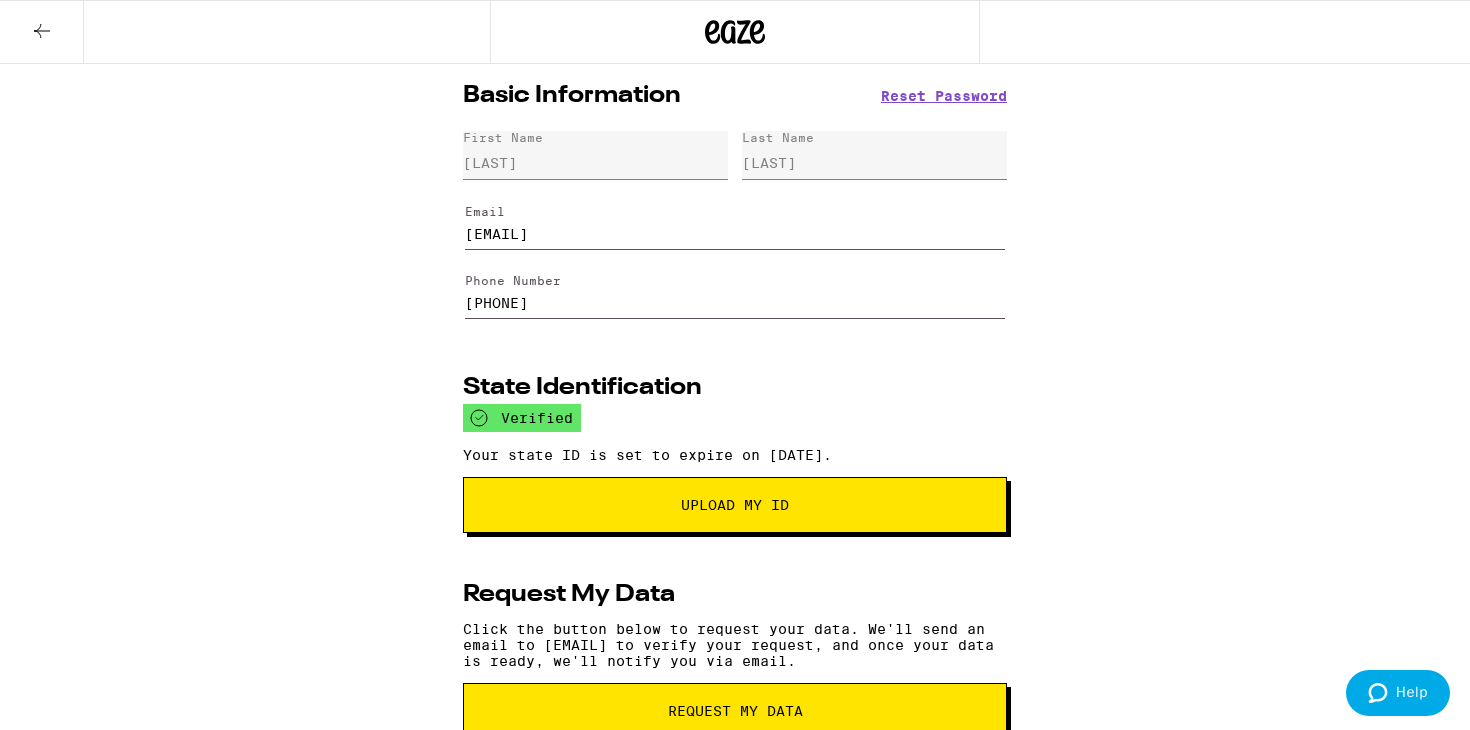 click on "Upload My ID" at bounding box center [735, 505] 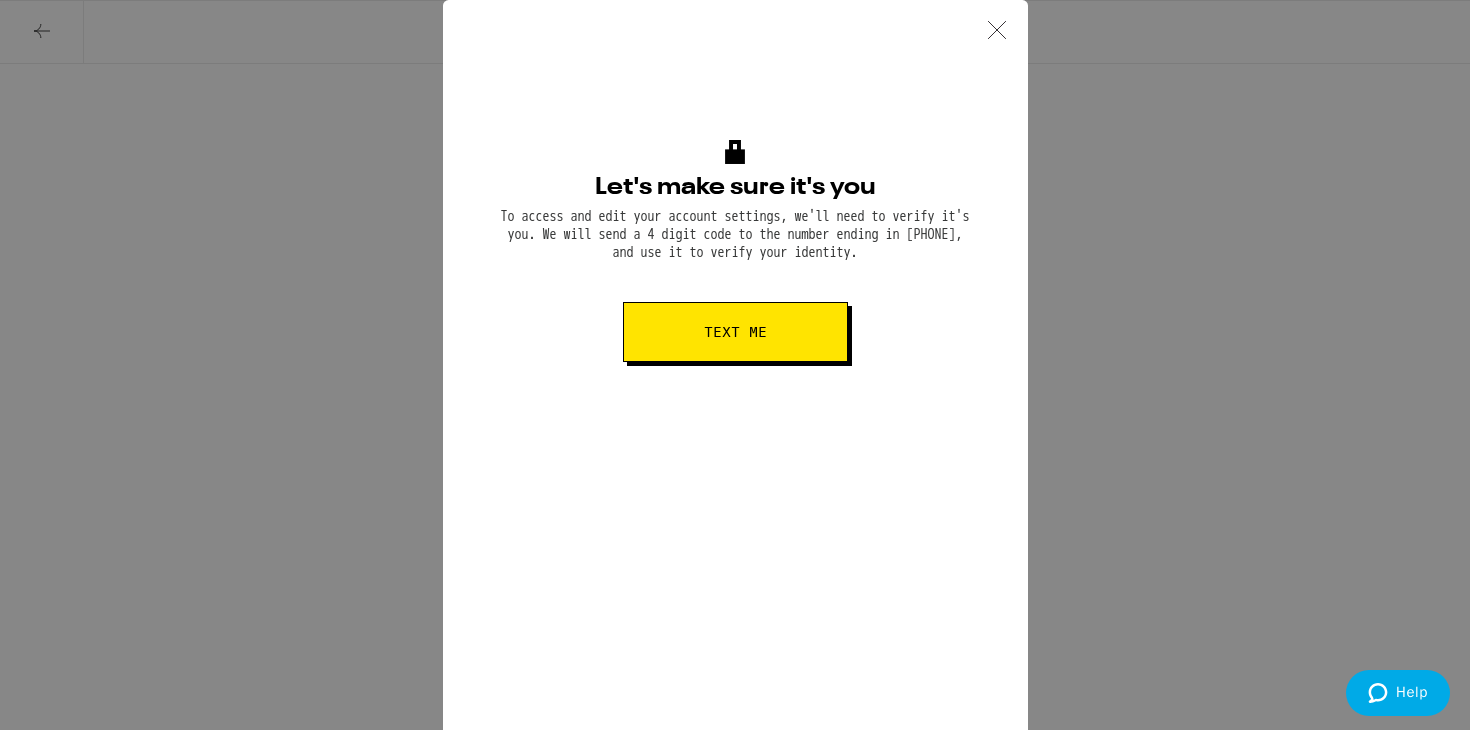 click on "Text me" at bounding box center [735, 332] 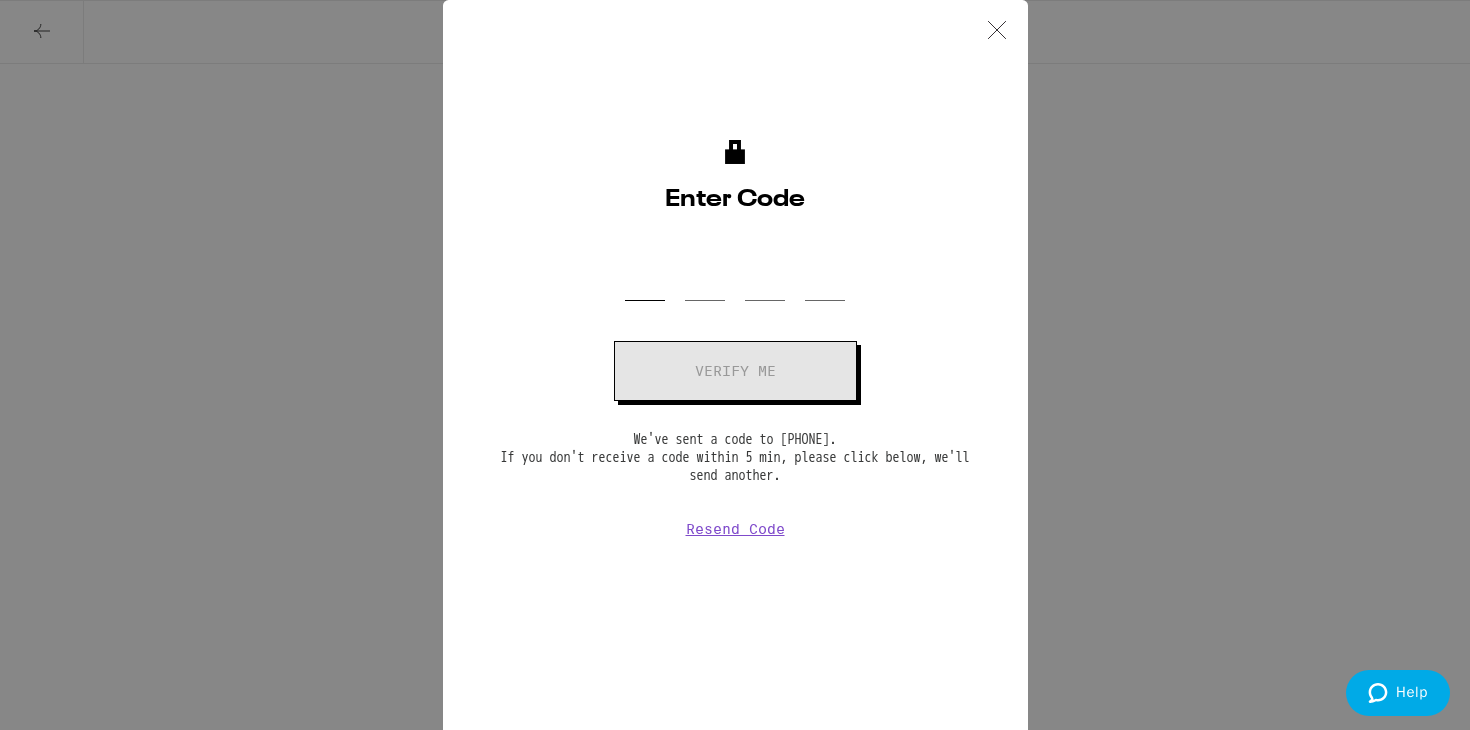click on "OTP Code" at bounding box center (645, 271) 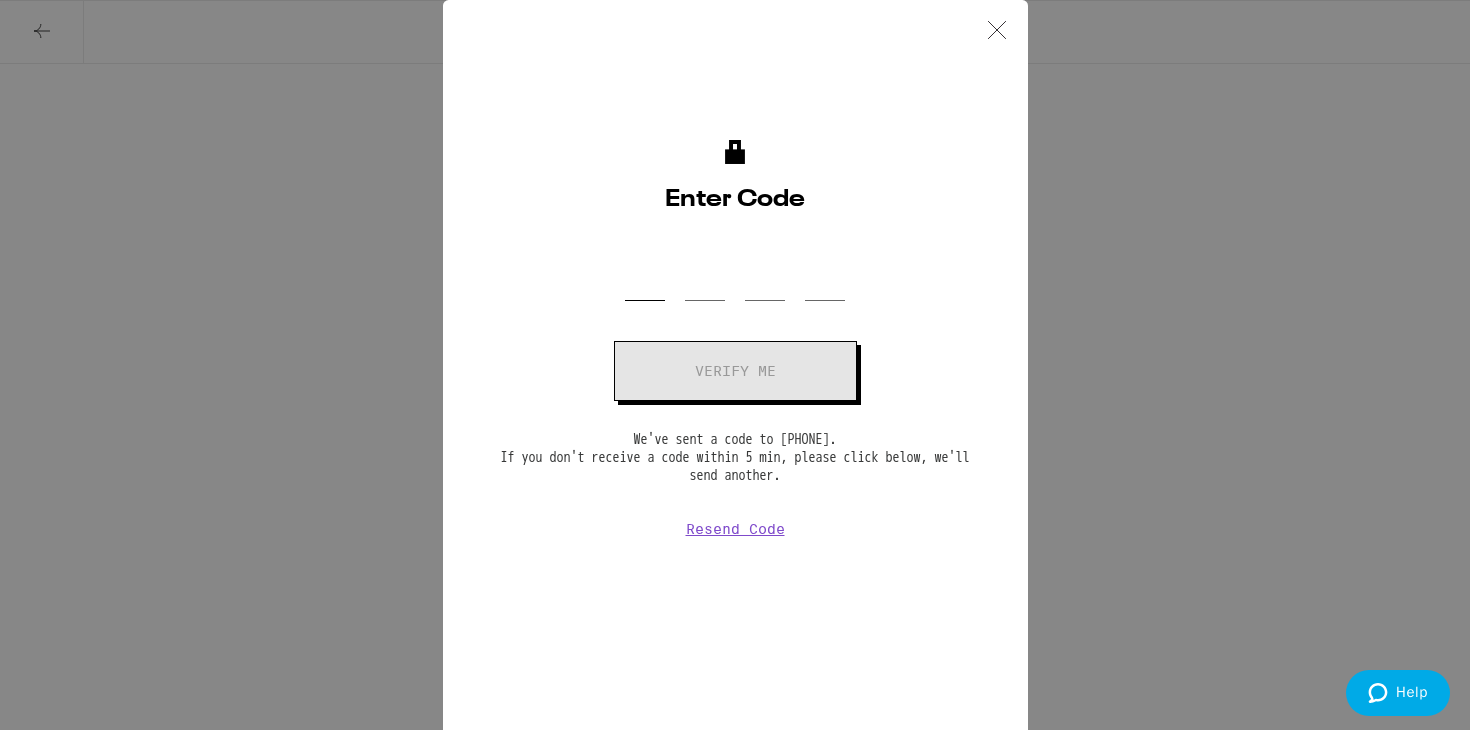 type on "0" 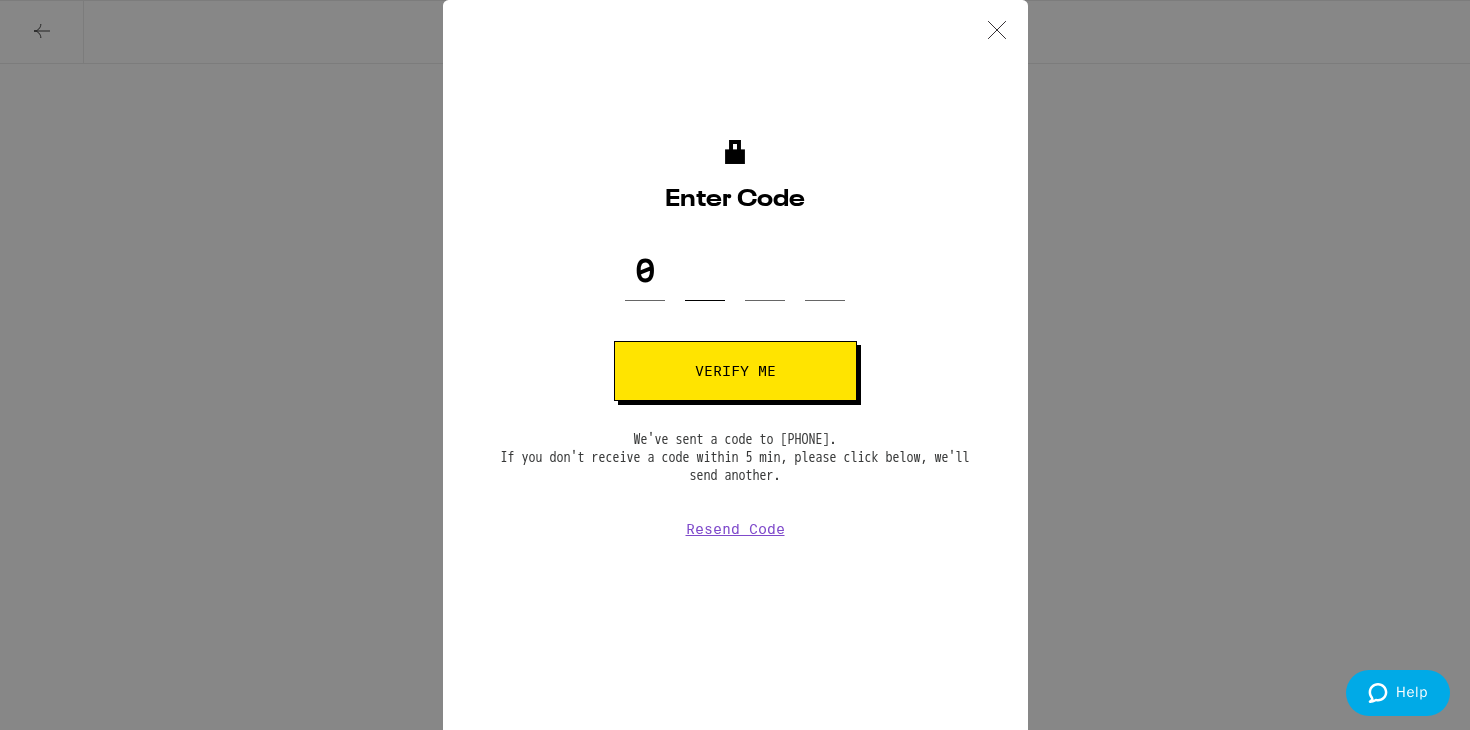 type on "0" 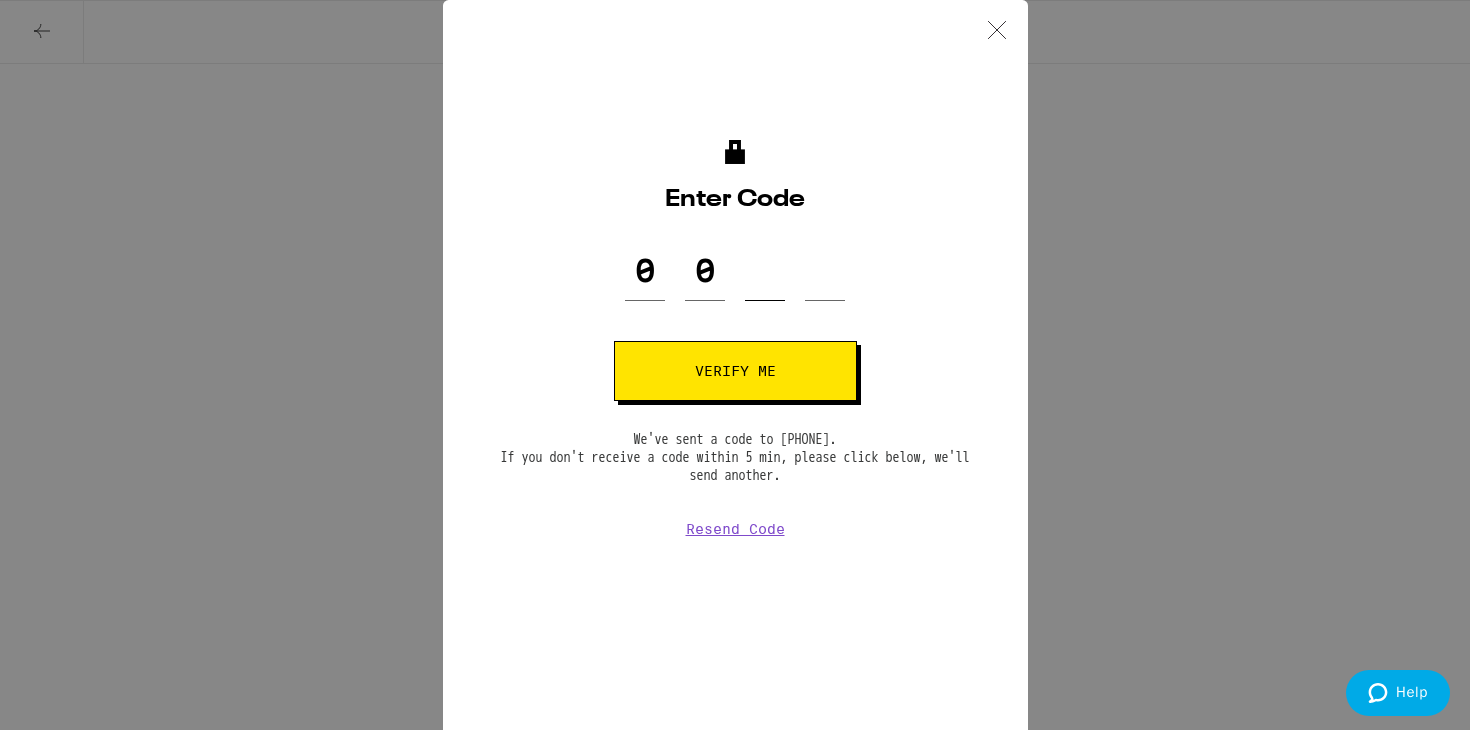 type on "9" 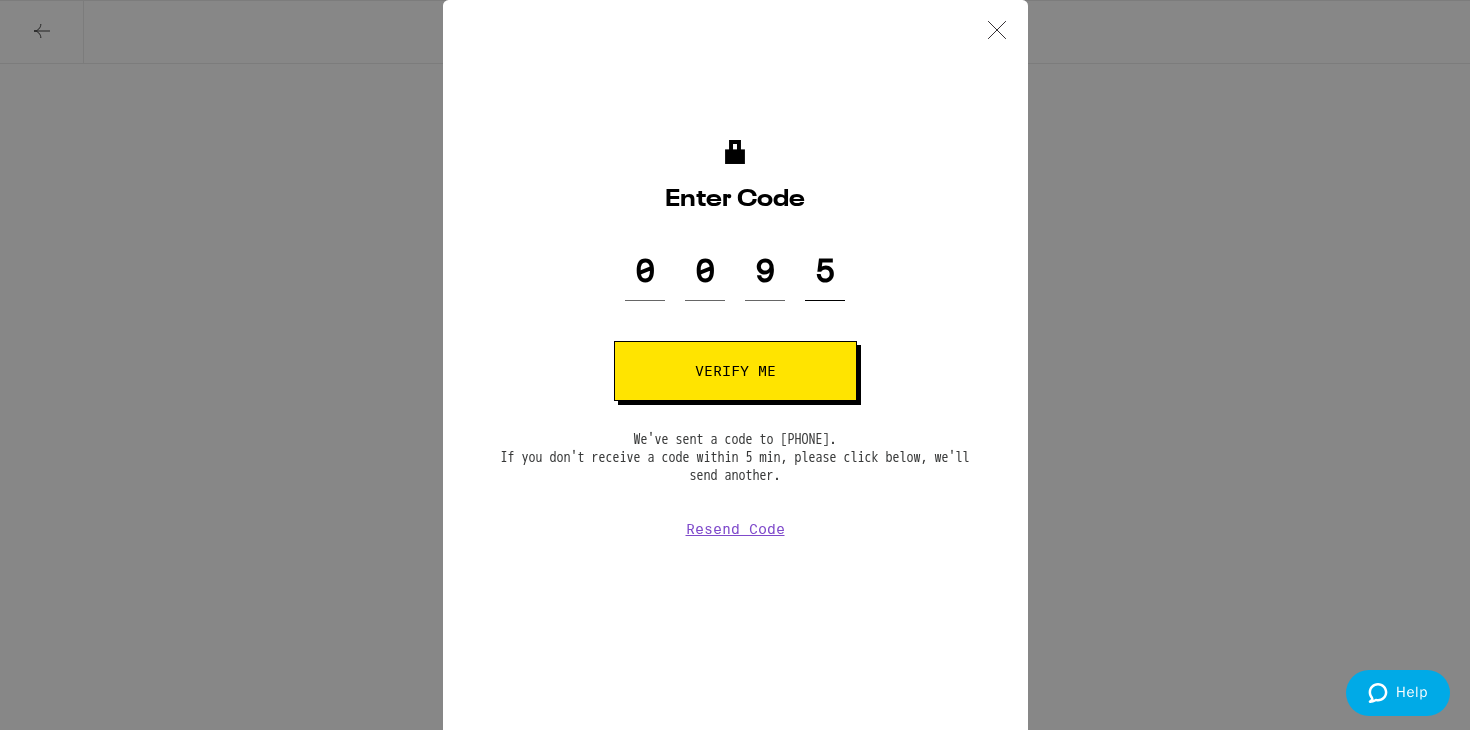 type on "5" 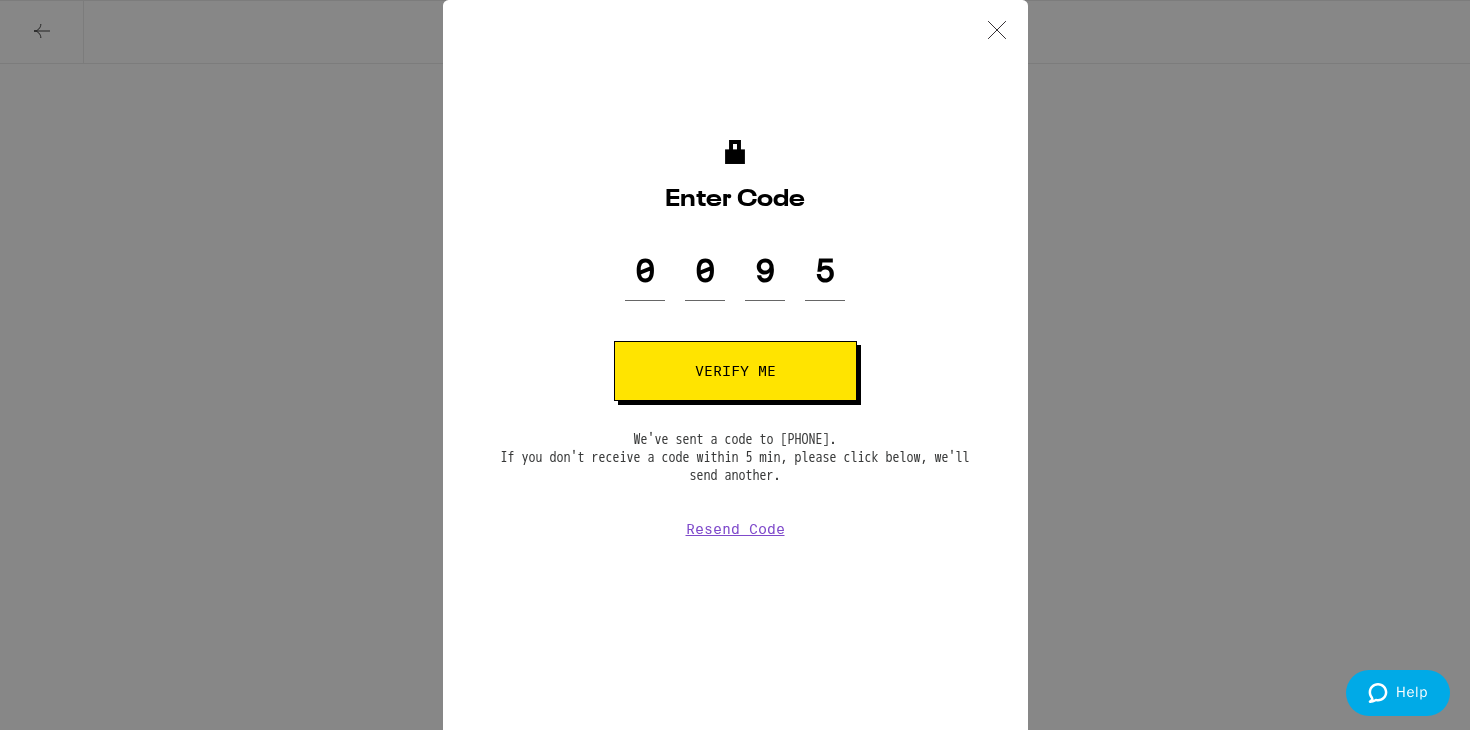 click on "Verify me" at bounding box center (735, 371) 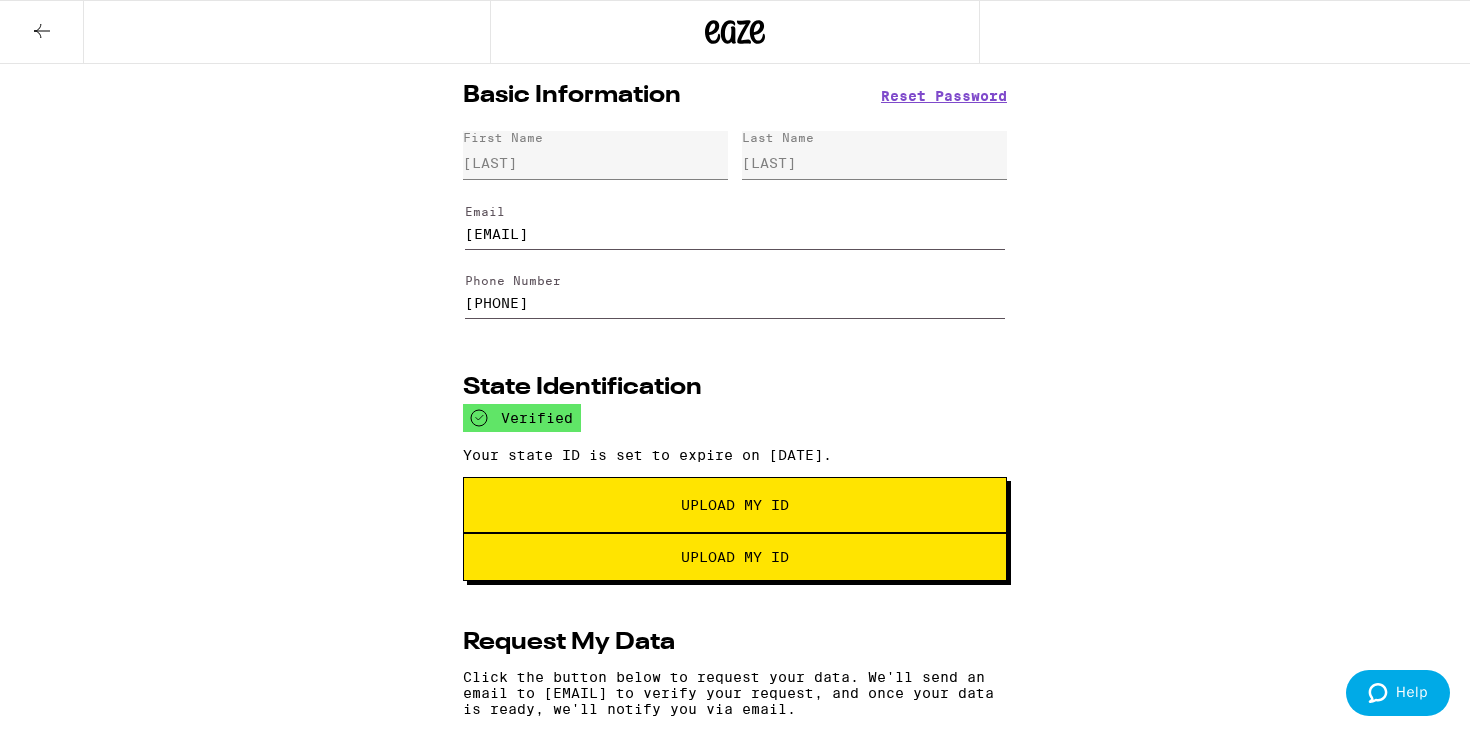 click on "Upload My ID" at bounding box center [735, 505] 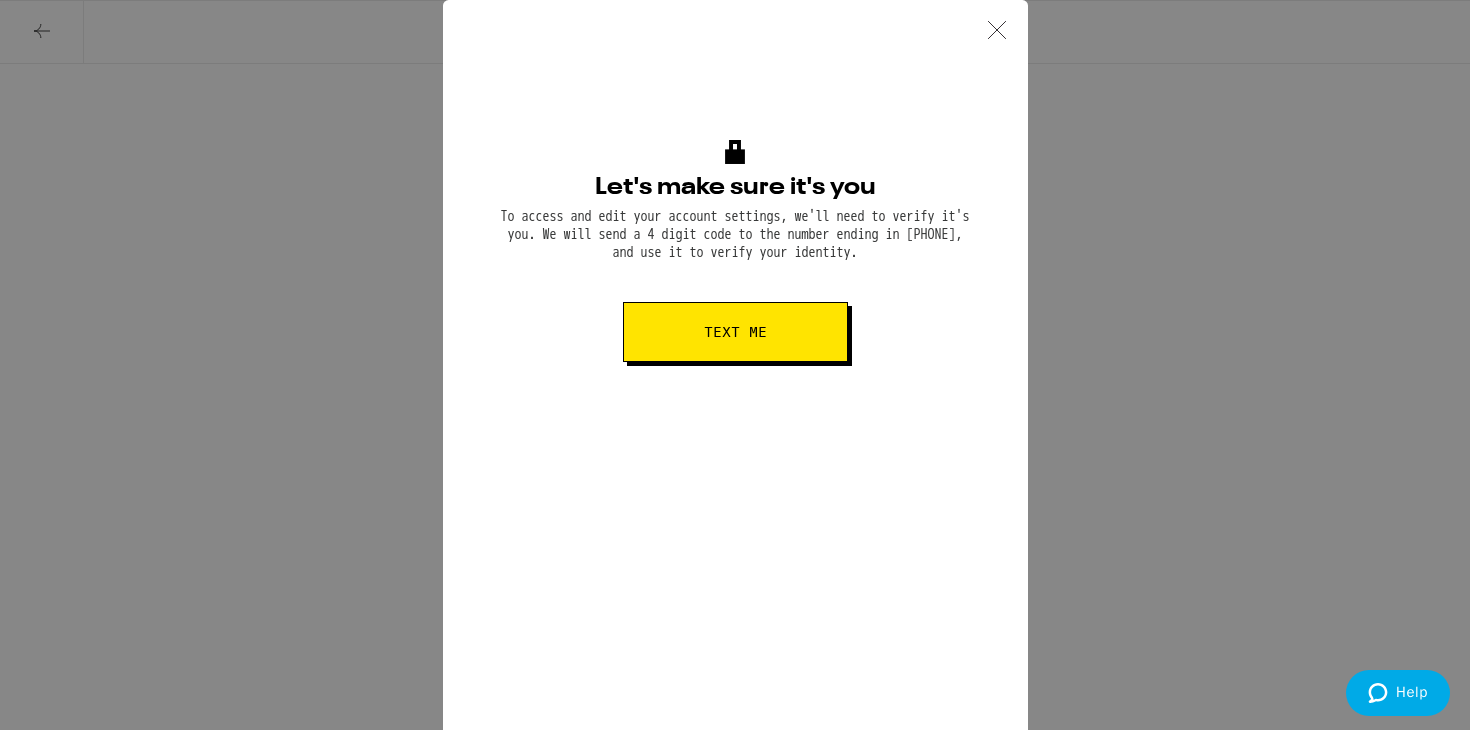 click at bounding box center [997, 32] 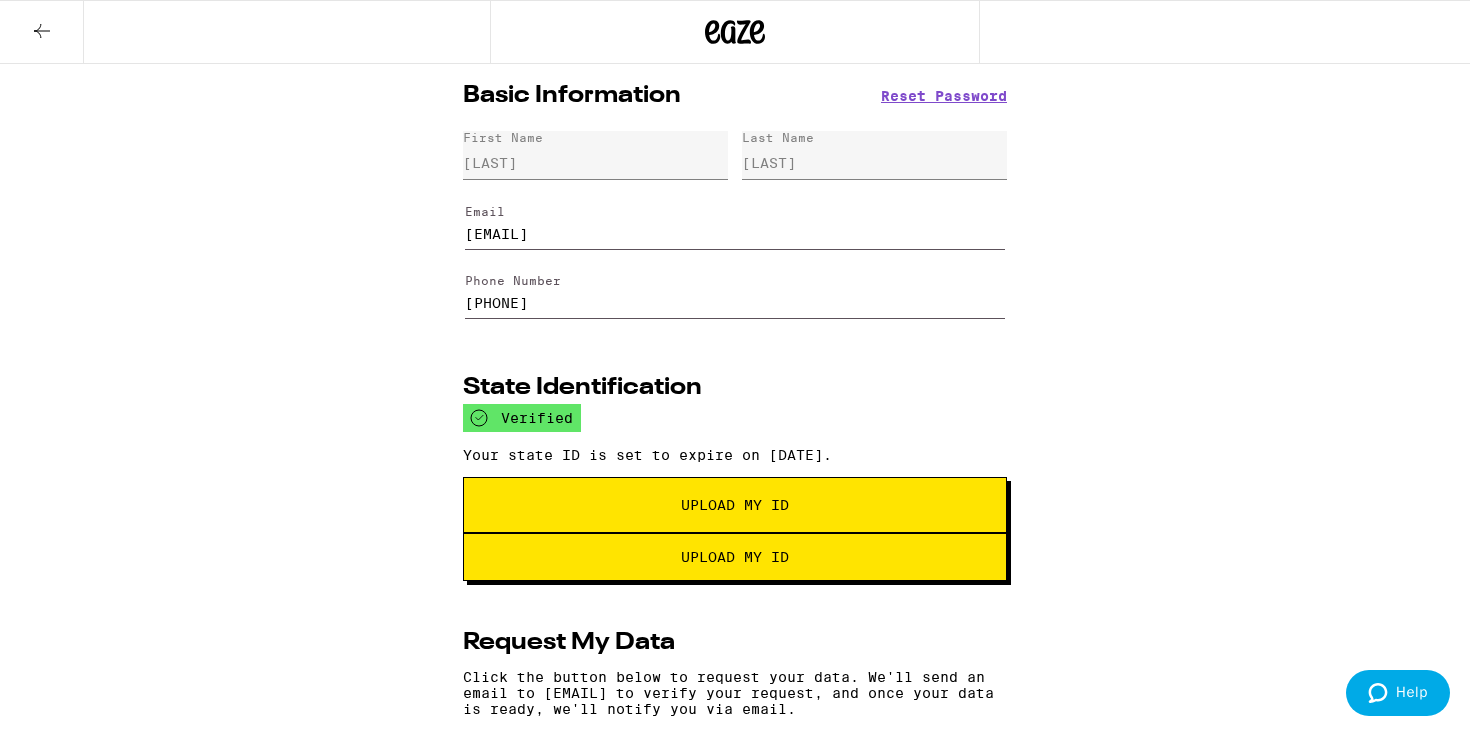scroll, scrollTop: 102, scrollLeft: 0, axis: vertical 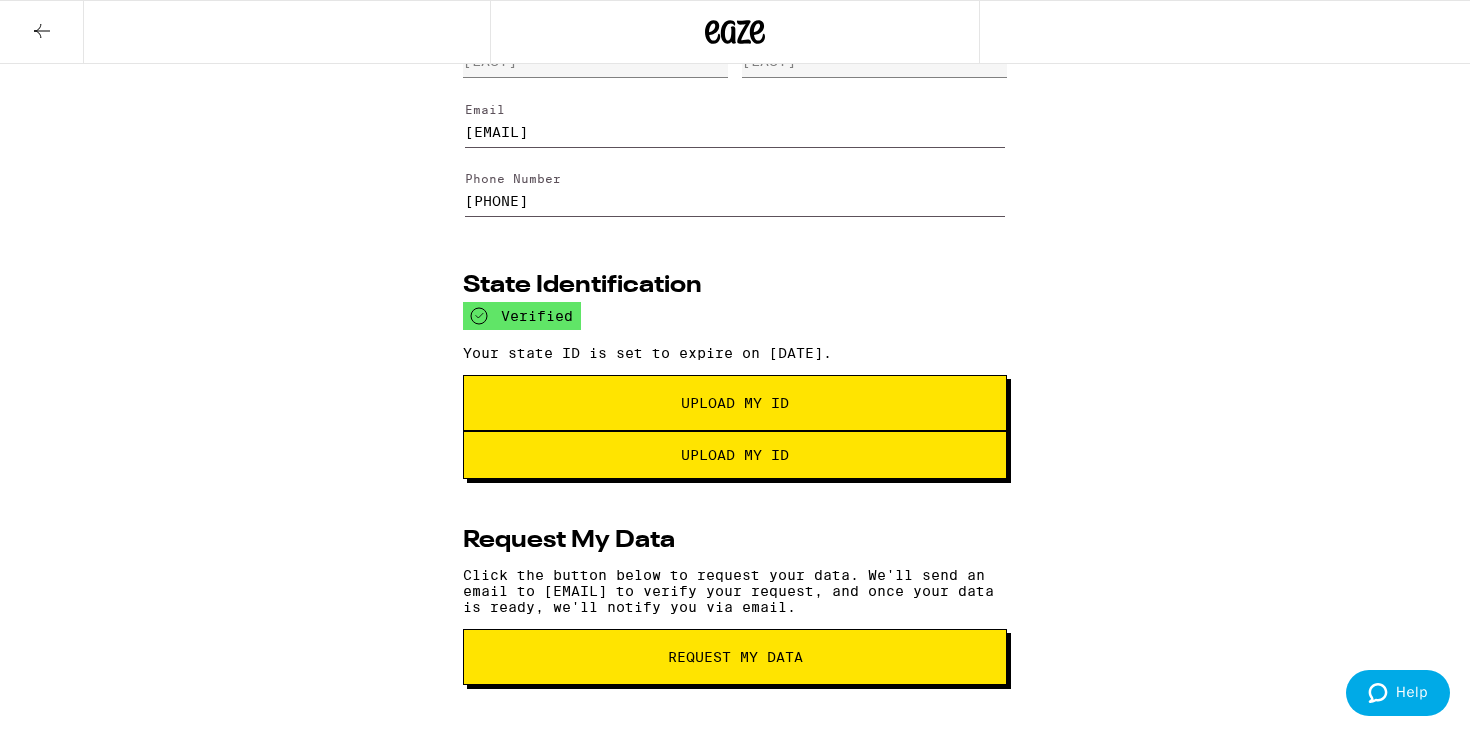 click on "Upload my ID" at bounding box center (735, 455) 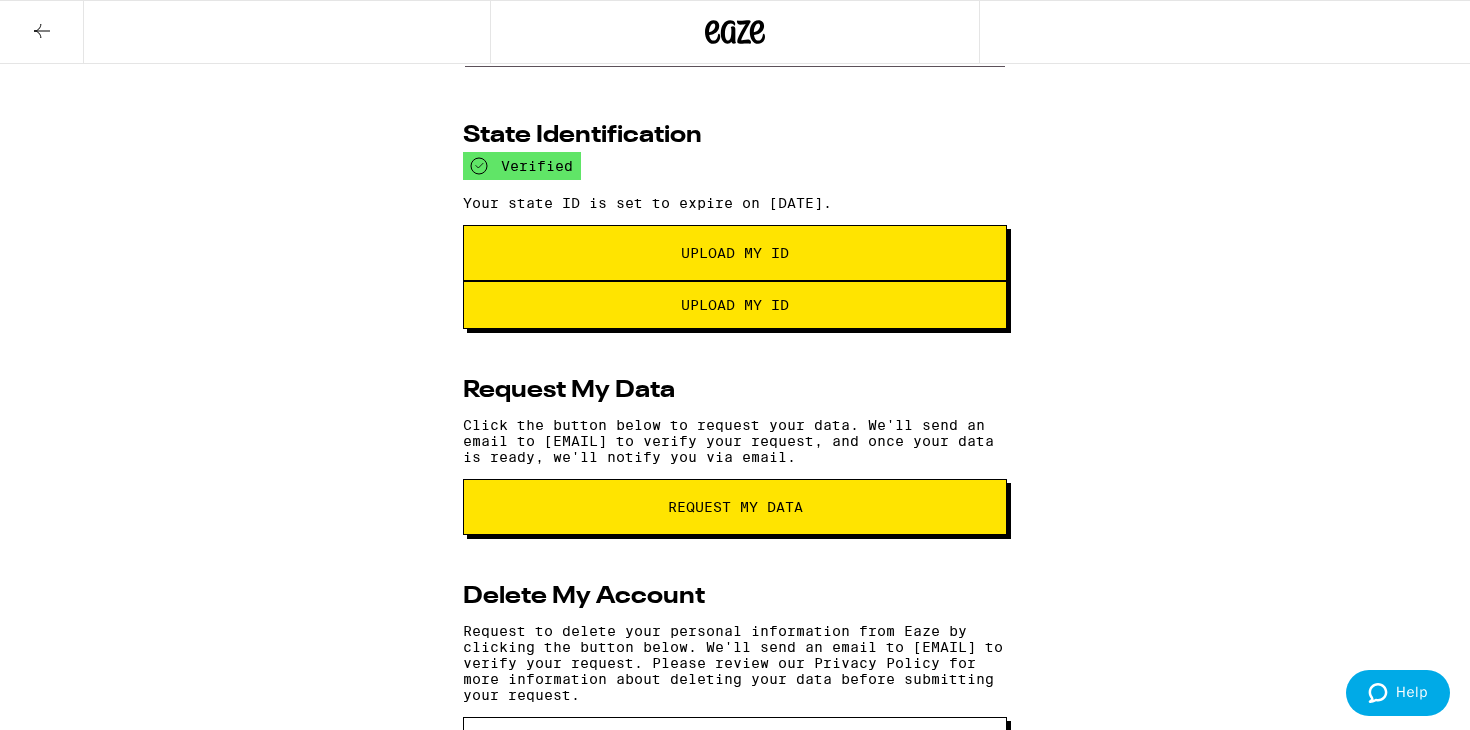 scroll, scrollTop: 0, scrollLeft: 0, axis: both 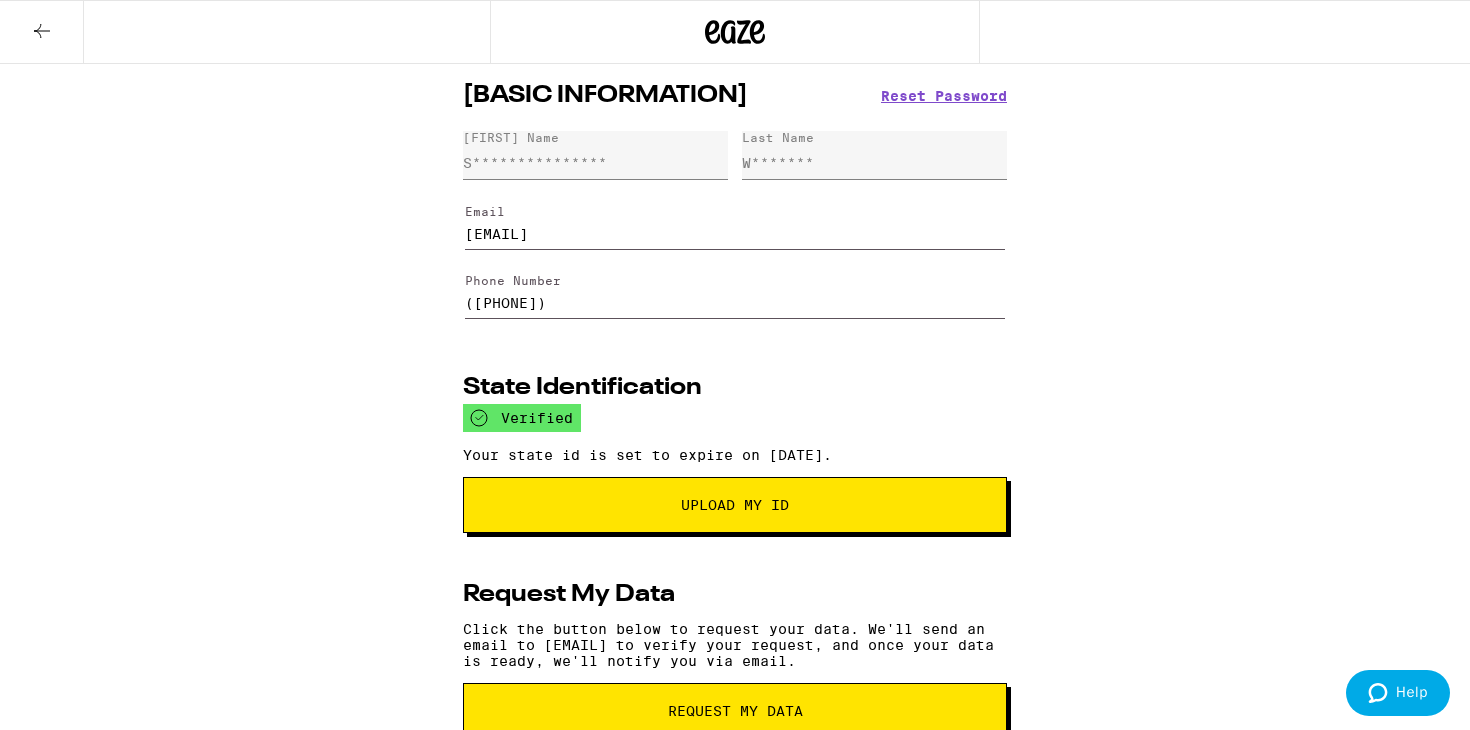 click at bounding box center [42, 32] 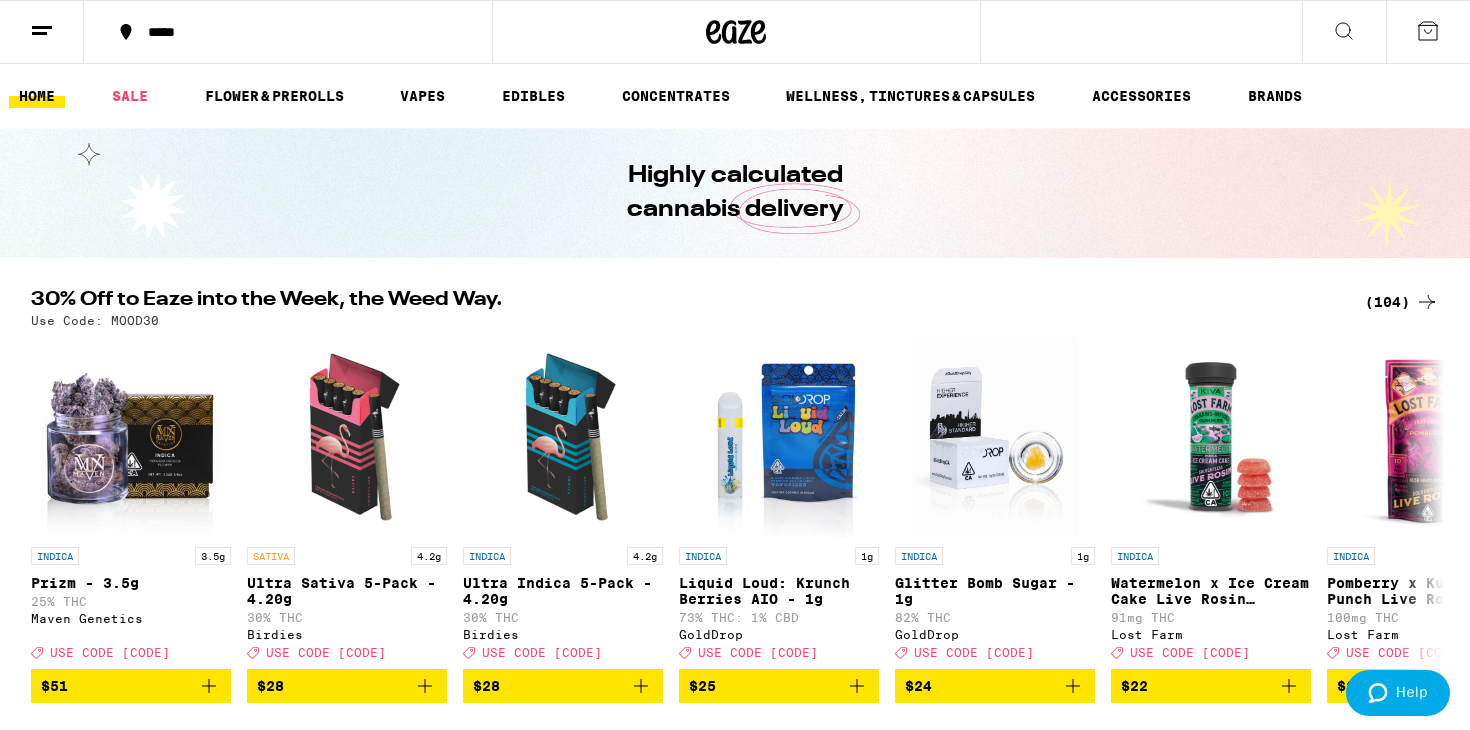 scroll, scrollTop: 0, scrollLeft: 0, axis: both 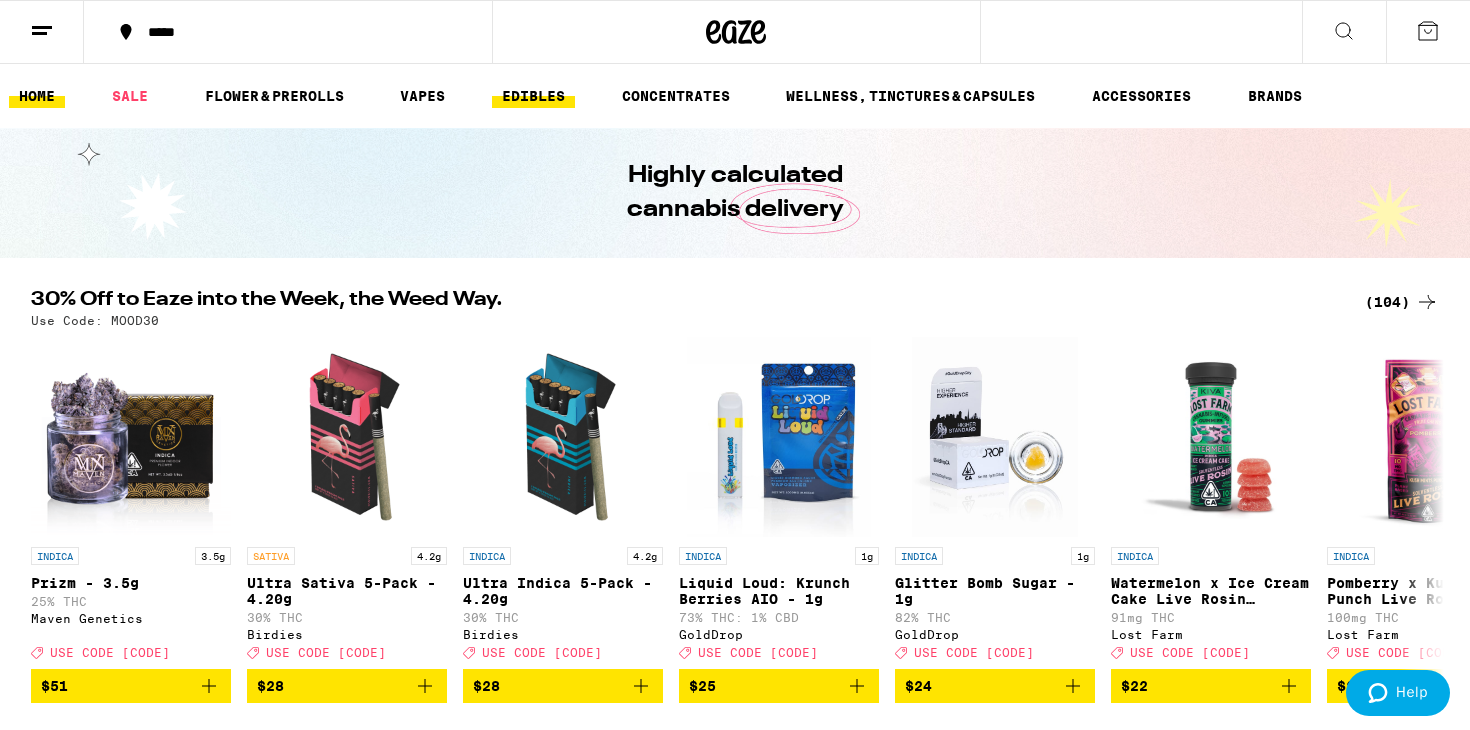 click on "EDIBLES" at bounding box center (533, 96) 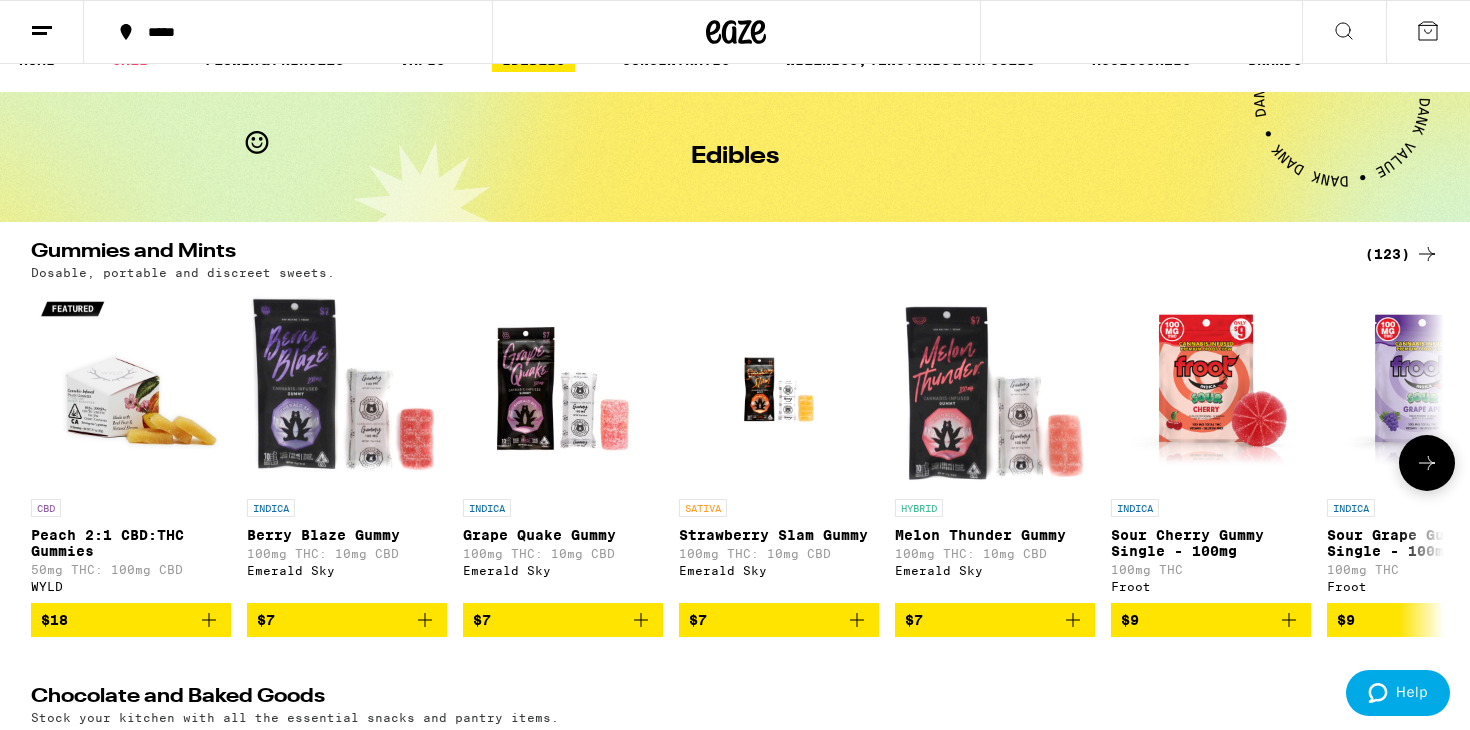 scroll, scrollTop: 38, scrollLeft: 0, axis: vertical 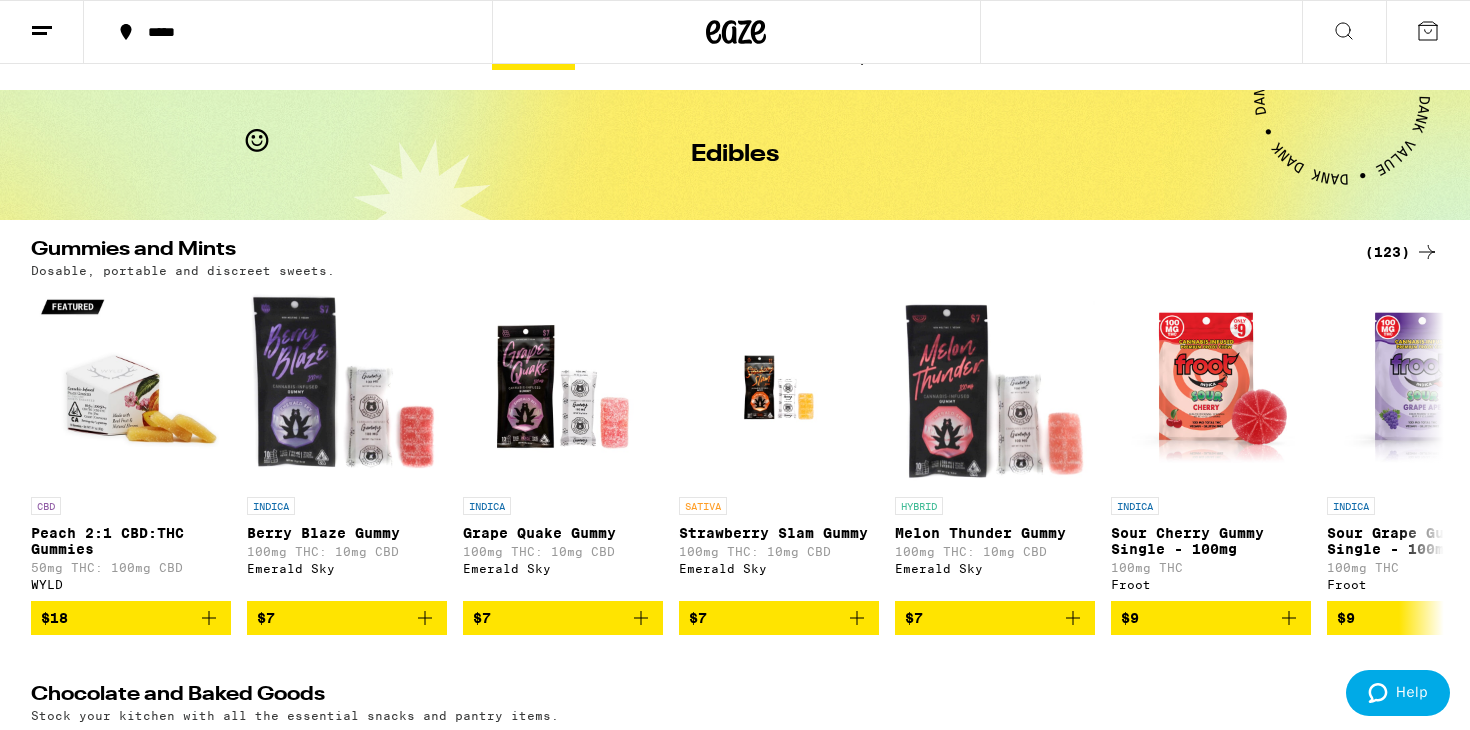 click on "***** ***** HOME SALE FLOWER & PREROLLS VAPES EDIBLES CONCENTRATES WELLNESS, TINCTURES & CAPSULES ACCESSORIES BRANDS Edibles Gummies and Mints (123) Dosable, portable and discreet sweets.
CBD Peach 2:1 CBD:THC Gummies 50mg THC: 100mg CBD WYLD $18 INDICA Berry Blaze Gummy 100mg THC: 10mg CBD Emerald Sky $7 INDICA Grape Quake Gummy 100mg THC: 10mg CBD Emerald Sky $7 SATIVA Strawberry Slam Gummy 100mg THC: 10mg CBD Emerald Sky $7 HYBRID Melon Thunder Gummy 100mg THC: 10mg CBD Emerald Sky $7 INDICA Sour Cherry Gummy Single - 100mg 100mg THC Froot $9 INDICA Sour Grape Gummy Single - 100mg 100mg THC Froot $9 SATIVA Sour Lemon Gummy Single - 100mg 100mg THC Froot $9 HYBRID Sour Blue Razz Gummy Single - 100mg 100mg THC Froot $9 HYBRID Sour Green Apple Gummy Single - 100mg 10mg THC Froot $9 HYBRID Sour Watermelon Gummy Single - 100mg 100mg THC Froot $9 Chocolate and Baked Goods (33) Stock your kitchen with all the essential snacks and pantry items. HYBRID Chocolate Chip Mini Cookie MAX 100mg THC Dr. Norm's $12 INDICA" at bounding box center [735, 926] 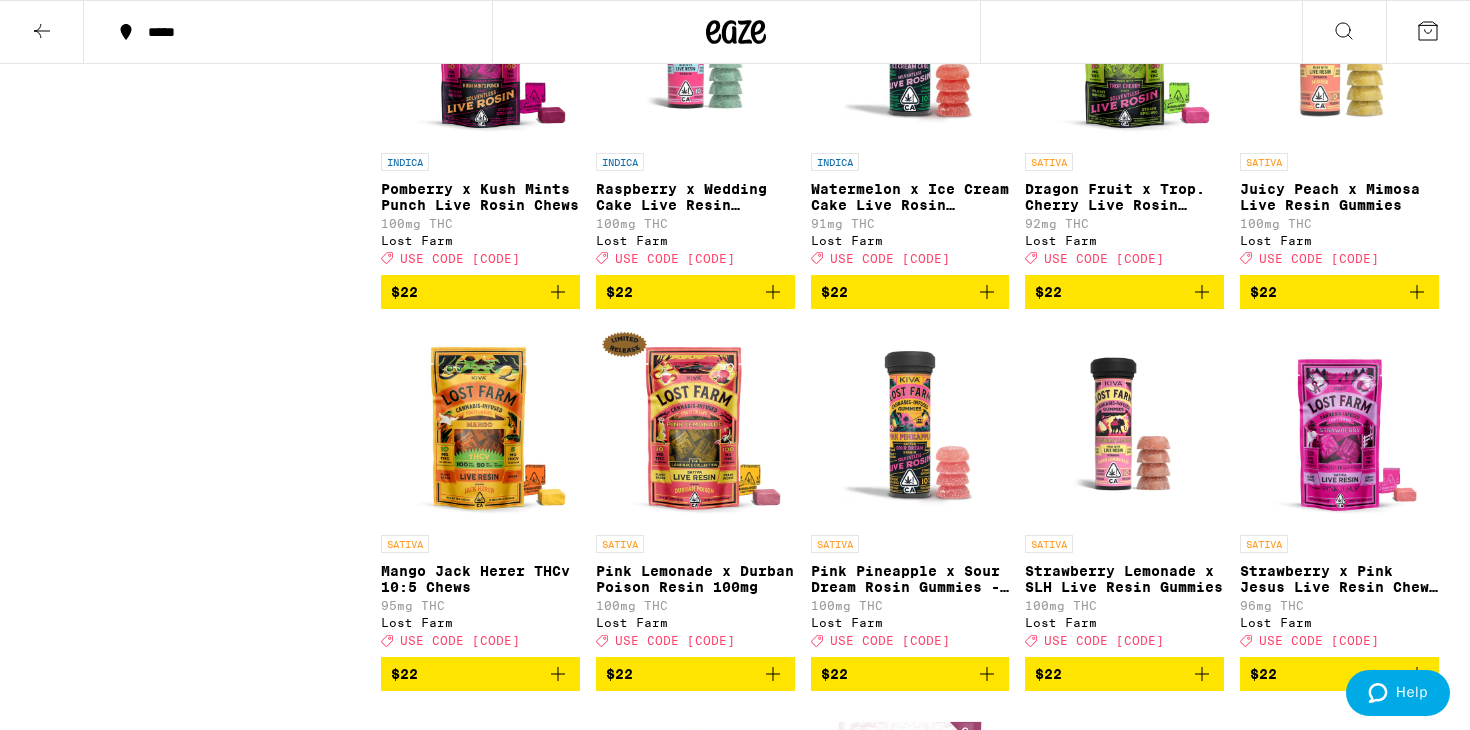 scroll, scrollTop: 8553, scrollLeft: 0, axis: vertical 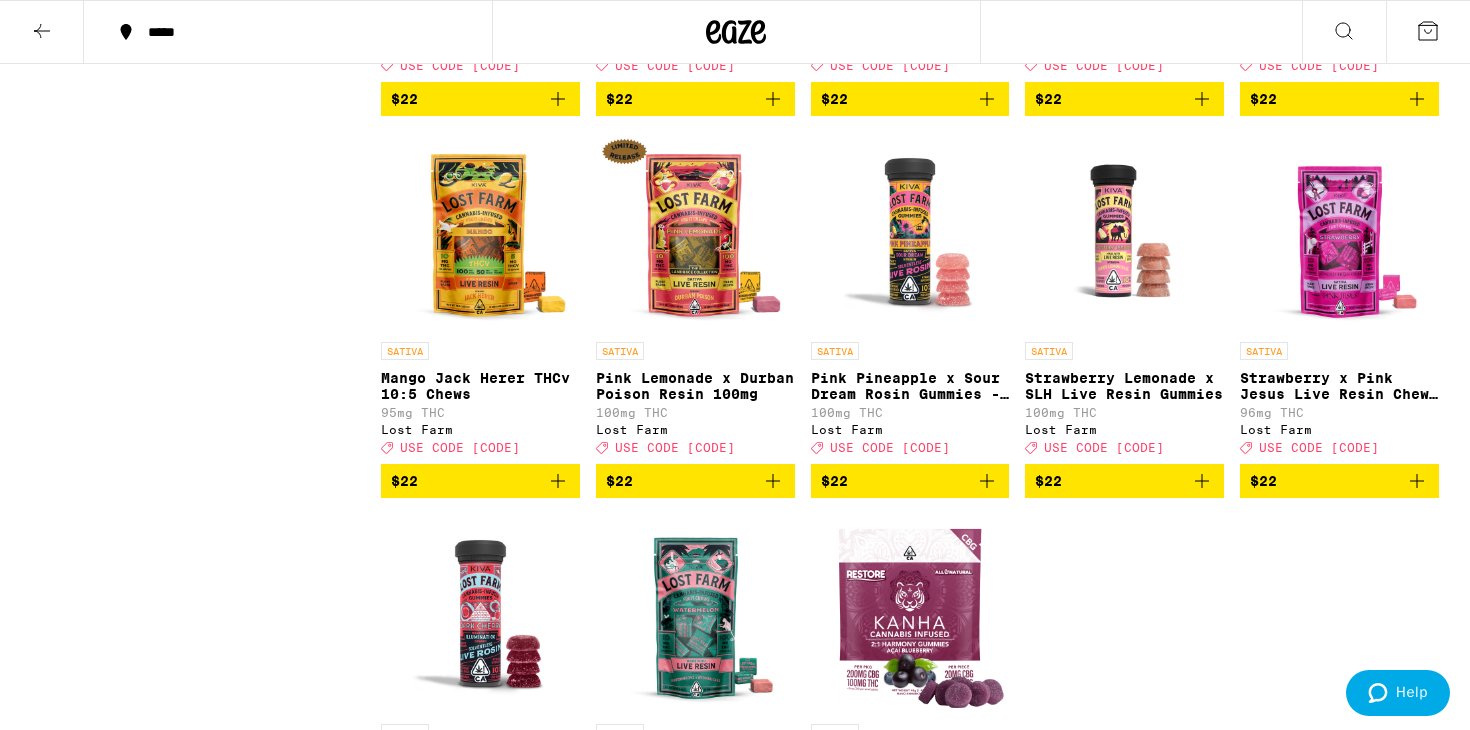 click at bounding box center (910, -150) 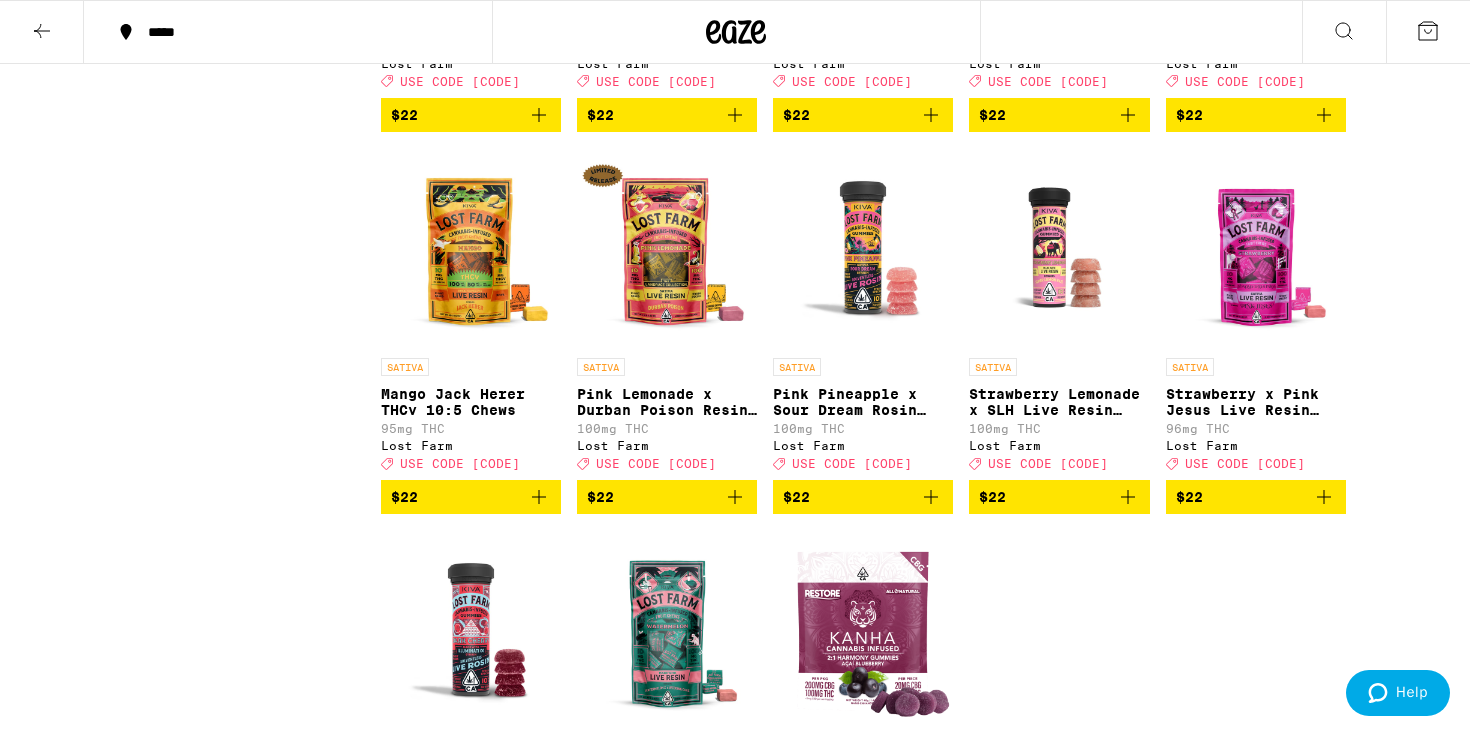 click at bounding box center [735, 1268] 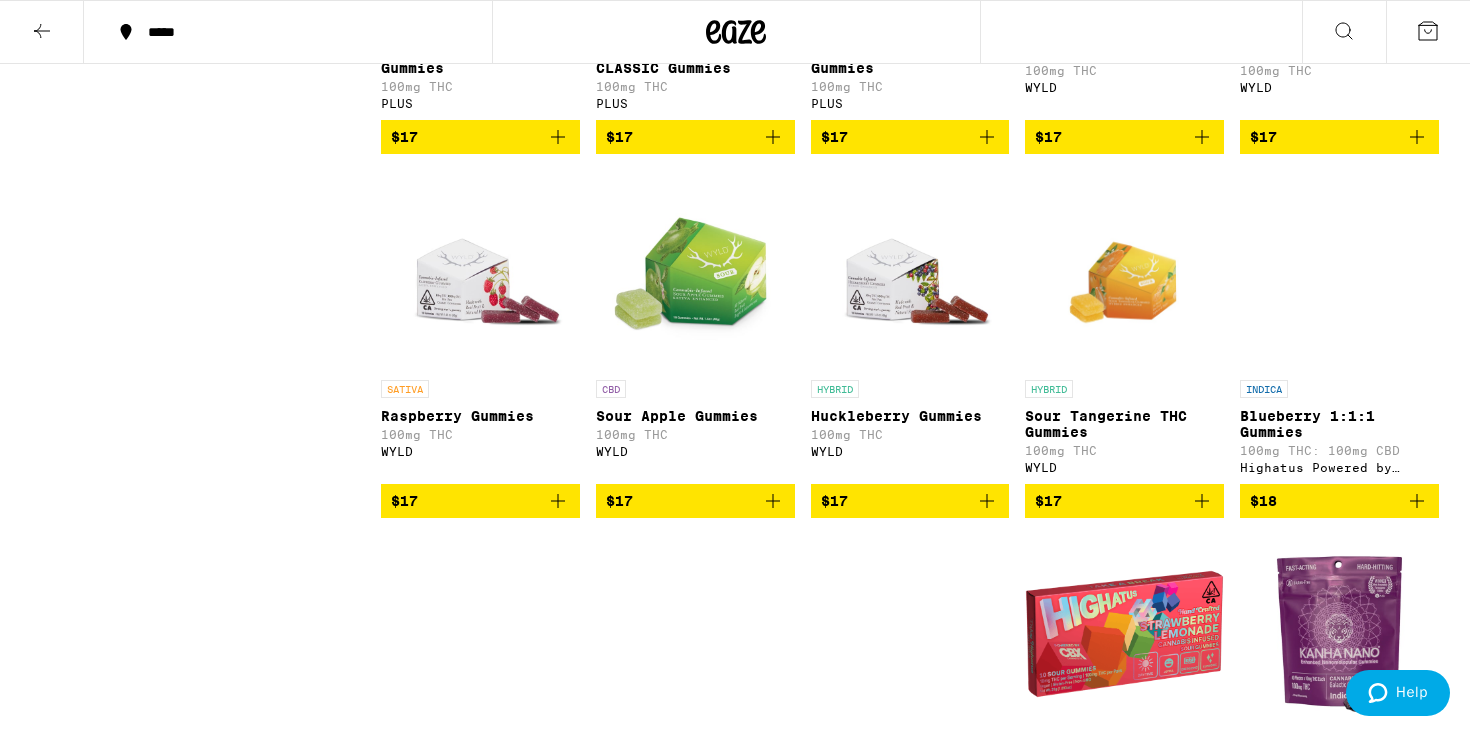 scroll, scrollTop: 3761, scrollLeft: 0, axis: vertical 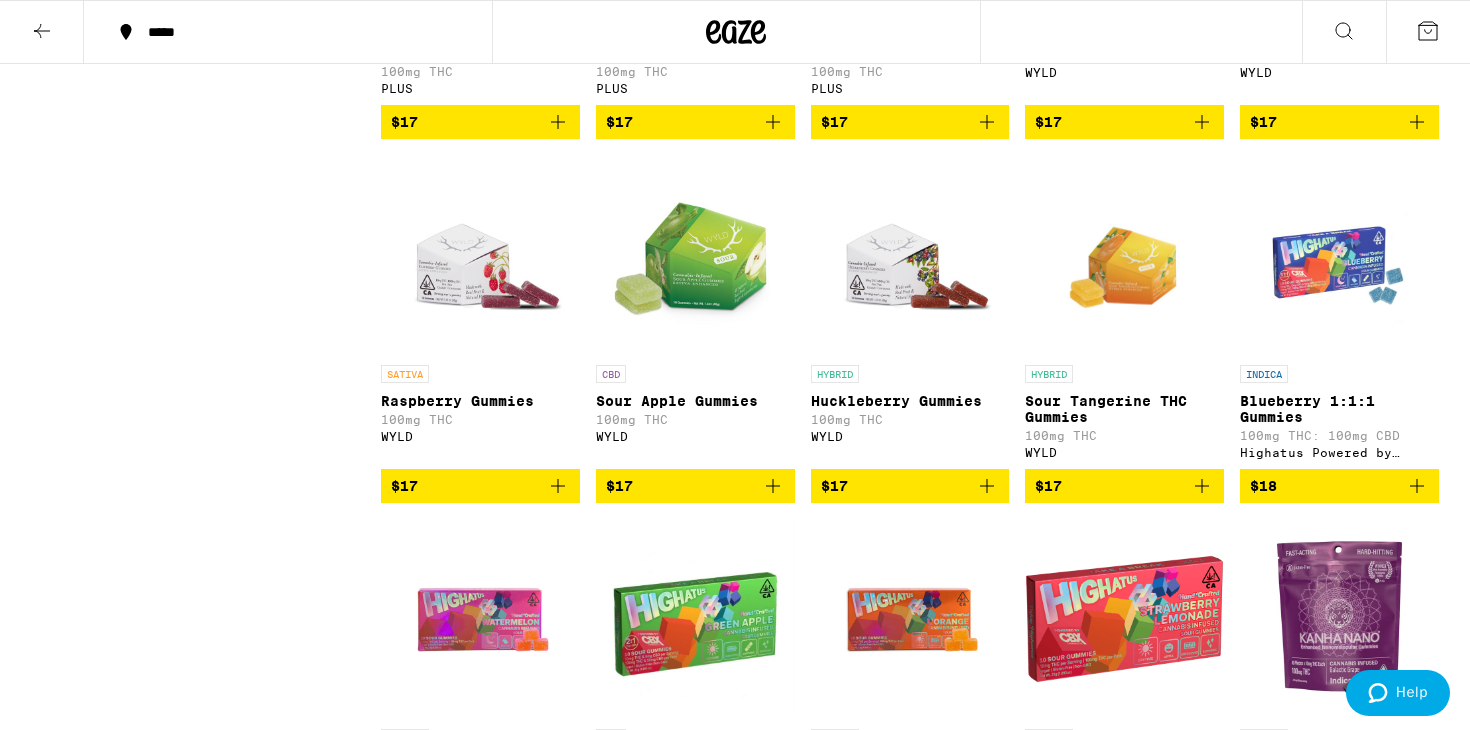 click 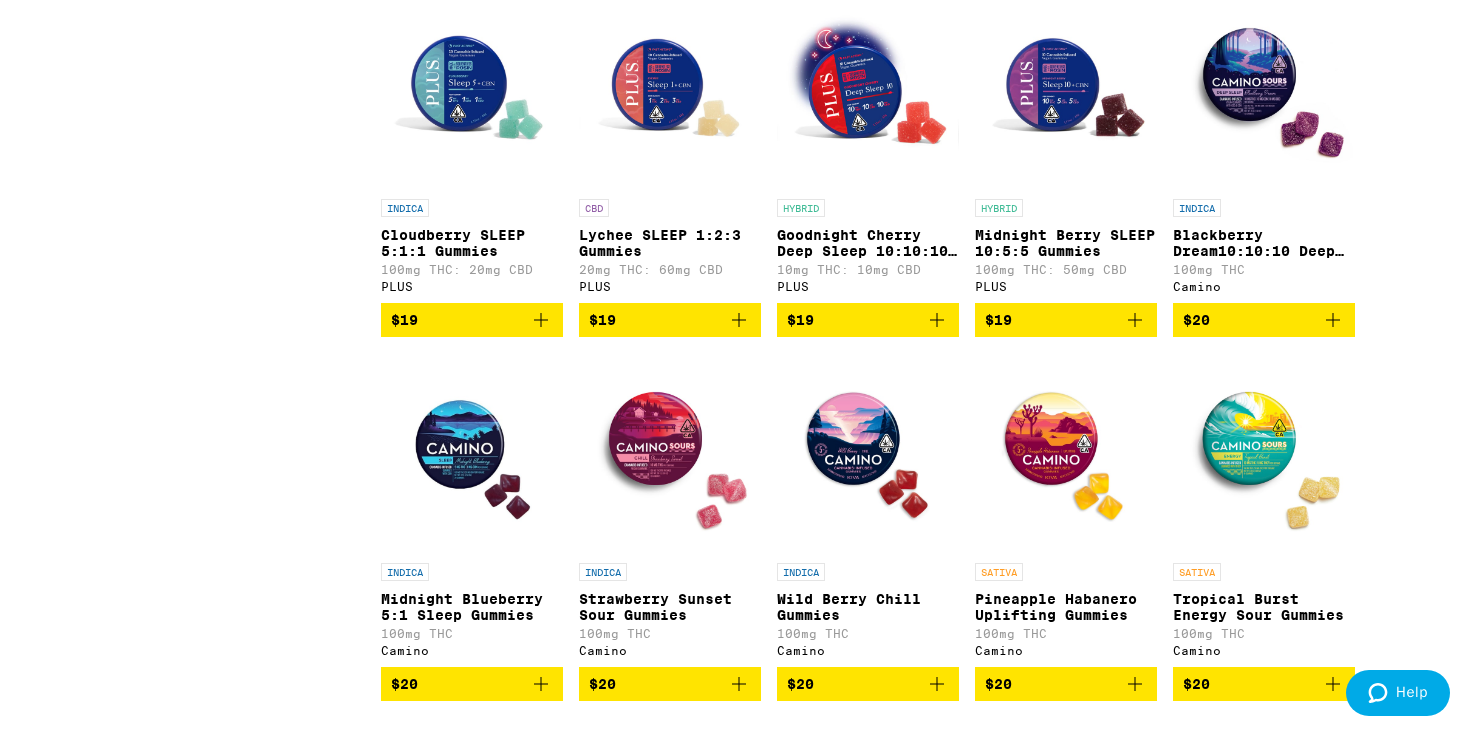 scroll, scrollTop: 5080, scrollLeft: 0, axis: vertical 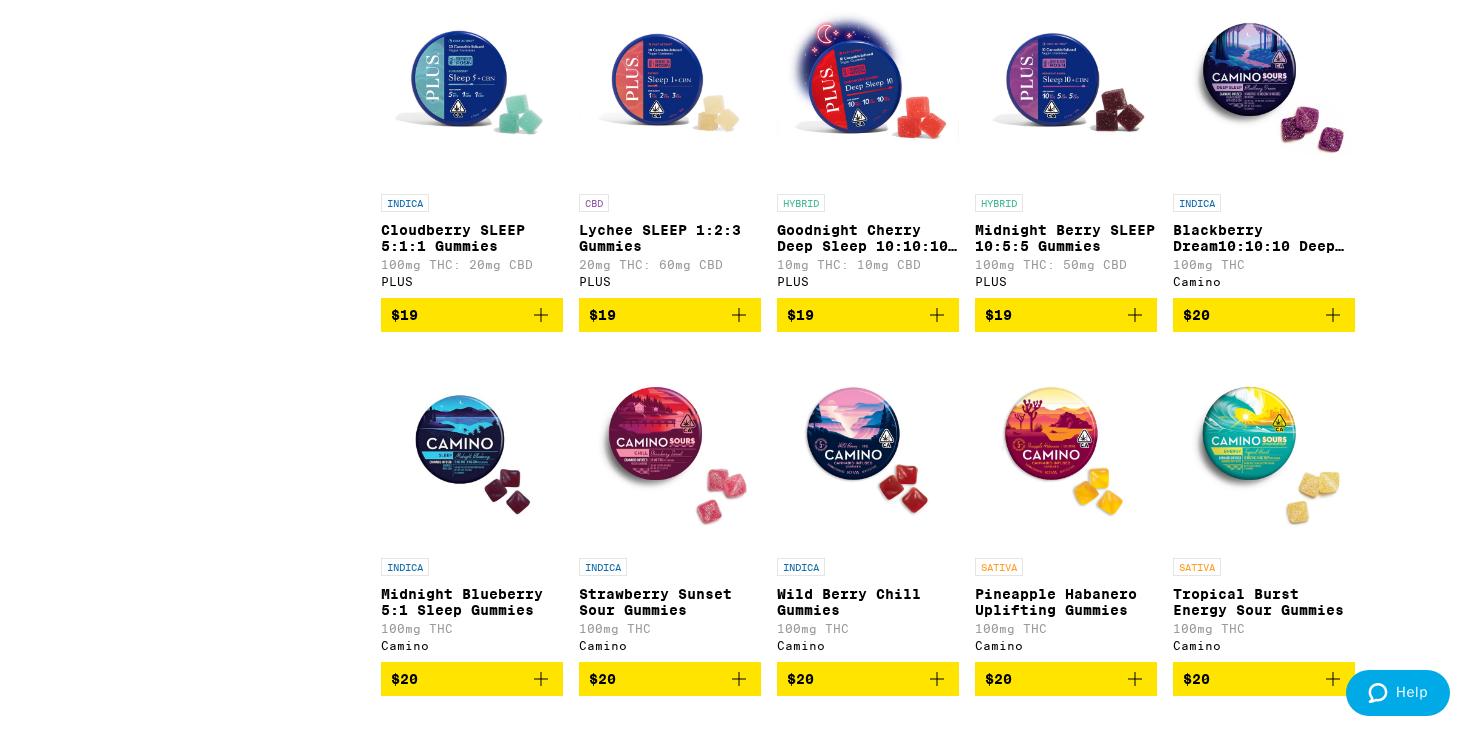 click 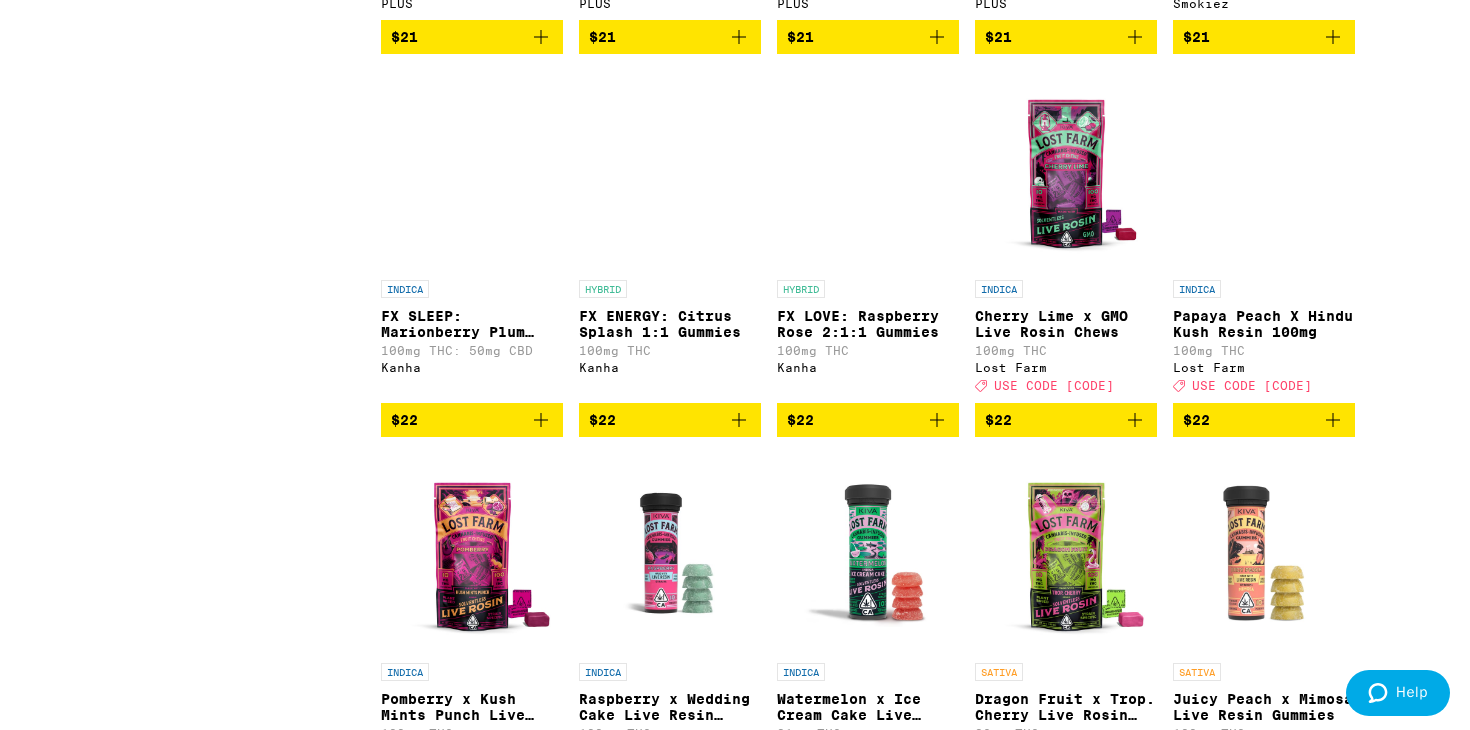scroll, scrollTop: 8353, scrollLeft: 0, axis: vertical 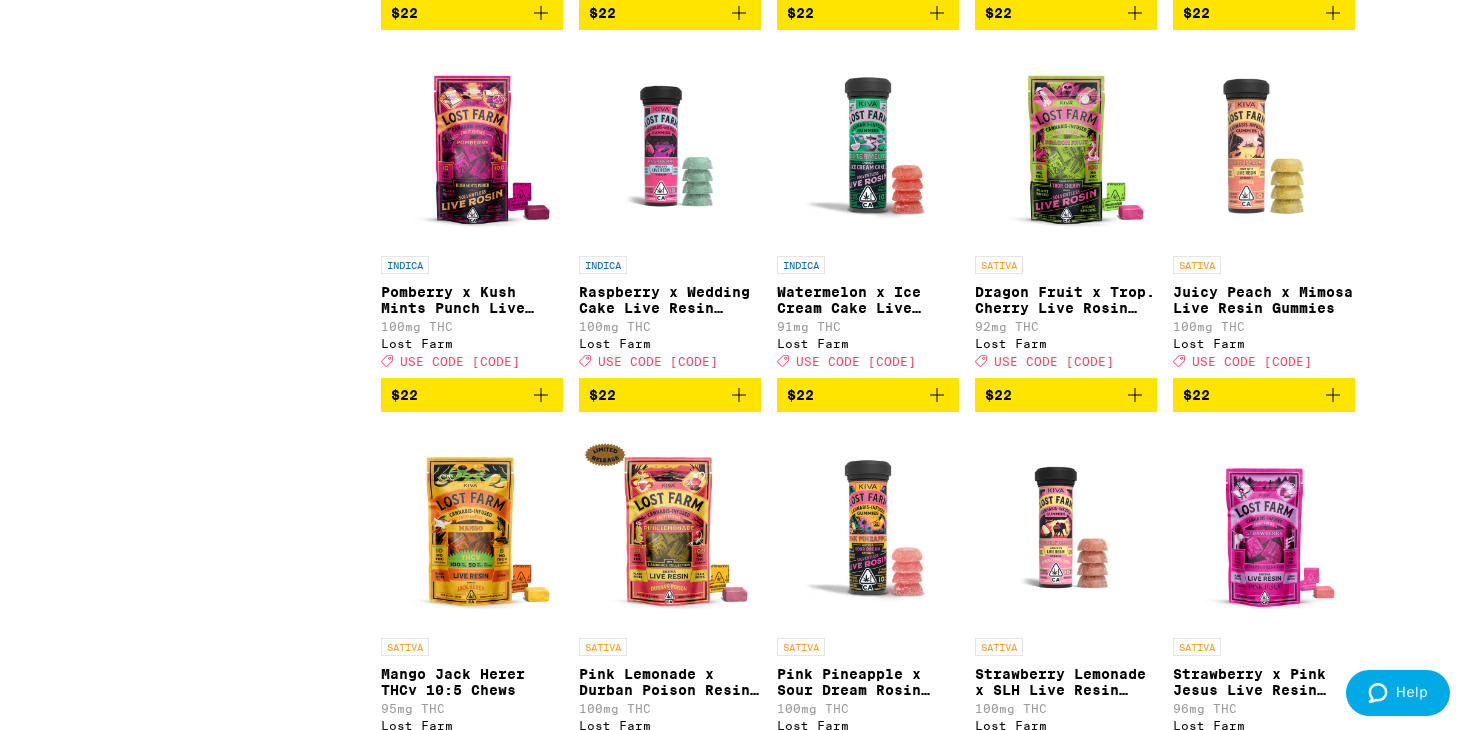 click on "$22" at bounding box center [868, 395] 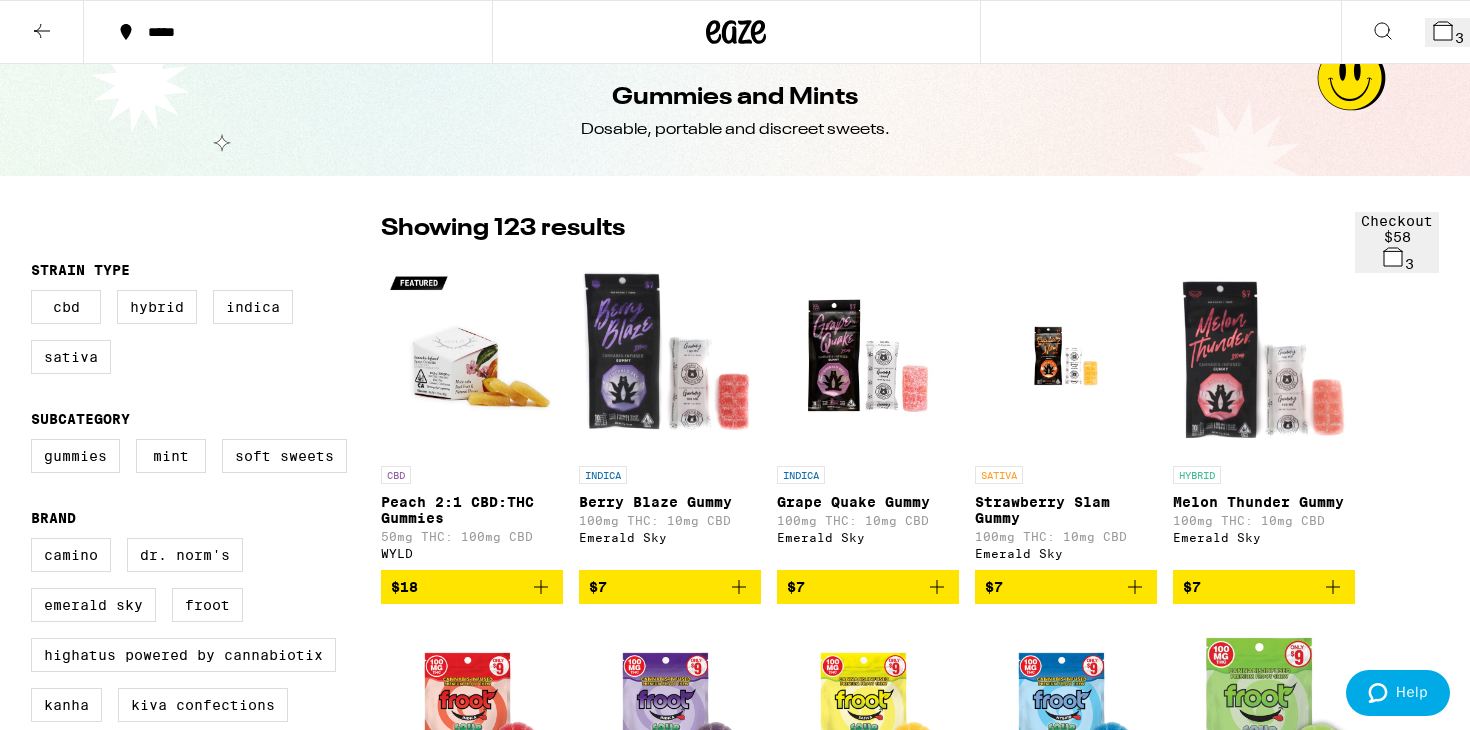 scroll, scrollTop: 0, scrollLeft: 0, axis: both 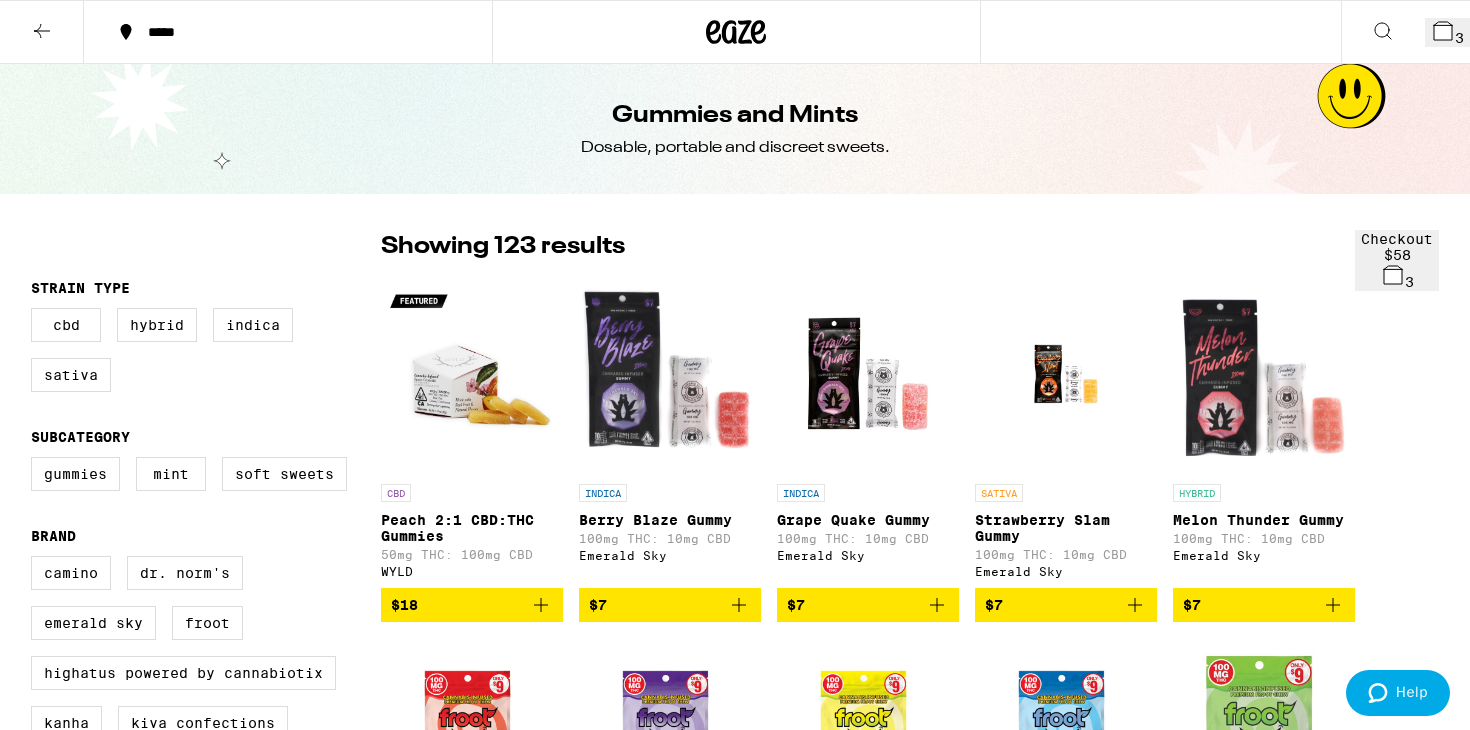 click at bounding box center [42, 32] 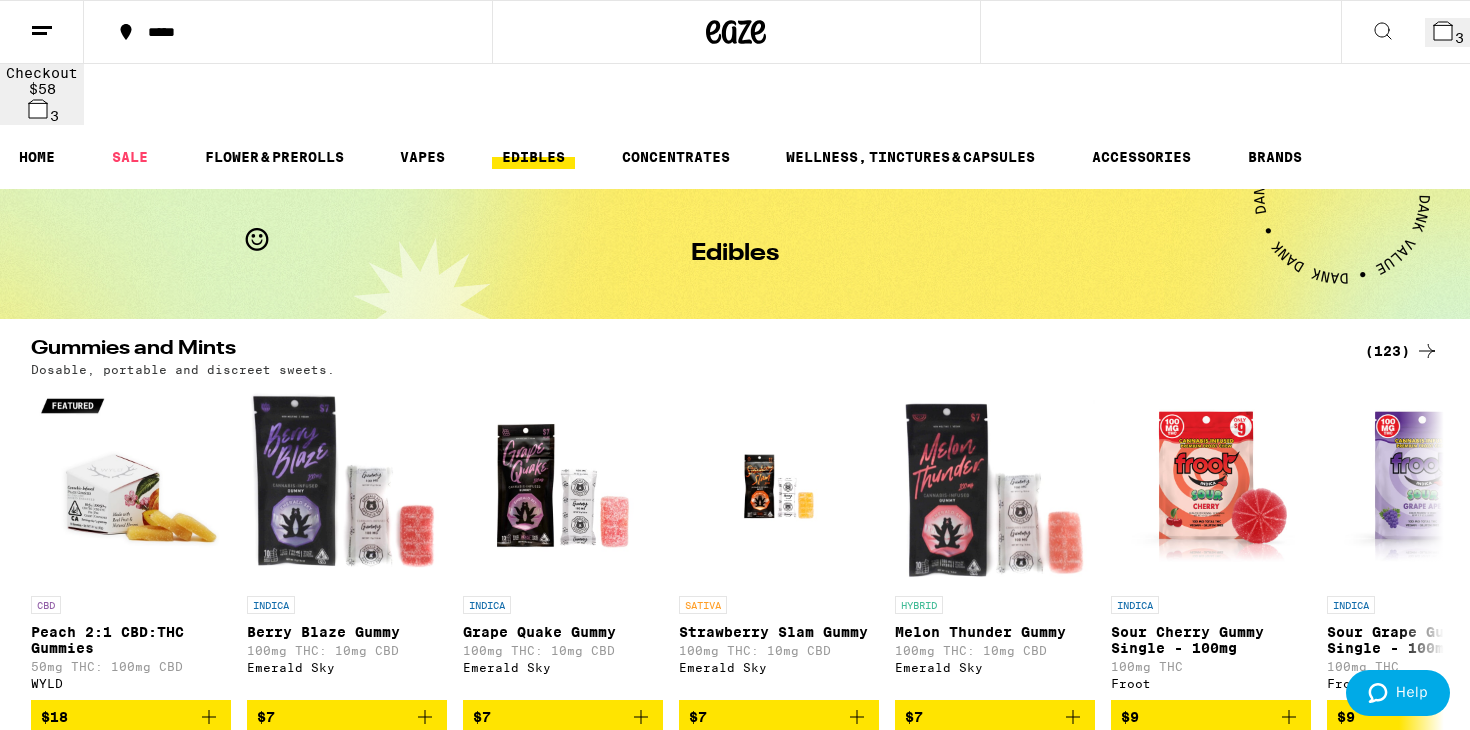 click on "VAPES" at bounding box center (431, 157) 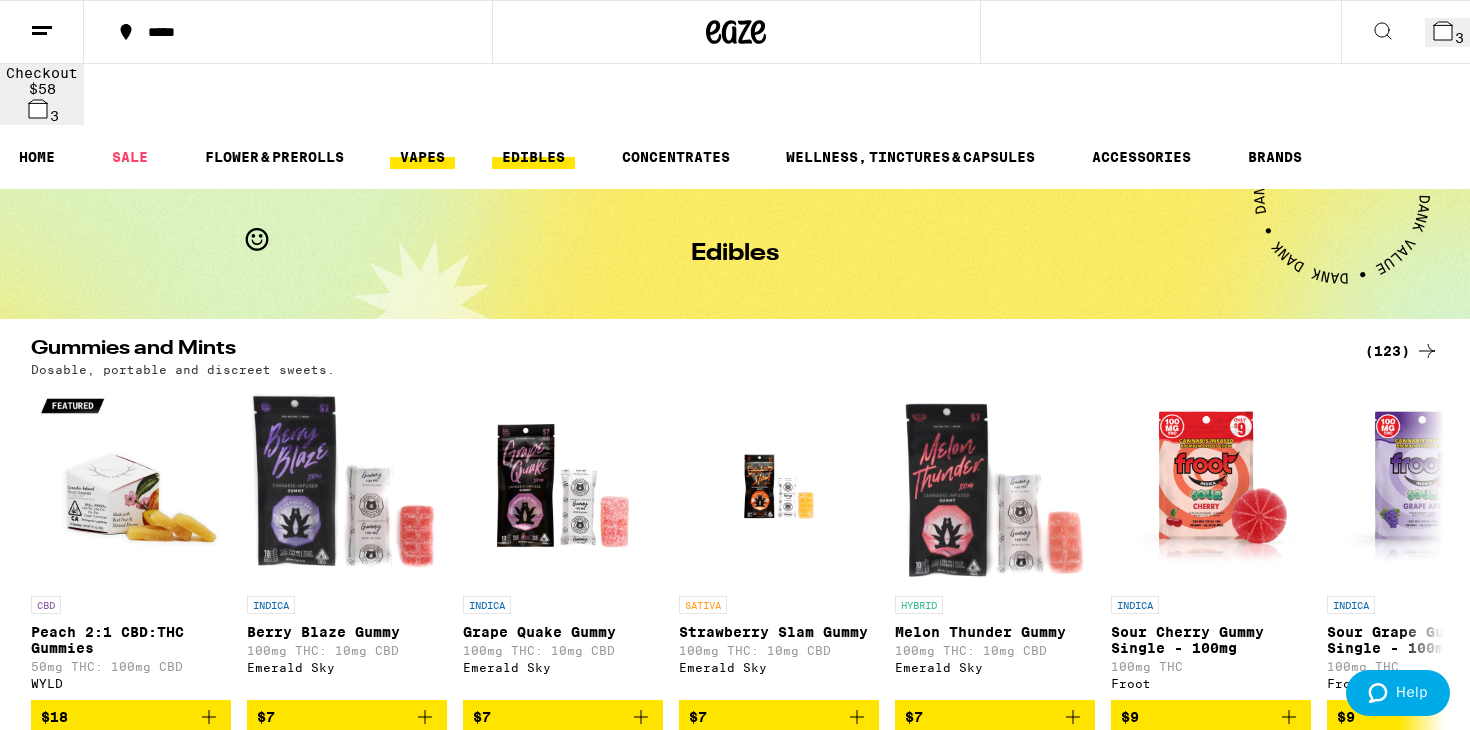 click on "VAPES" at bounding box center [422, 157] 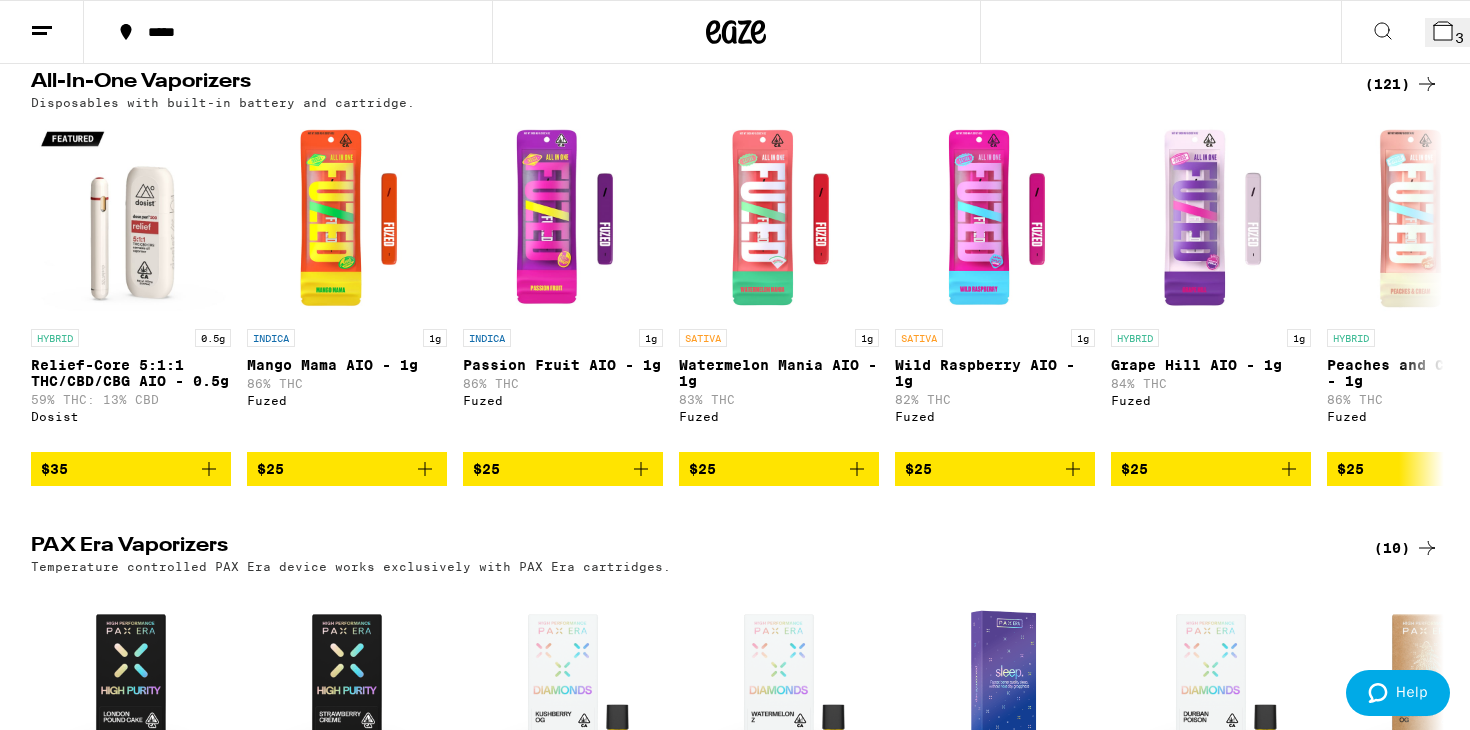scroll, scrollTop: 1509, scrollLeft: 0, axis: vertical 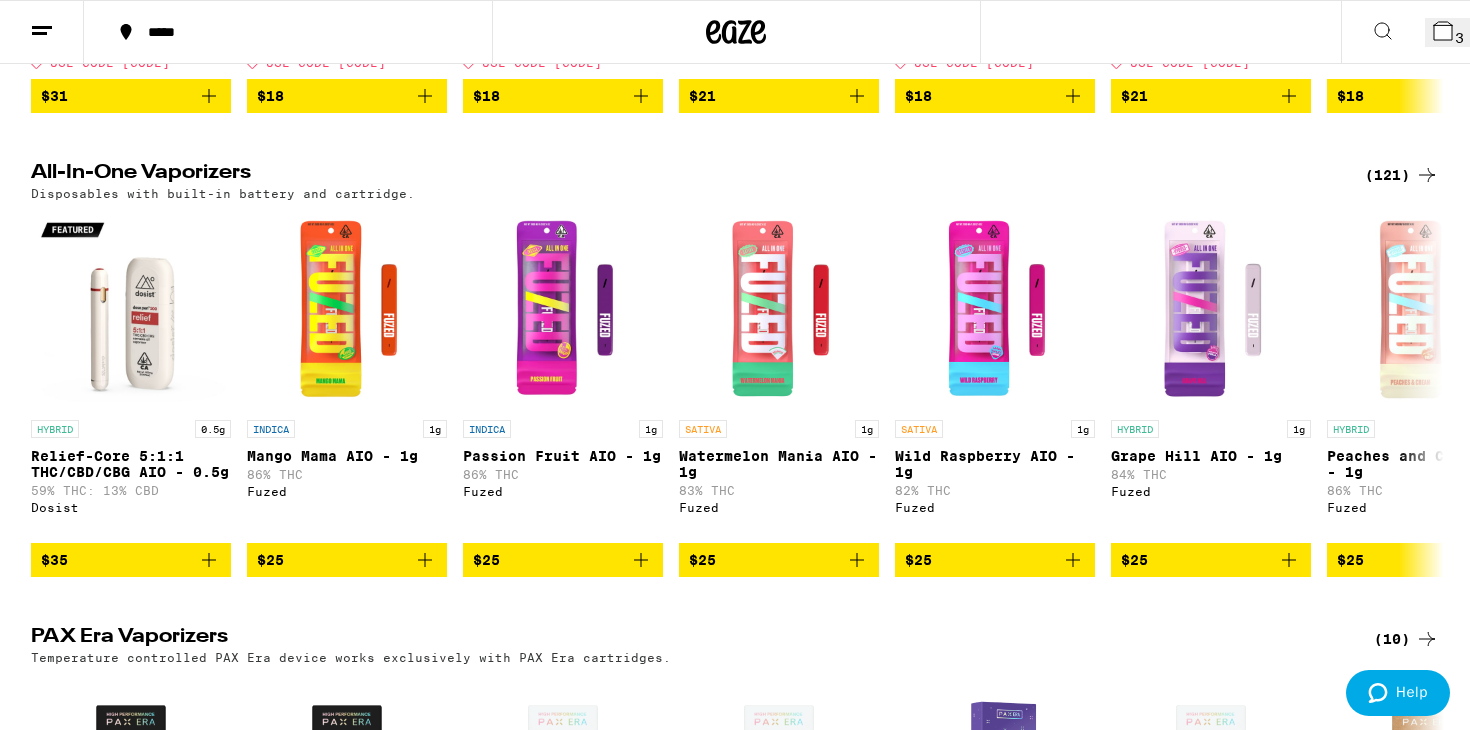 click on "(121)" at bounding box center (1402, 175) 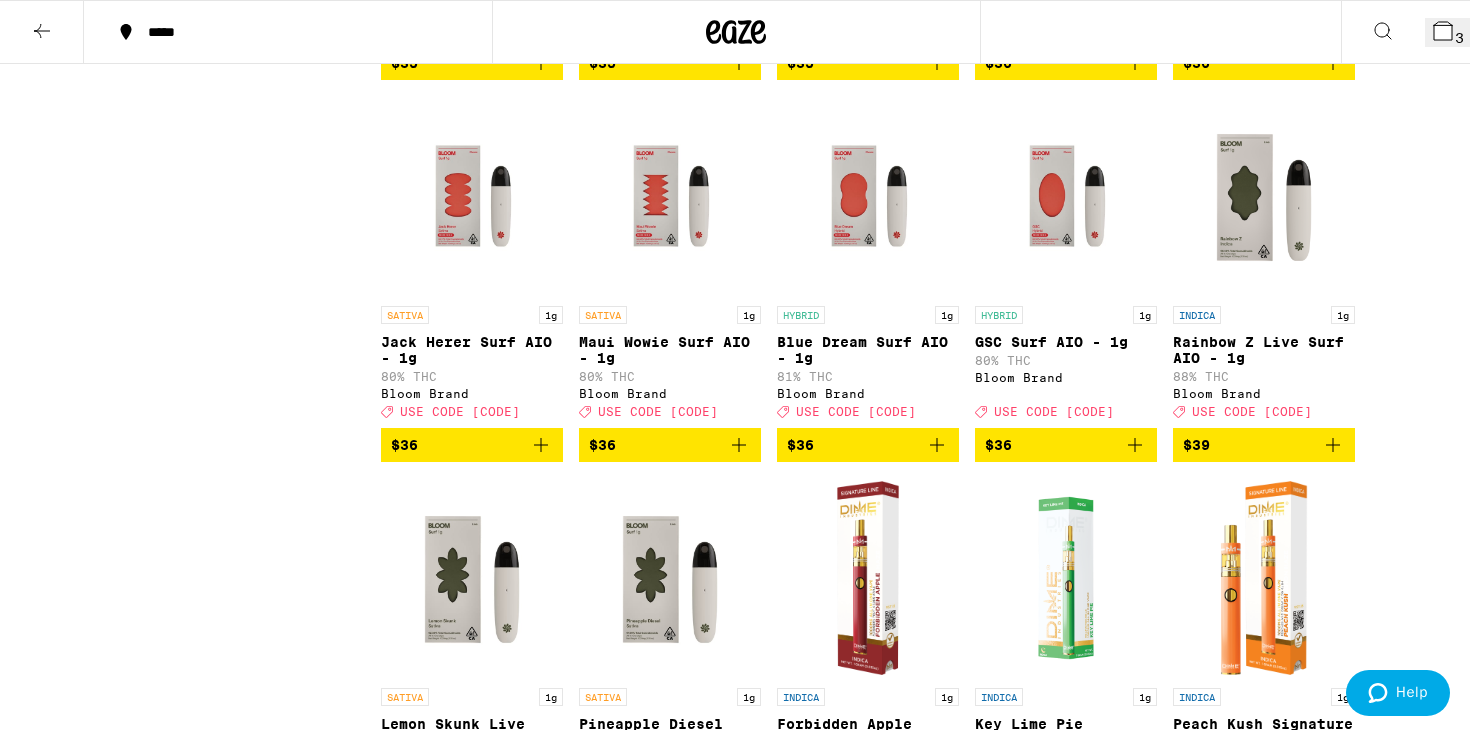 scroll, scrollTop: 6800, scrollLeft: 0, axis: vertical 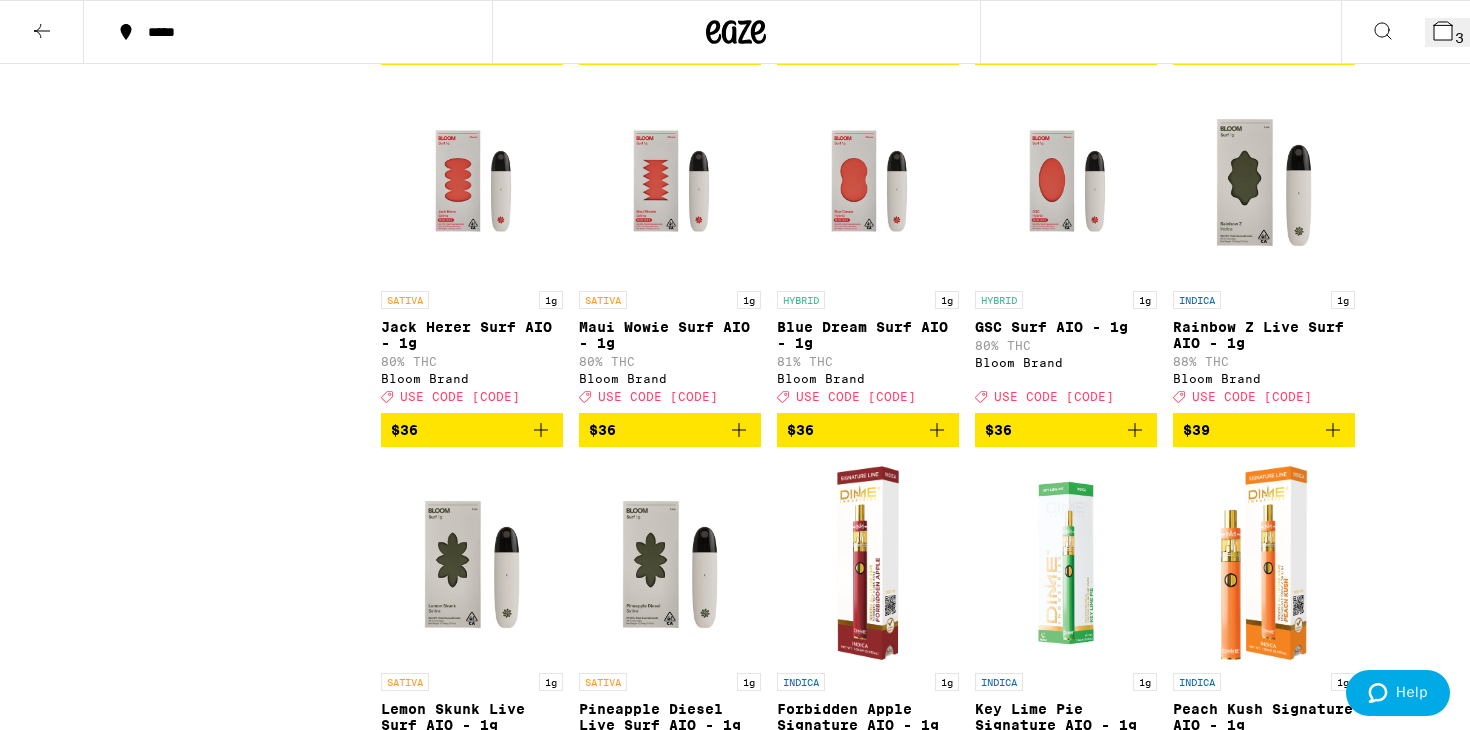 click at bounding box center [868, 181] 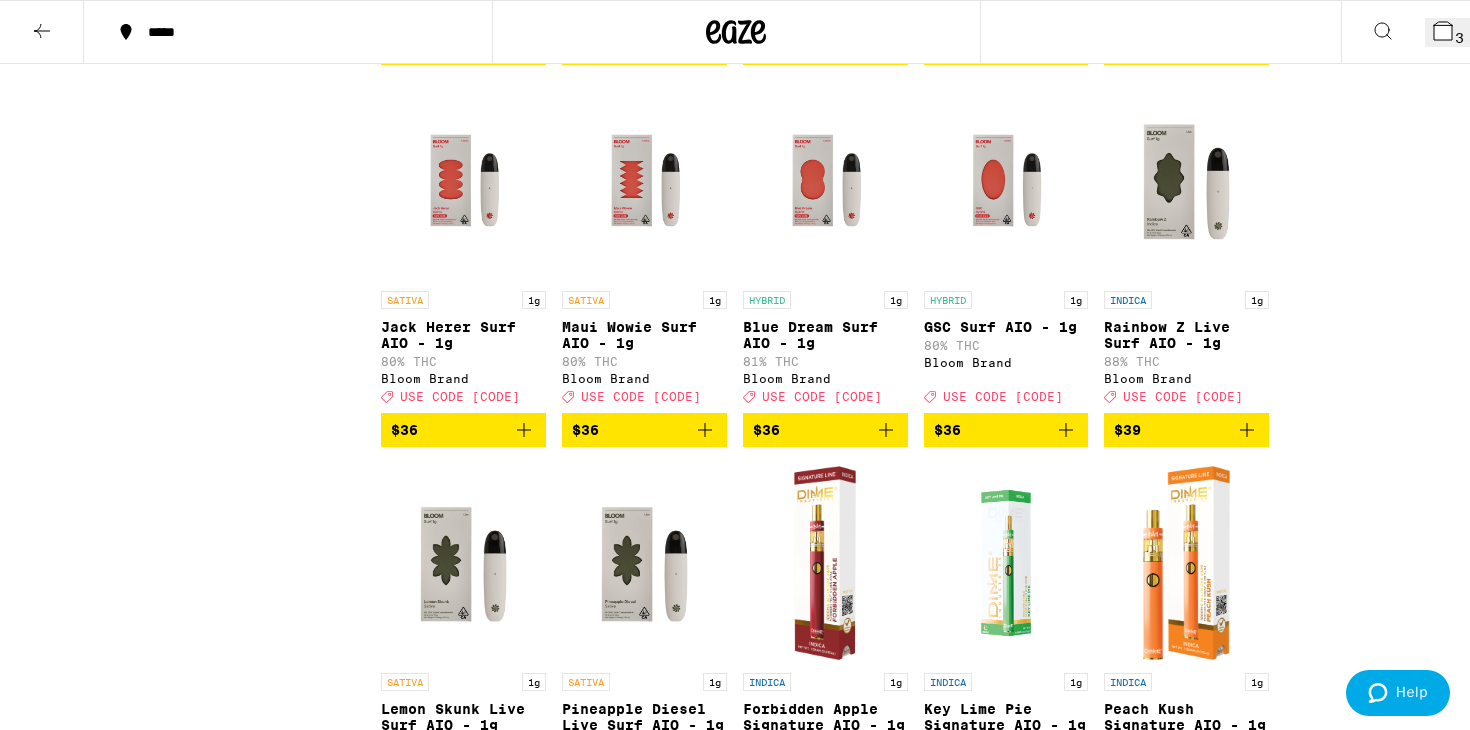 click 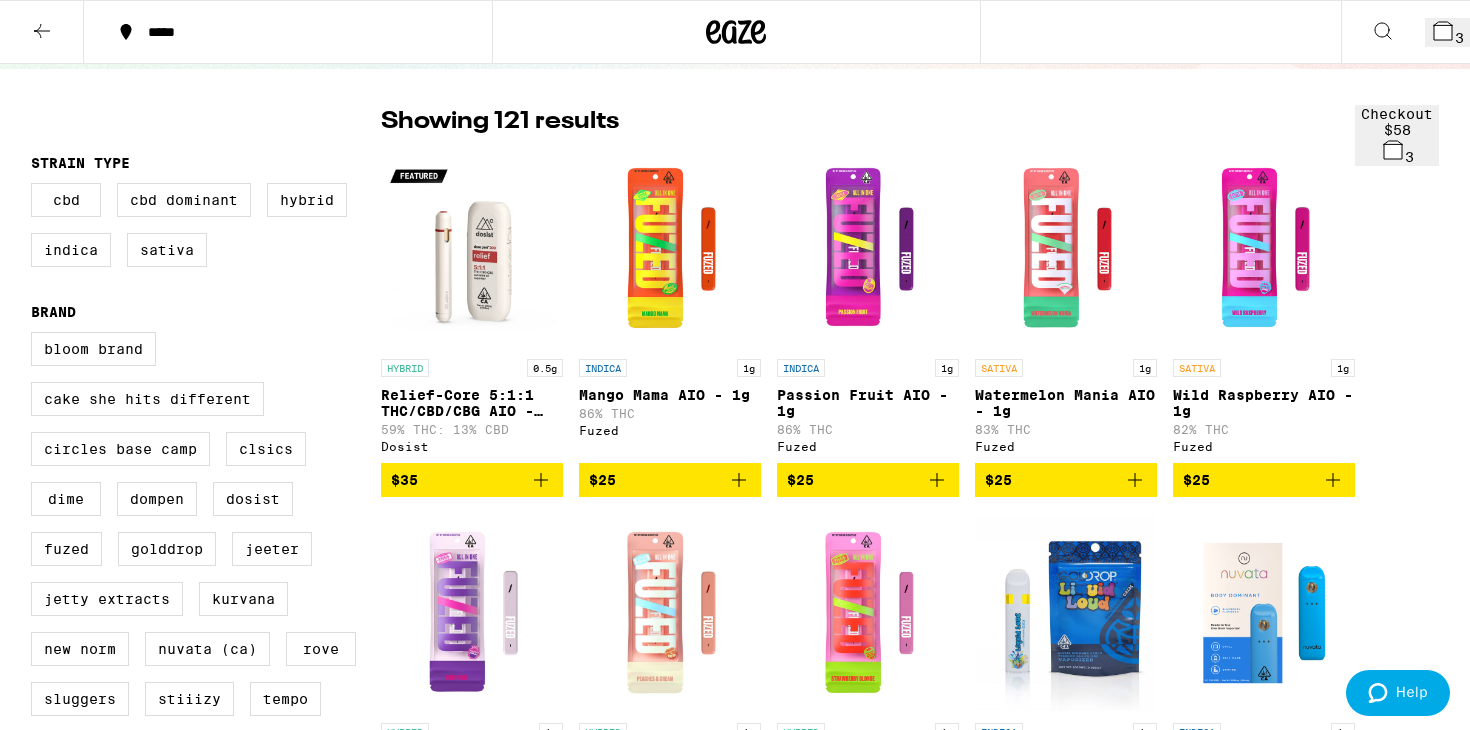 scroll, scrollTop: 67, scrollLeft: 0, axis: vertical 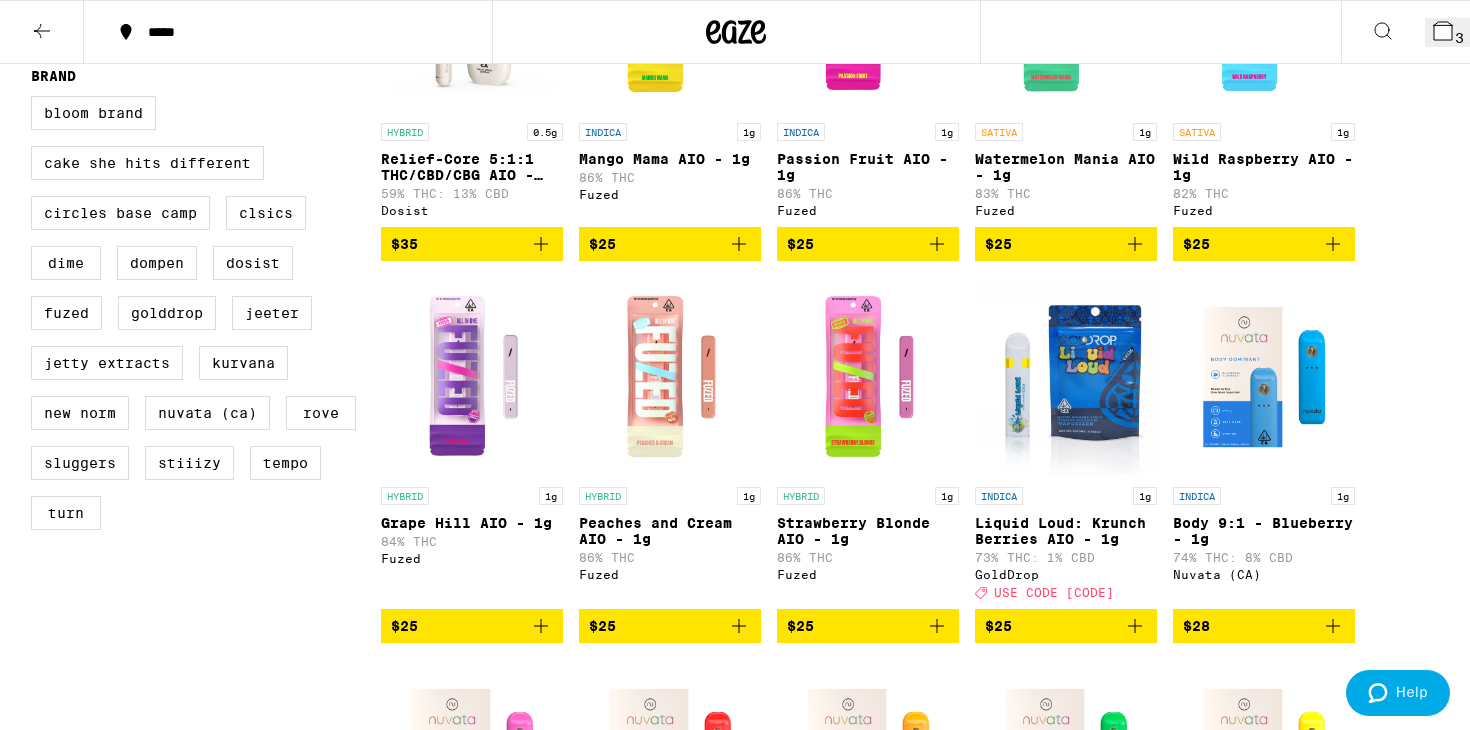 click at bounding box center [868, 377] 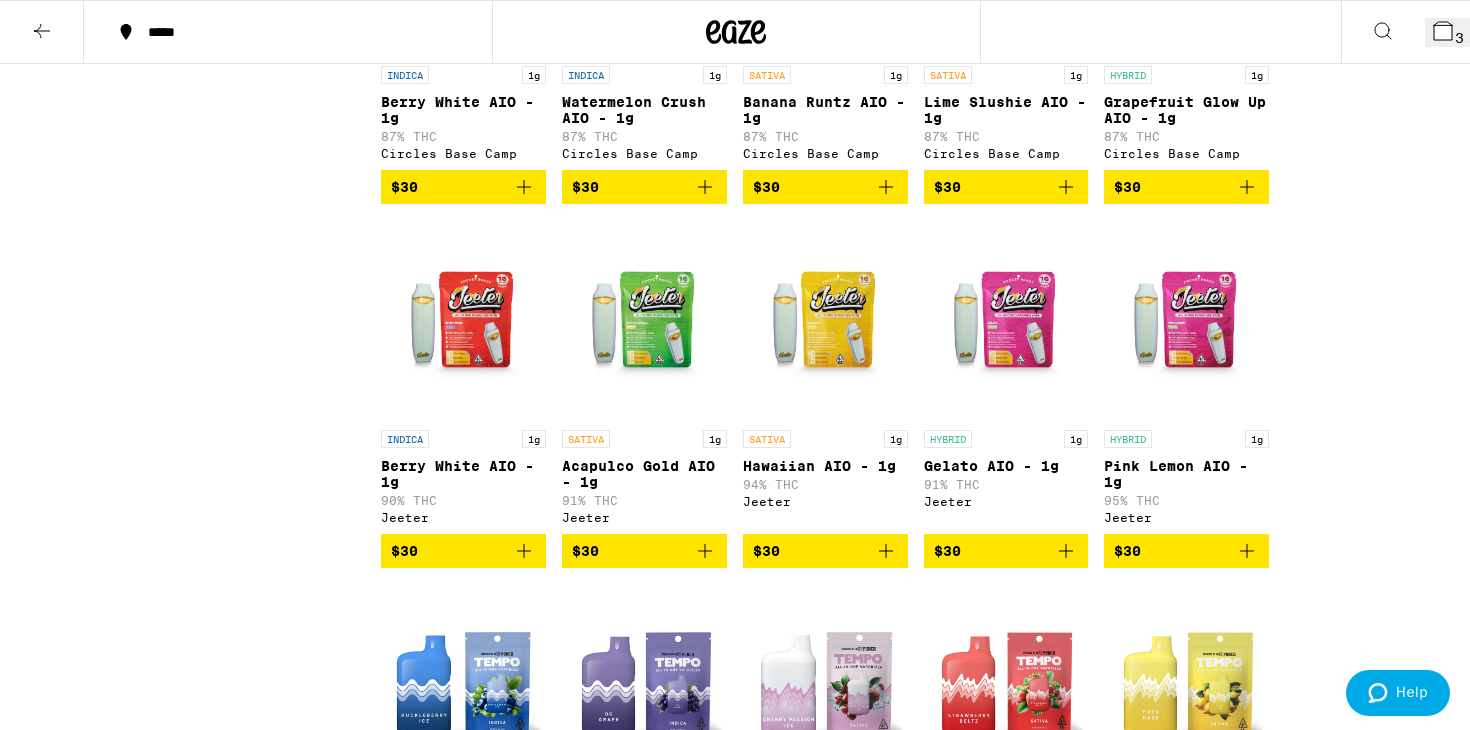 scroll, scrollTop: 2640, scrollLeft: 0, axis: vertical 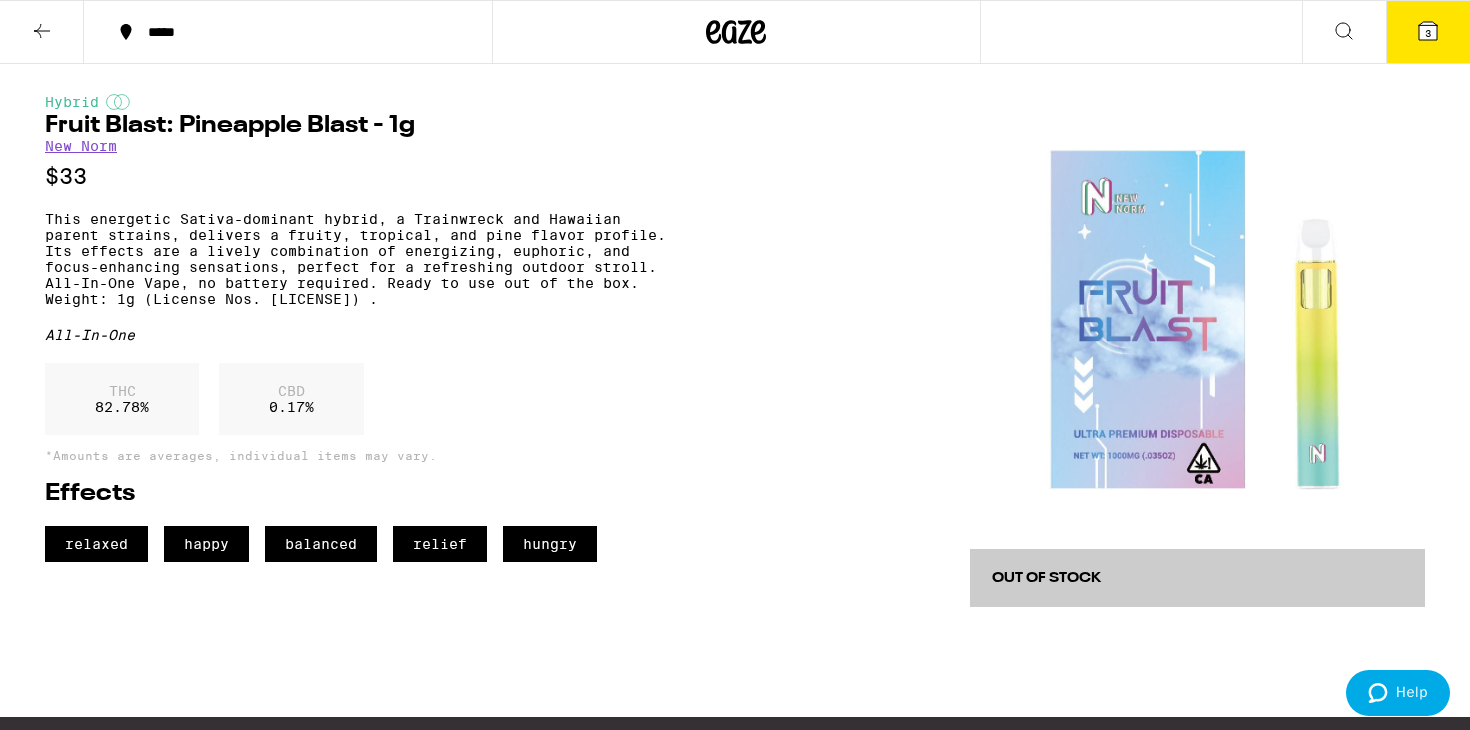 click 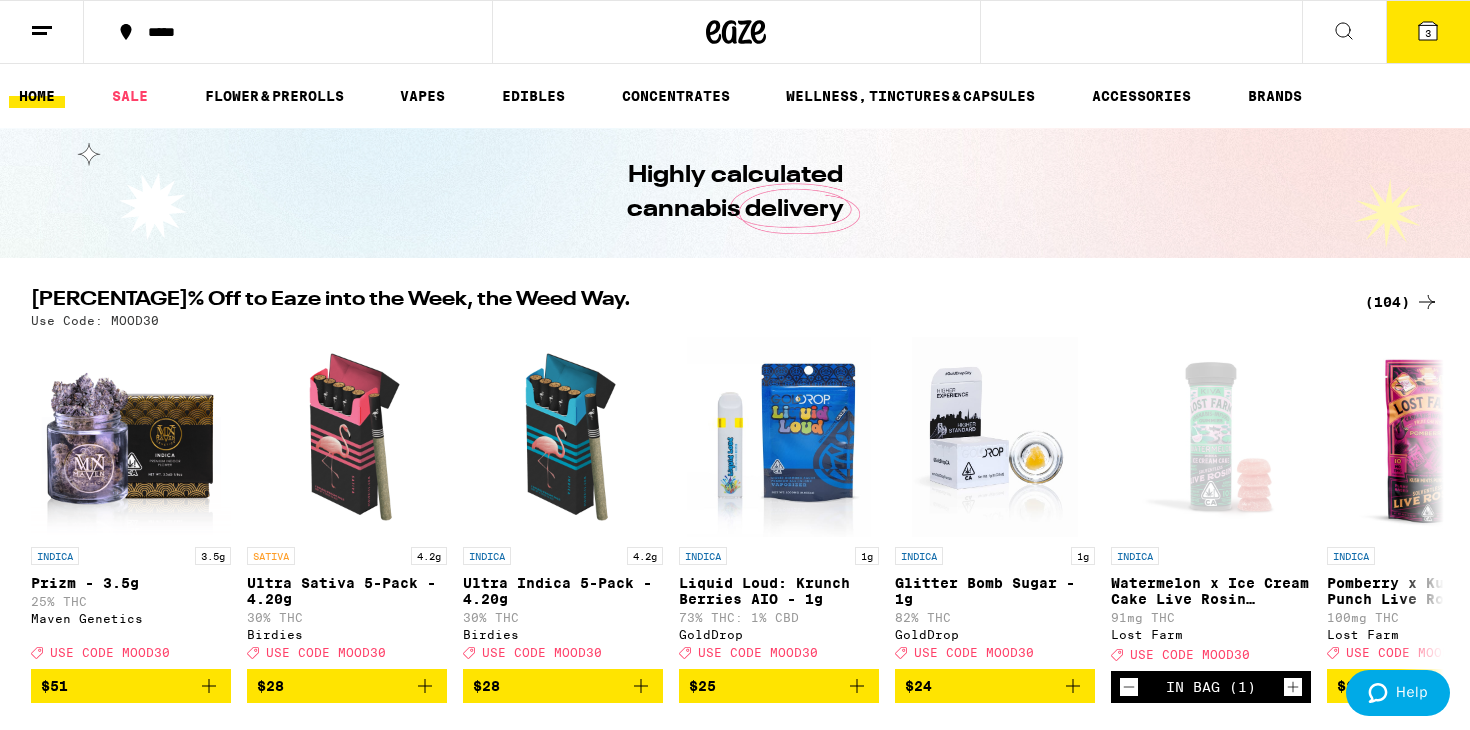 scroll, scrollTop: 0, scrollLeft: 0, axis: both 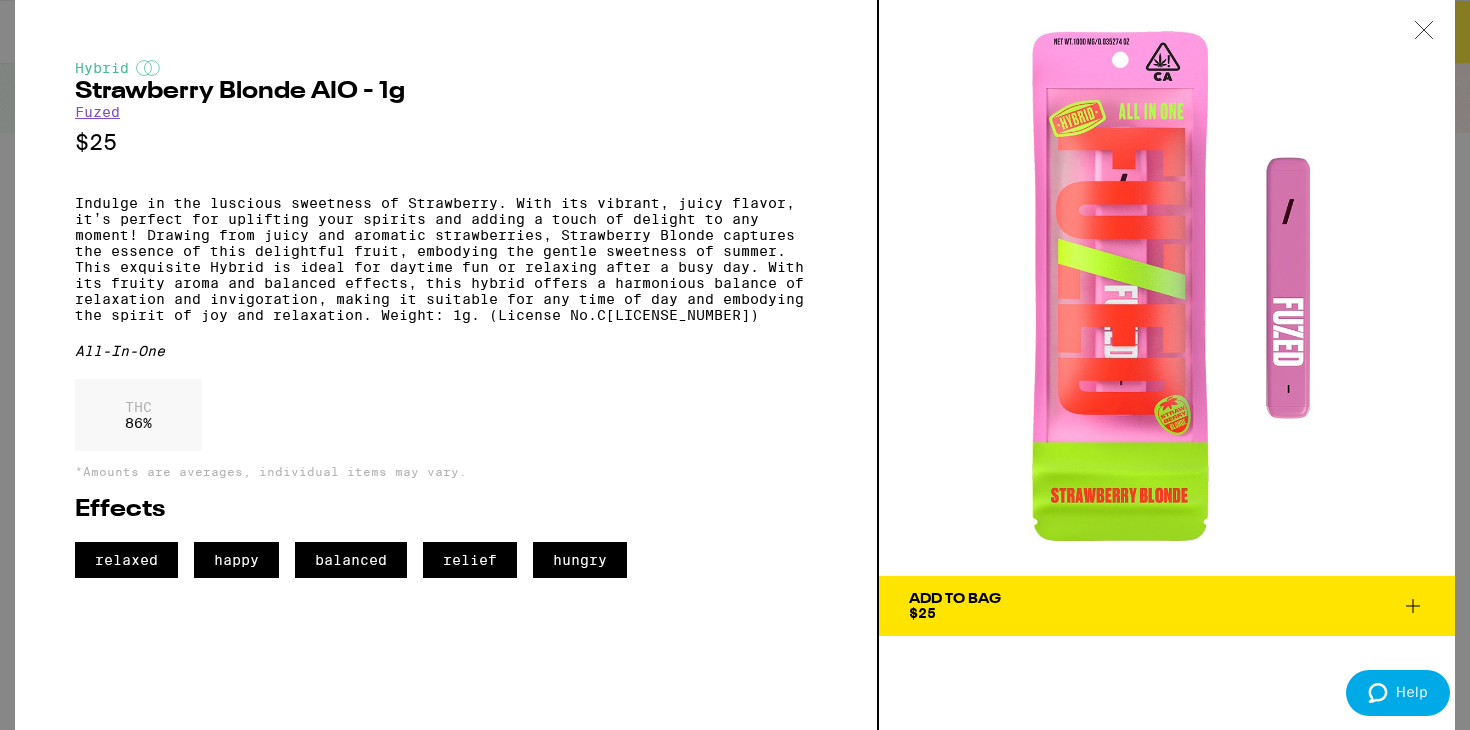 click at bounding box center [1424, 31] 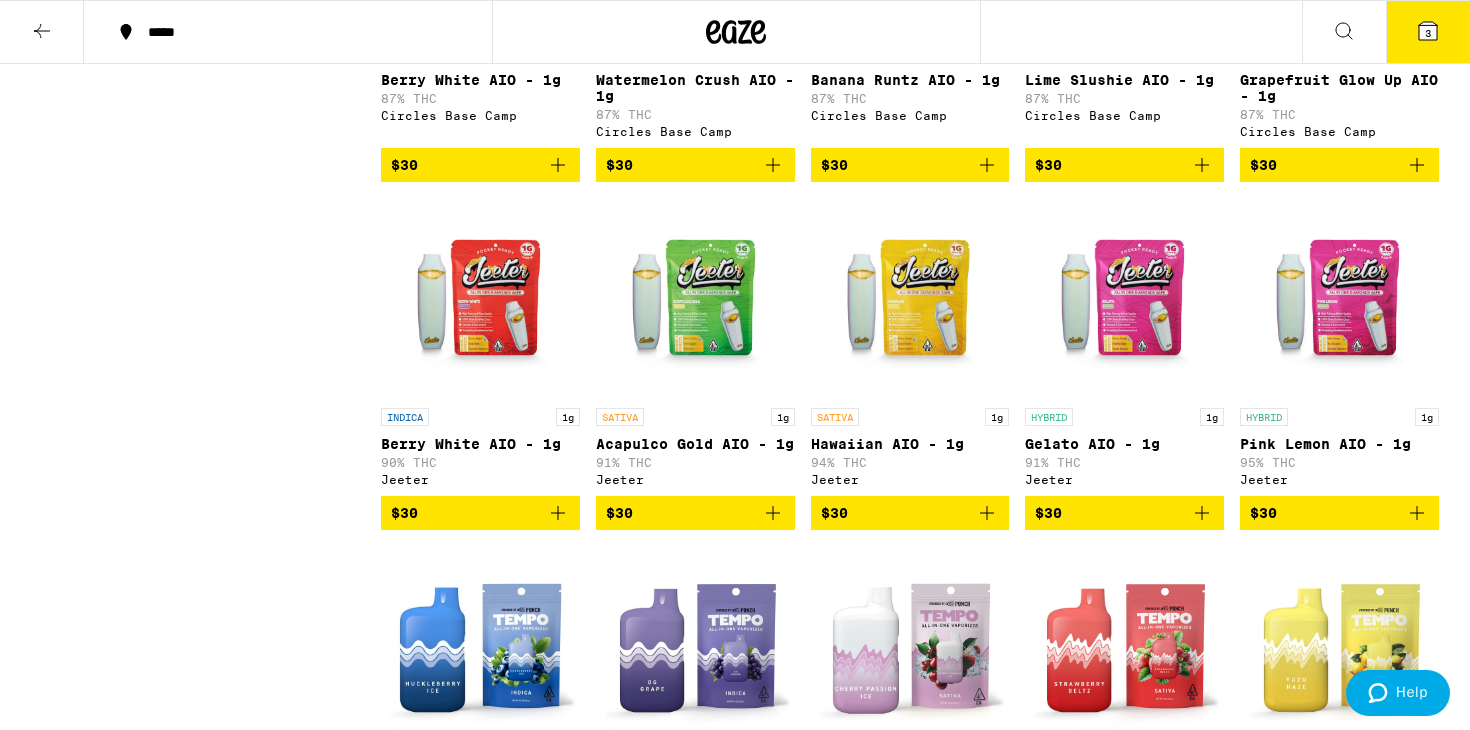 scroll, scrollTop: 2807, scrollLeft: 0, axis: vertical 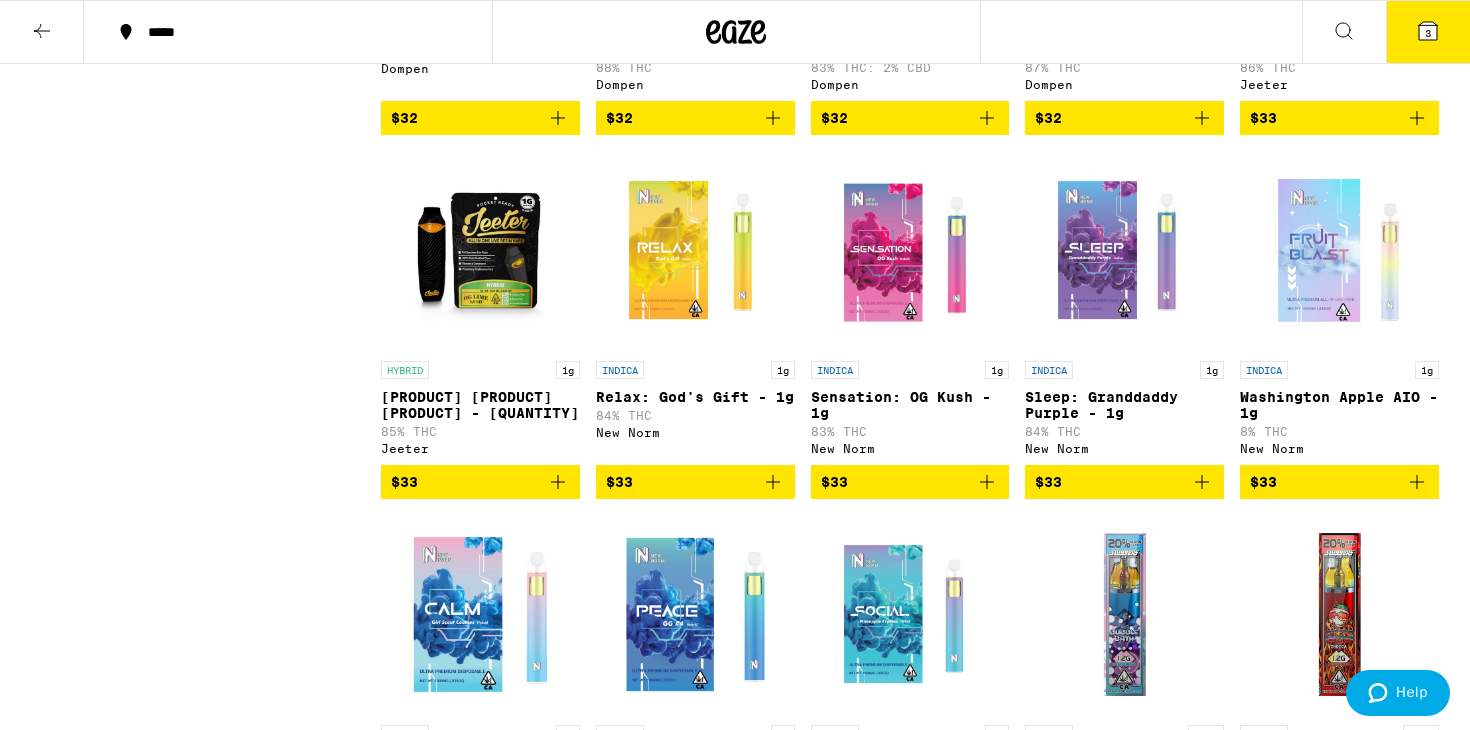 click at bounding box center (1339, 251) 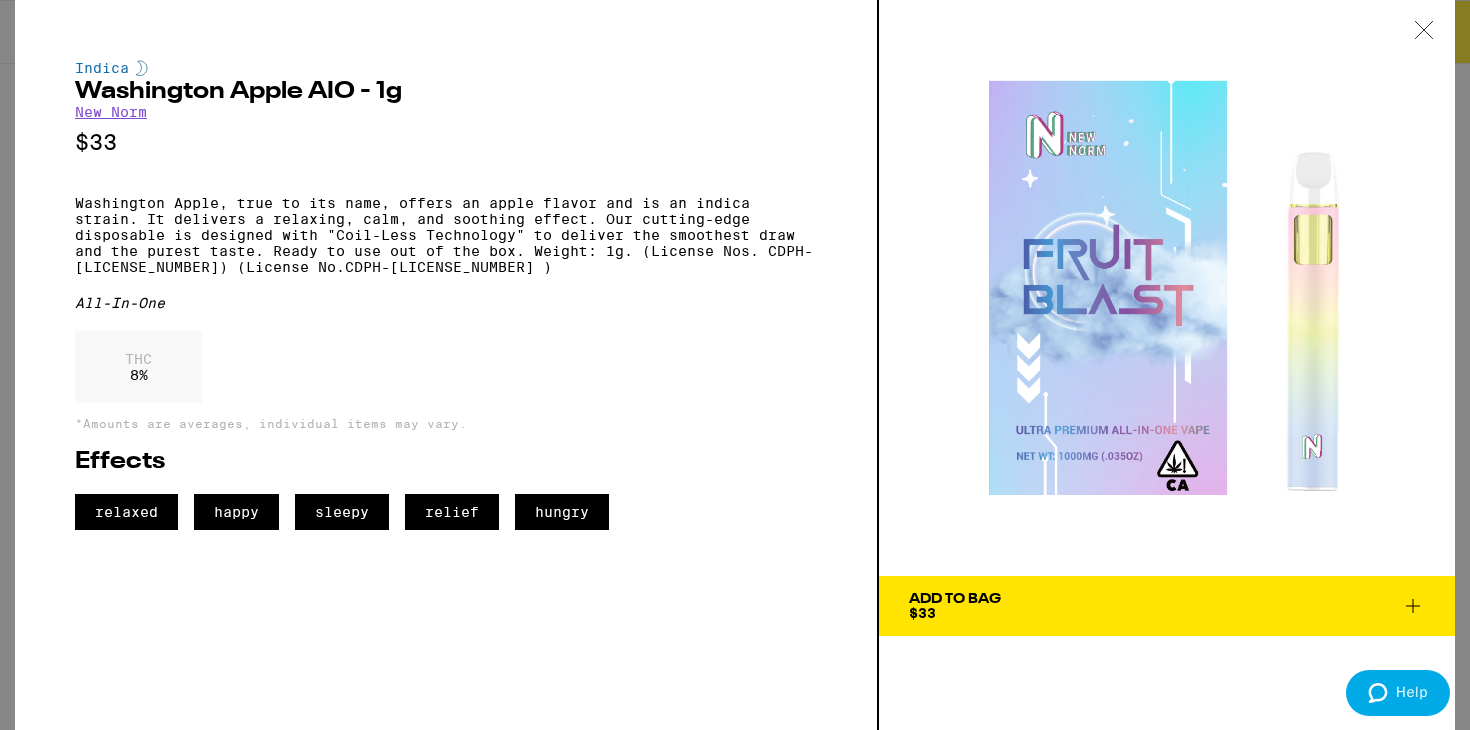 click 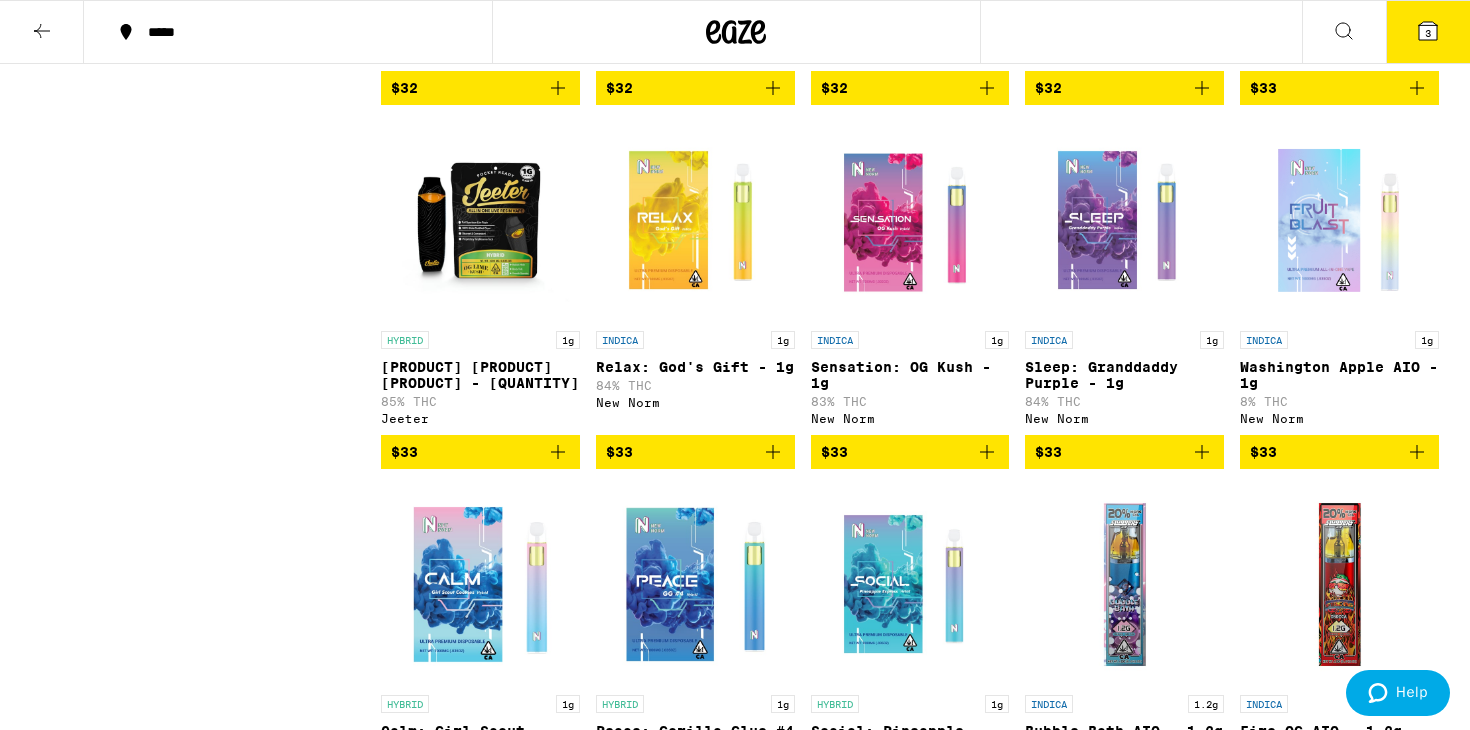 scroll, scrollTop: 4222, scrollLeft: 0, axis: vertical 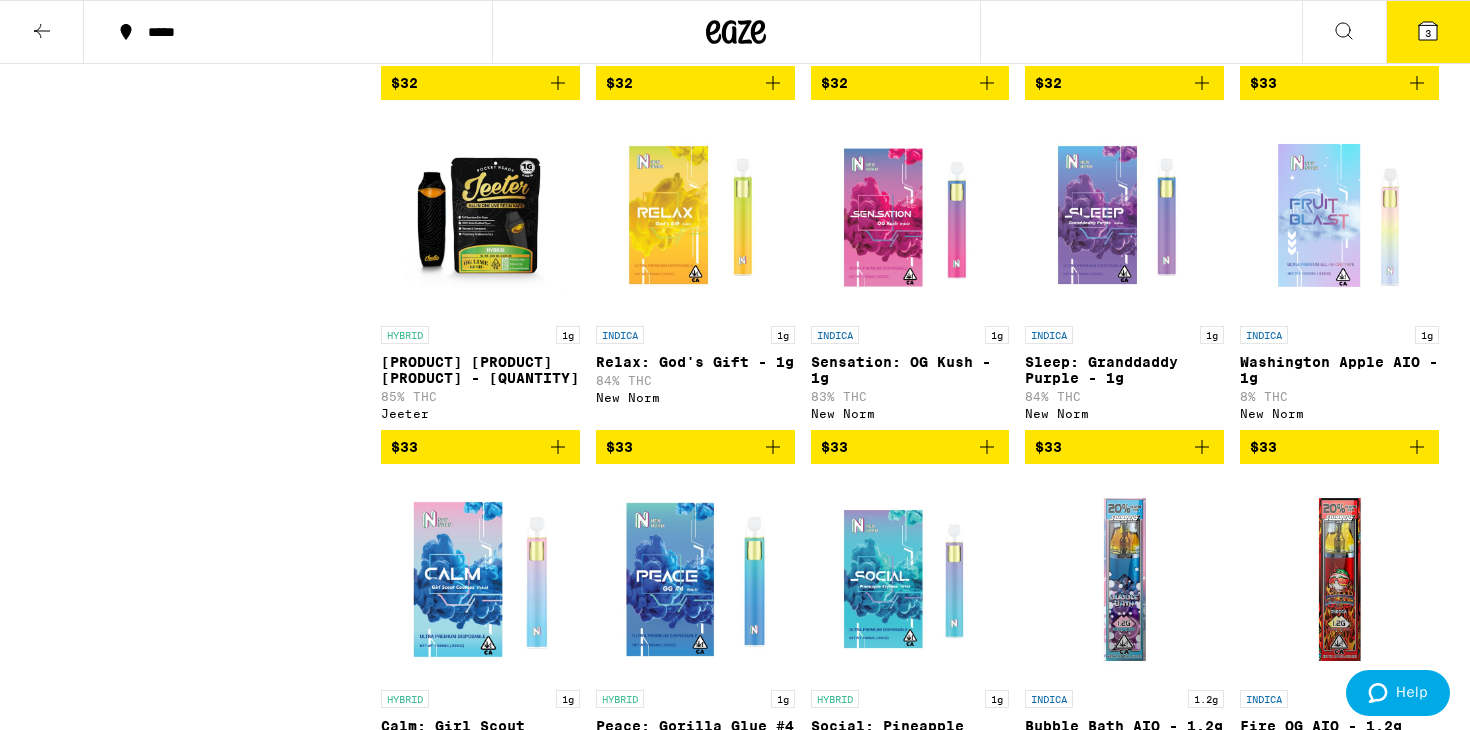 click at bounding box center [910, 216] 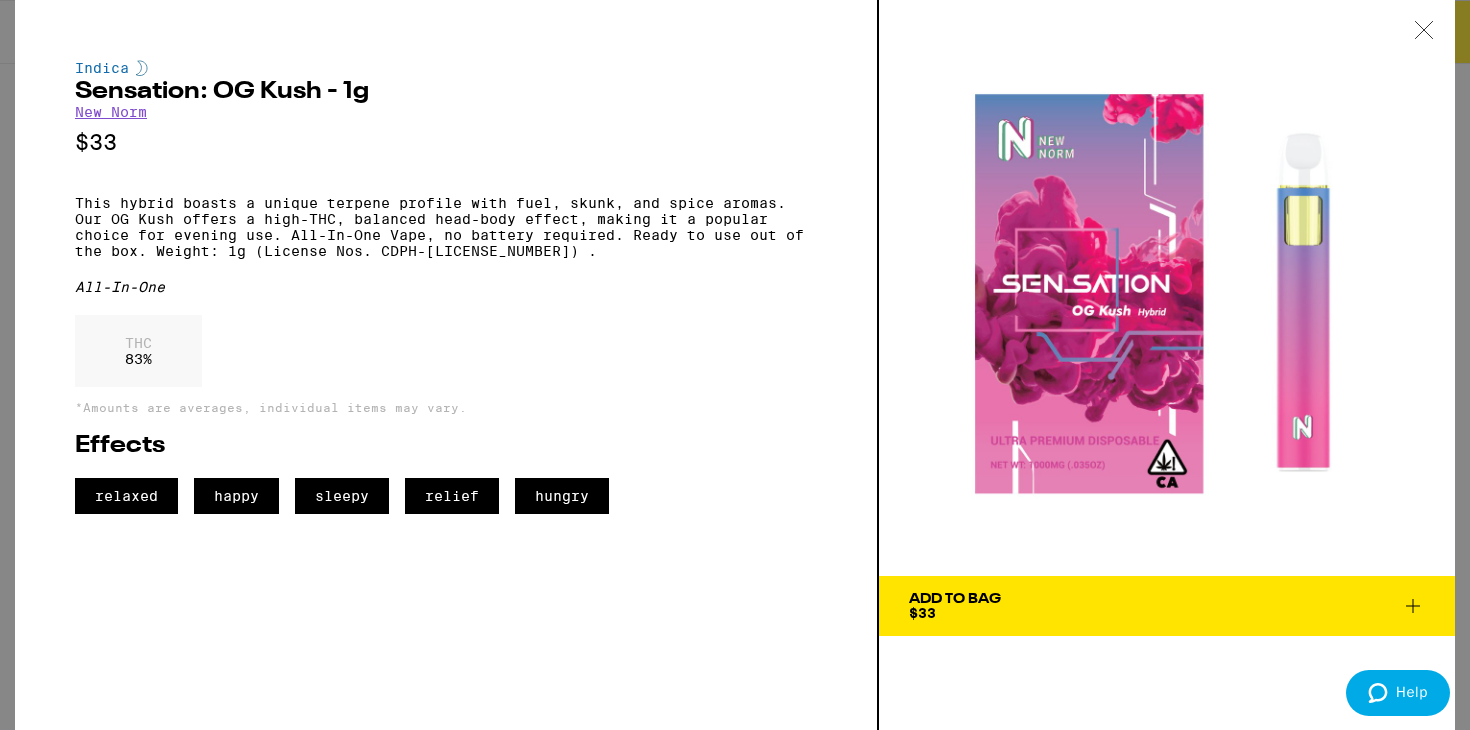 click 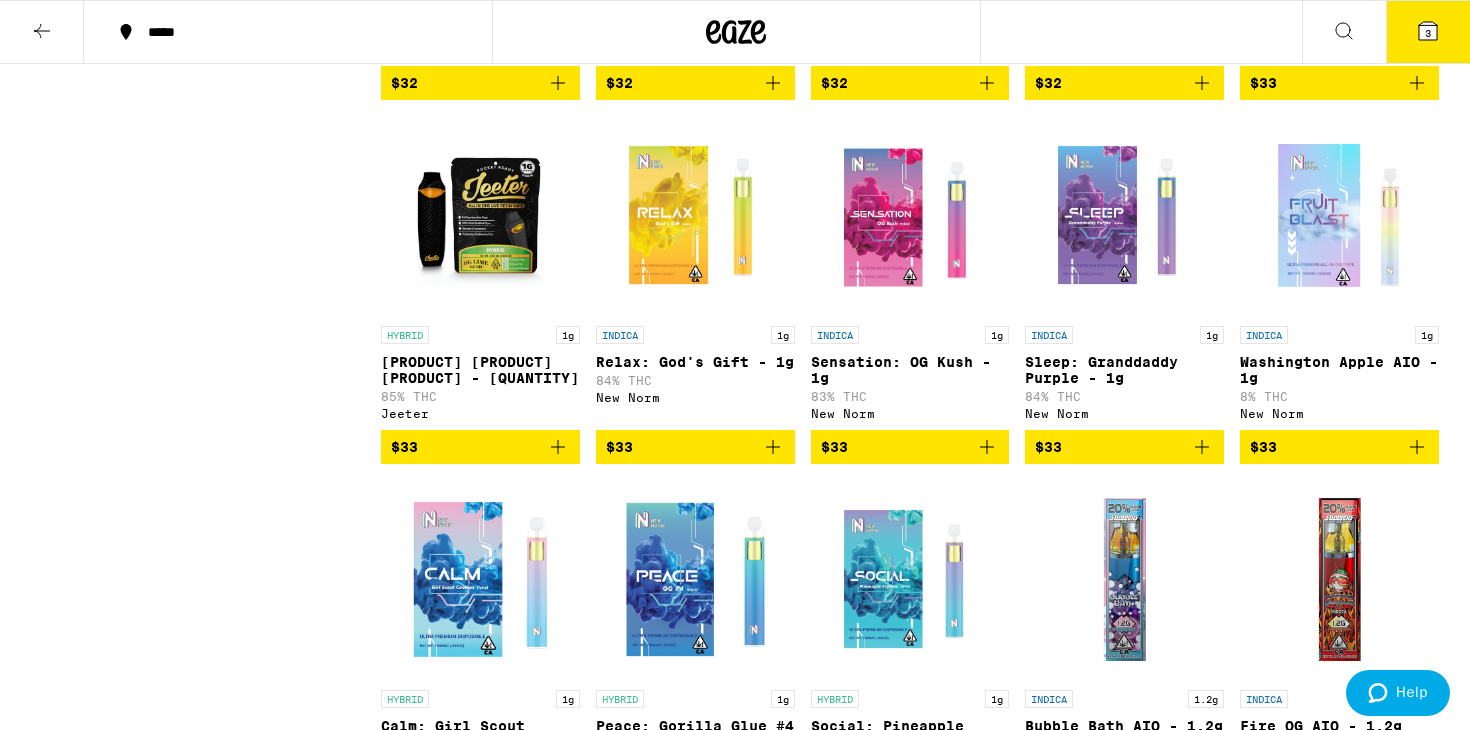 scroll, scrollTop: 4321, scrollLeft: 0, axis: vertical 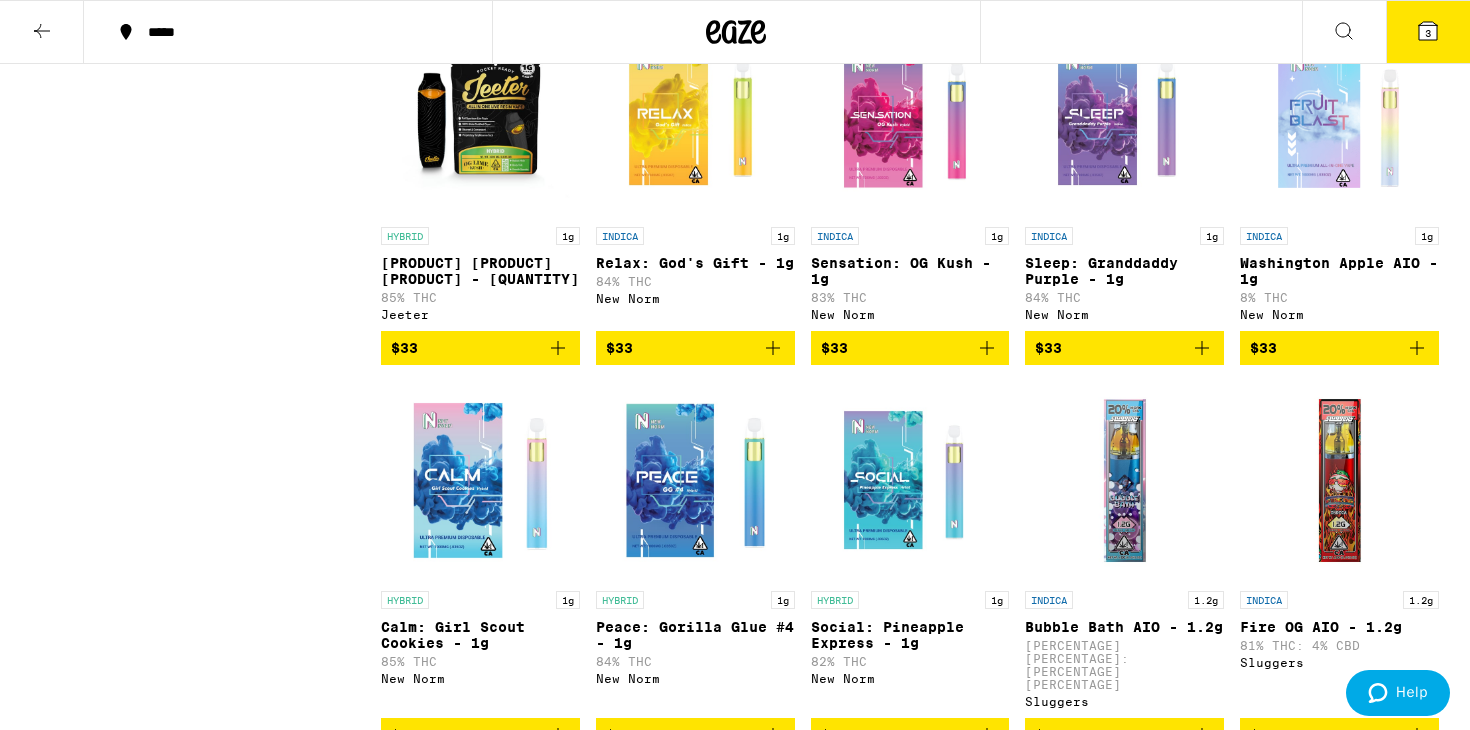 click at bounding box center (1124, 117) 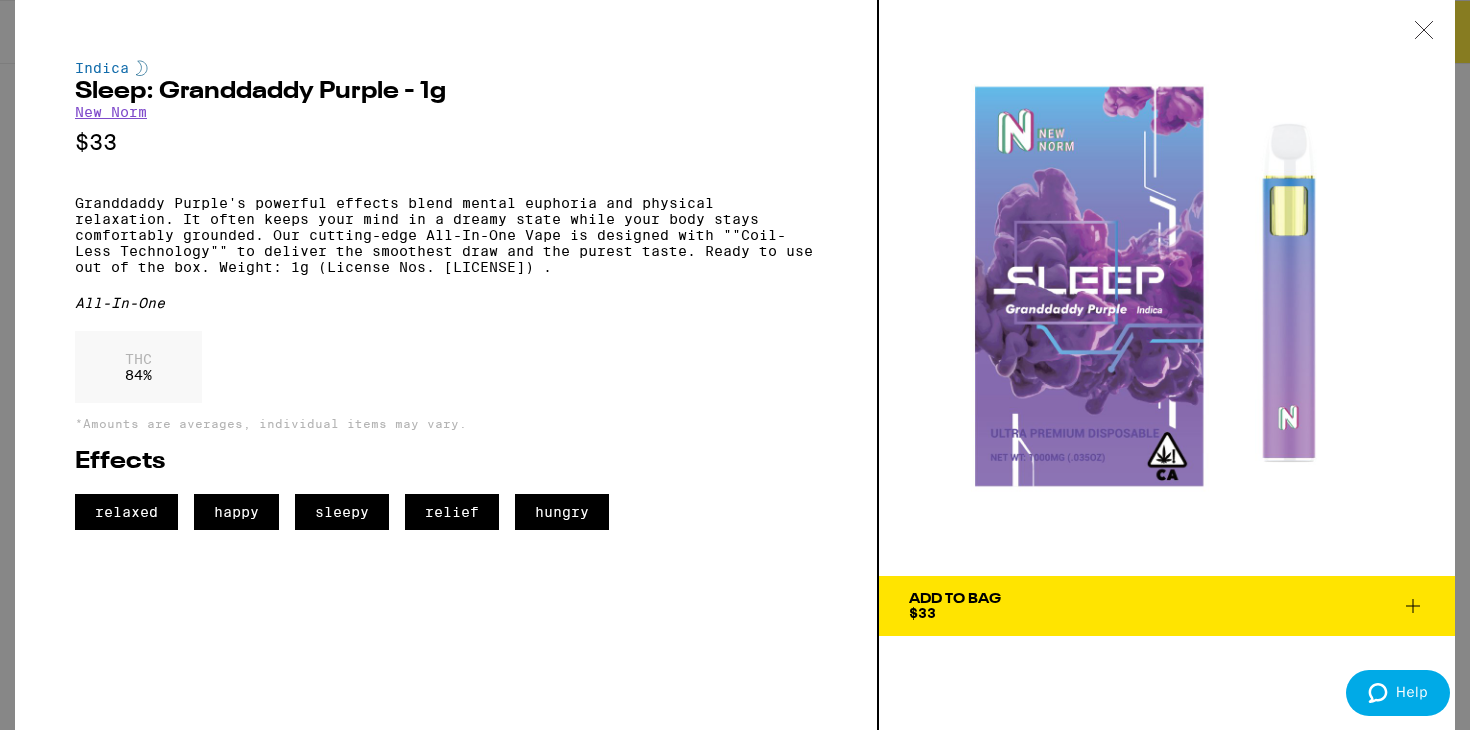 click at bounding box center [1424, 31] 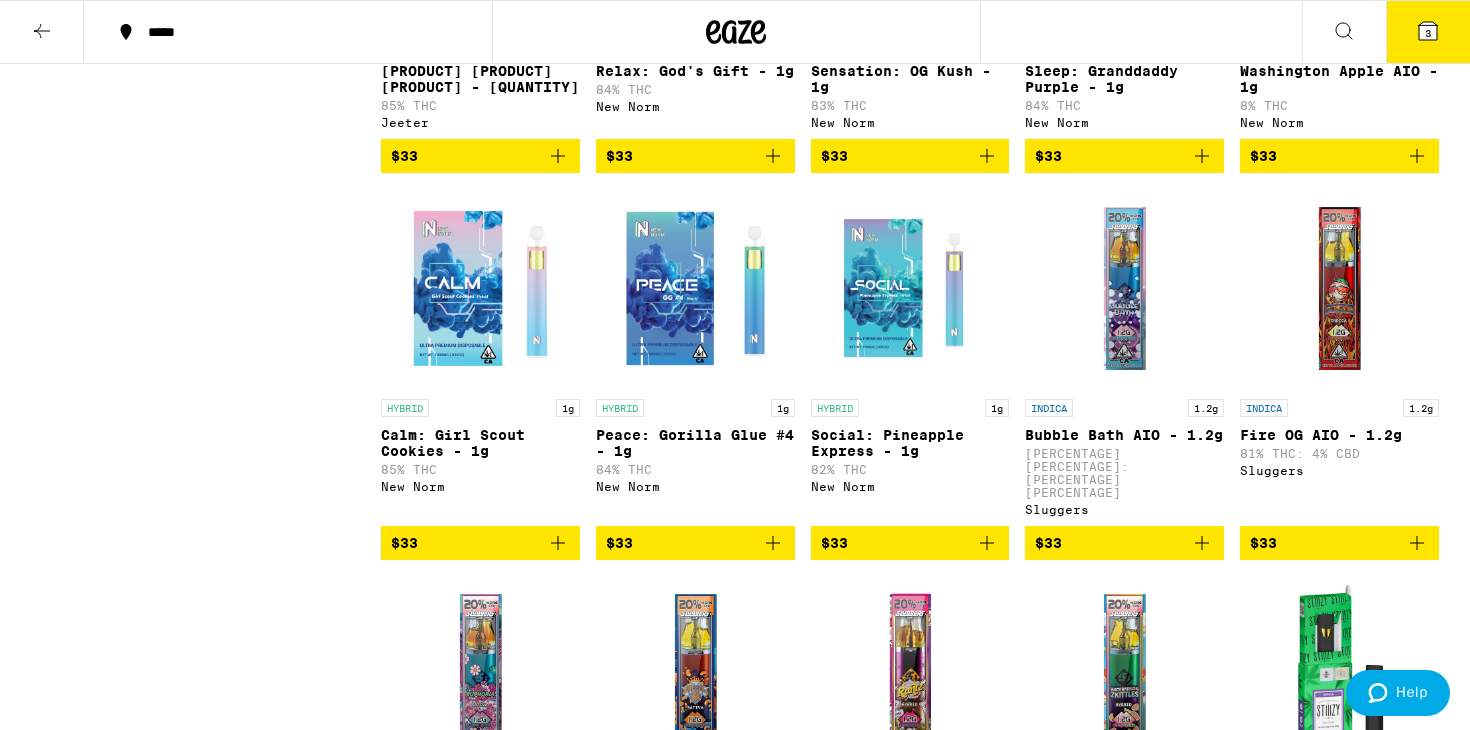 scroll, scrollTop: 4669, scrollLeft: 0, axis: vertical 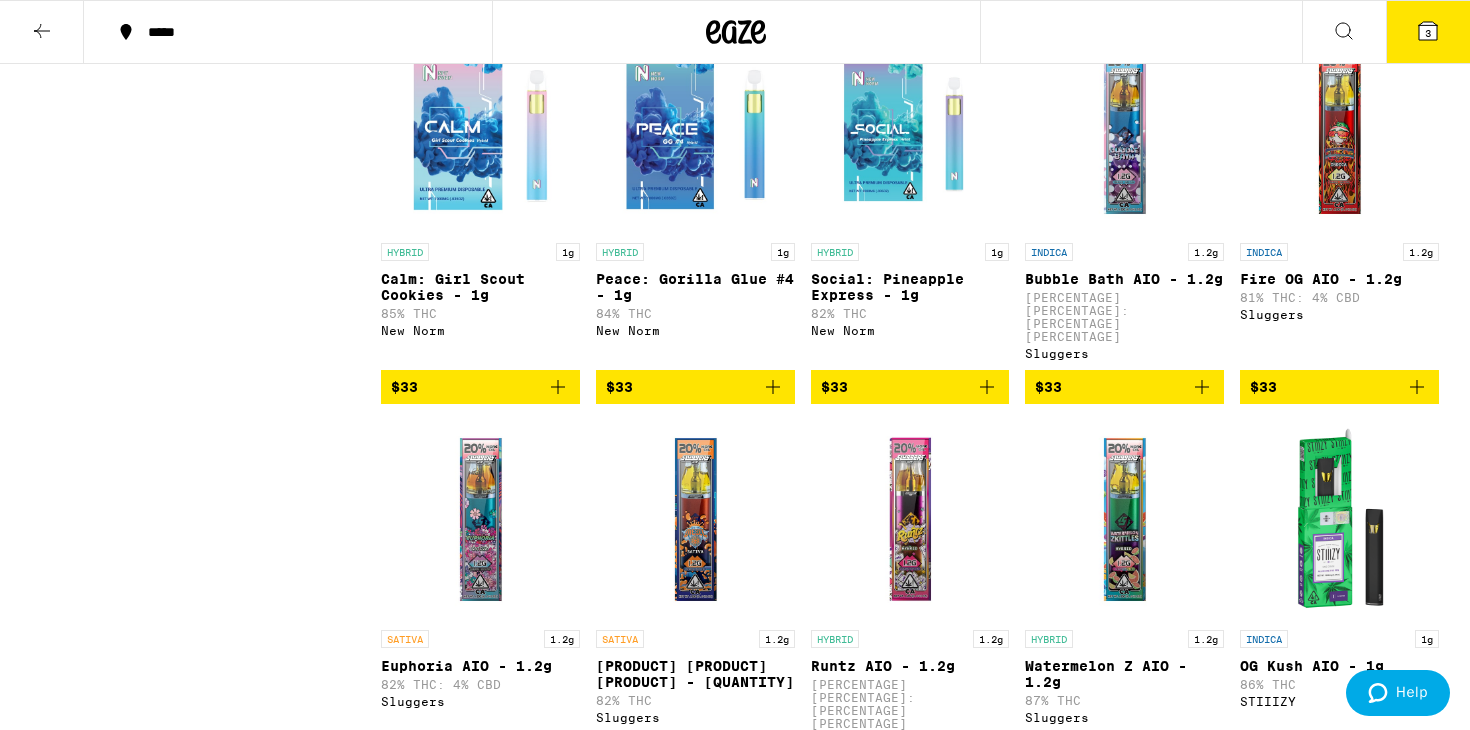click at bounding box center [480, 133] 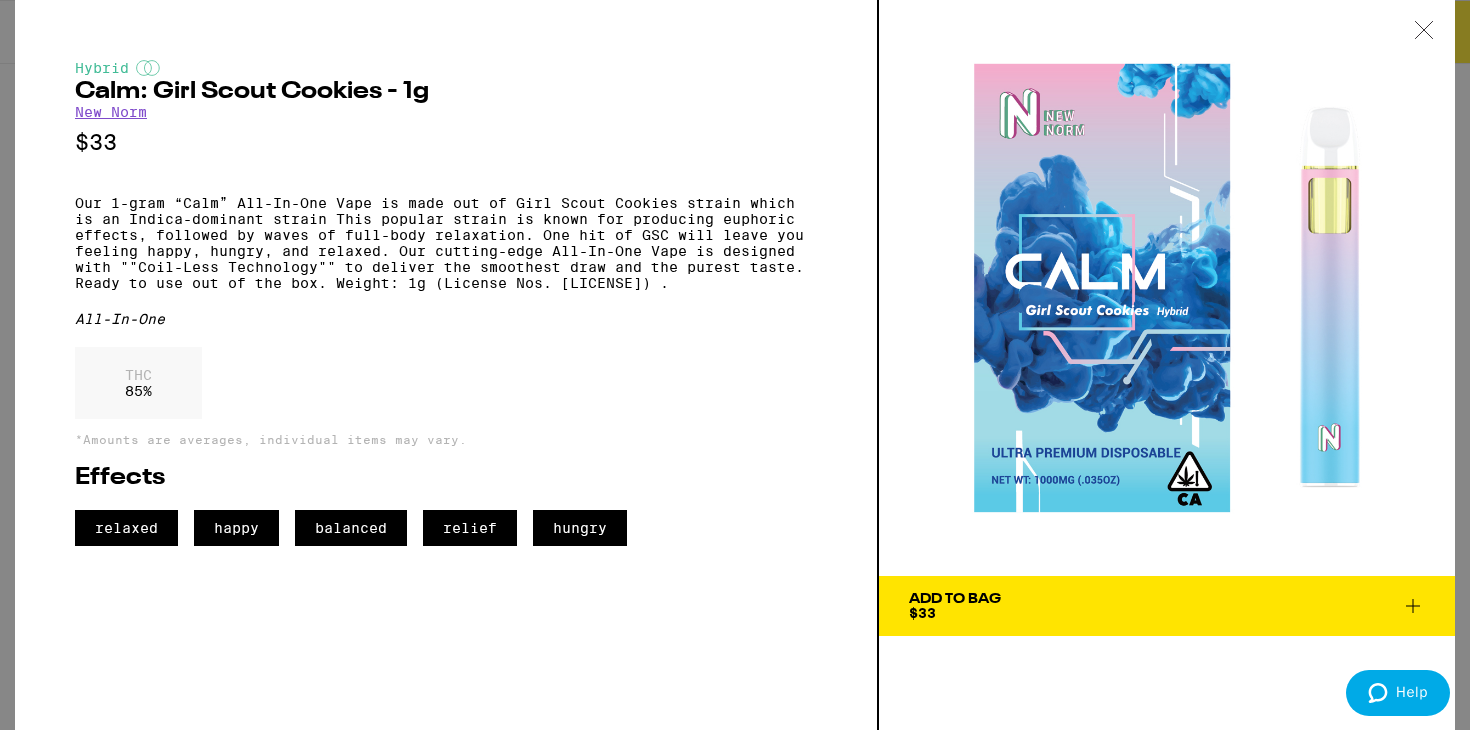 click 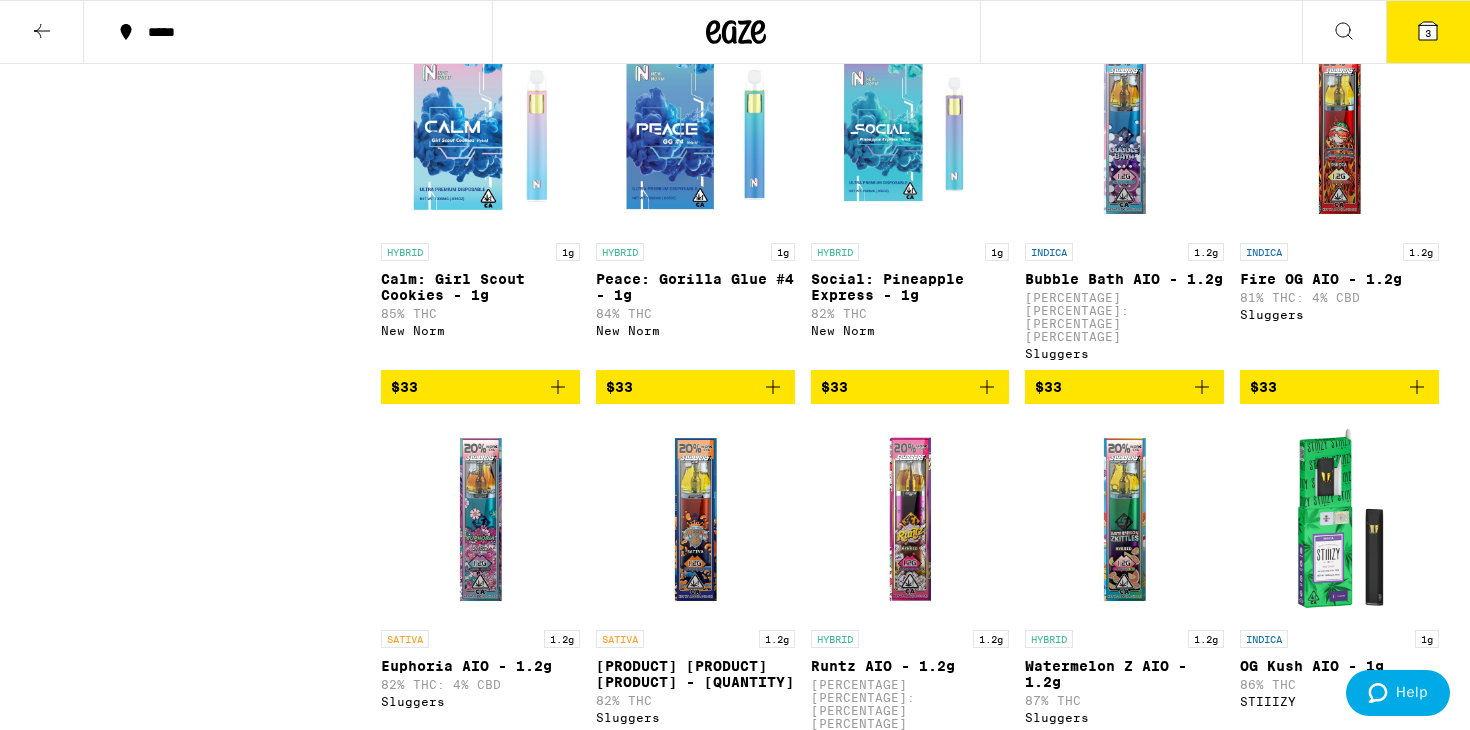 click at bounding box center [910, 133] 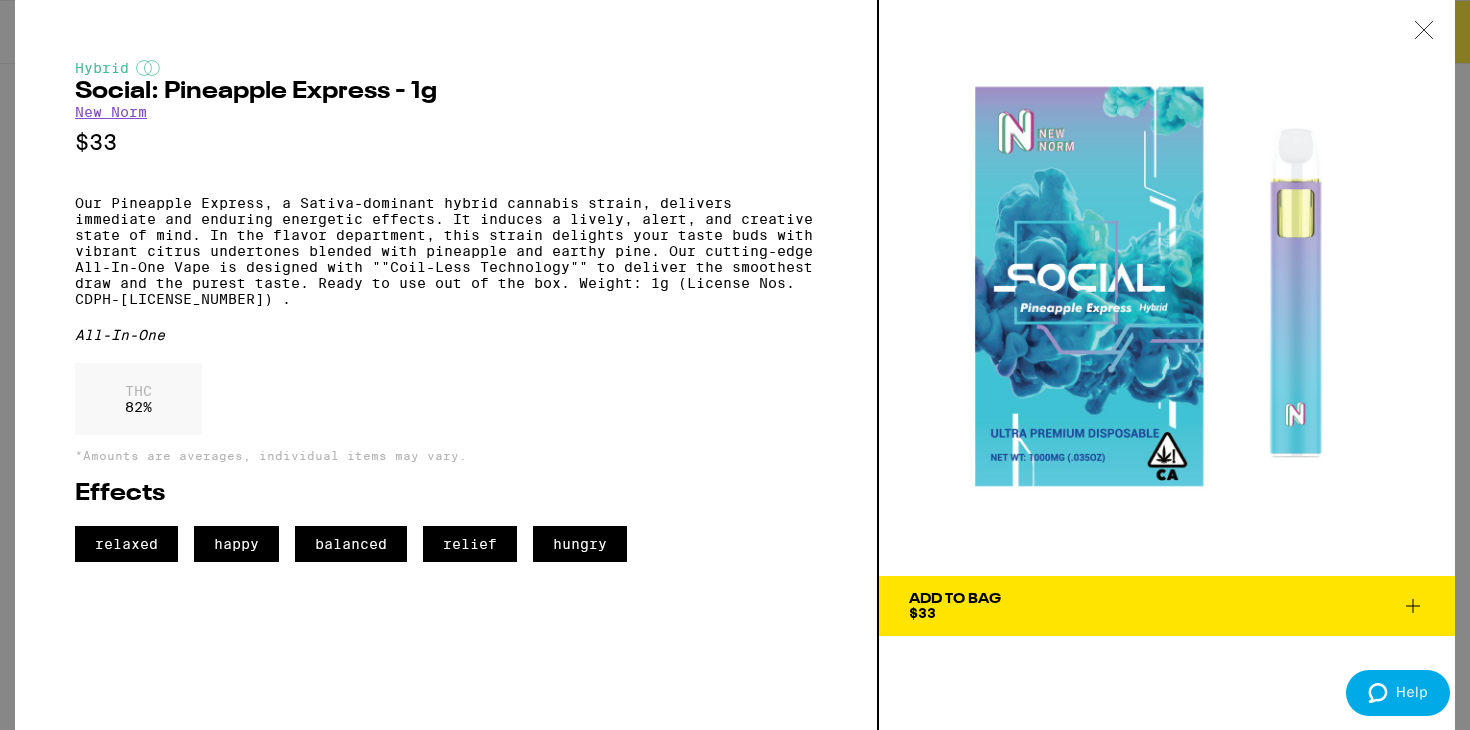 click 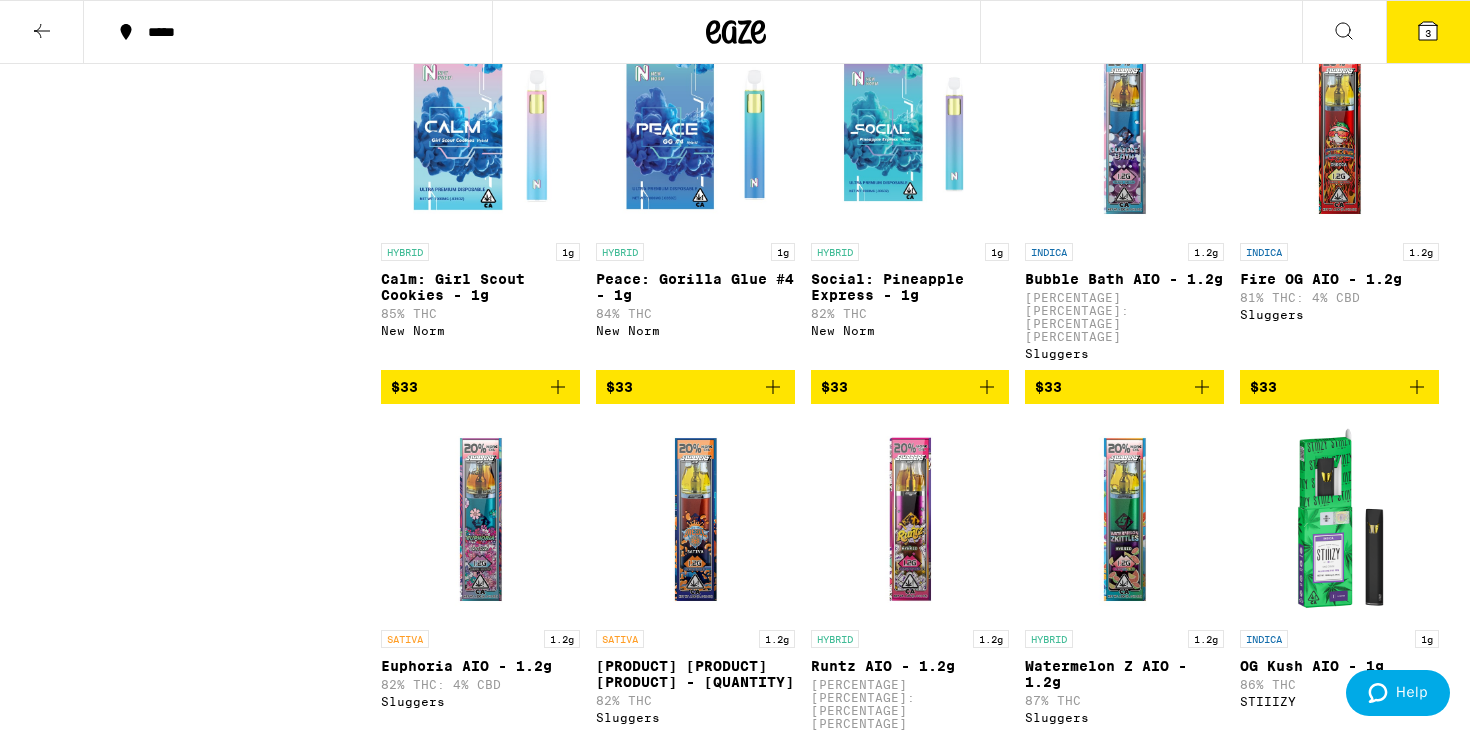 click at bounding box center [695, 133] 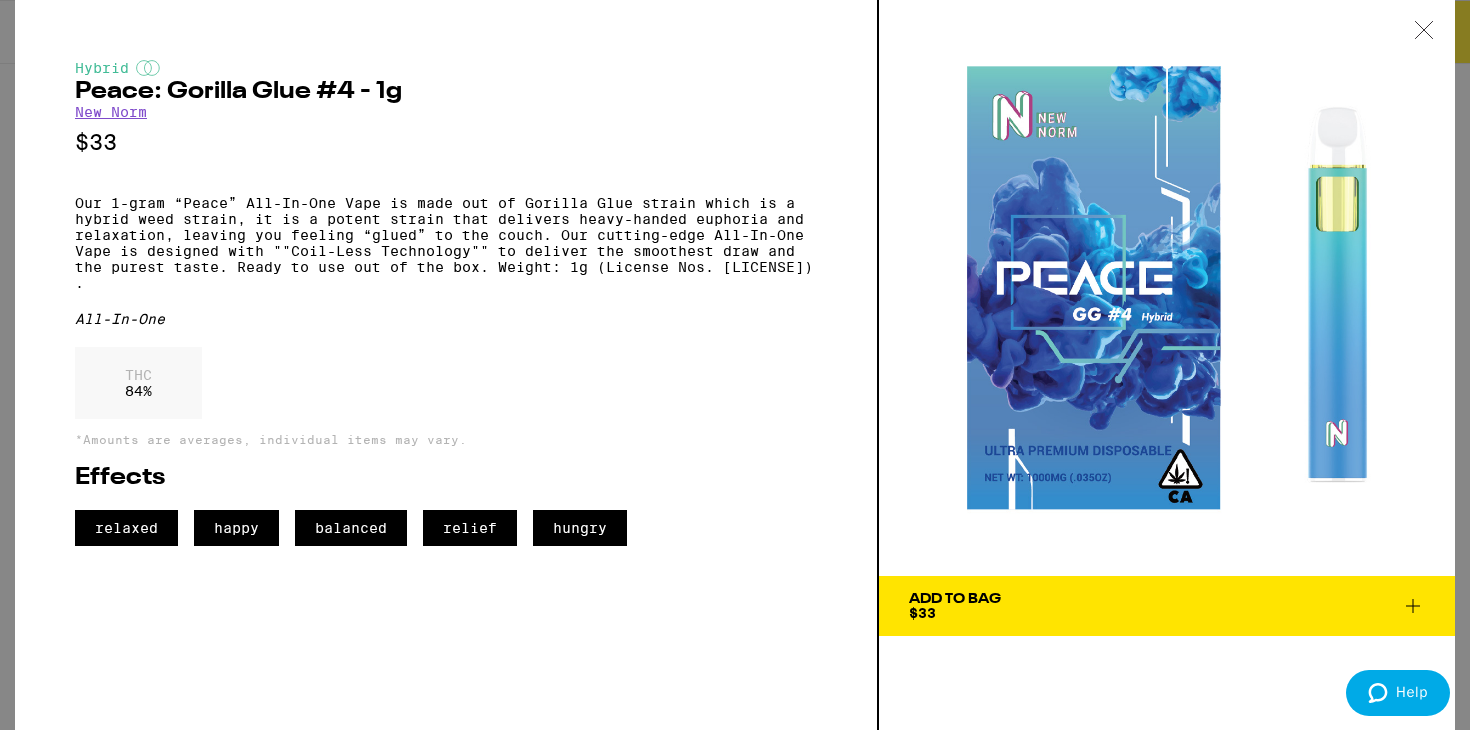 click 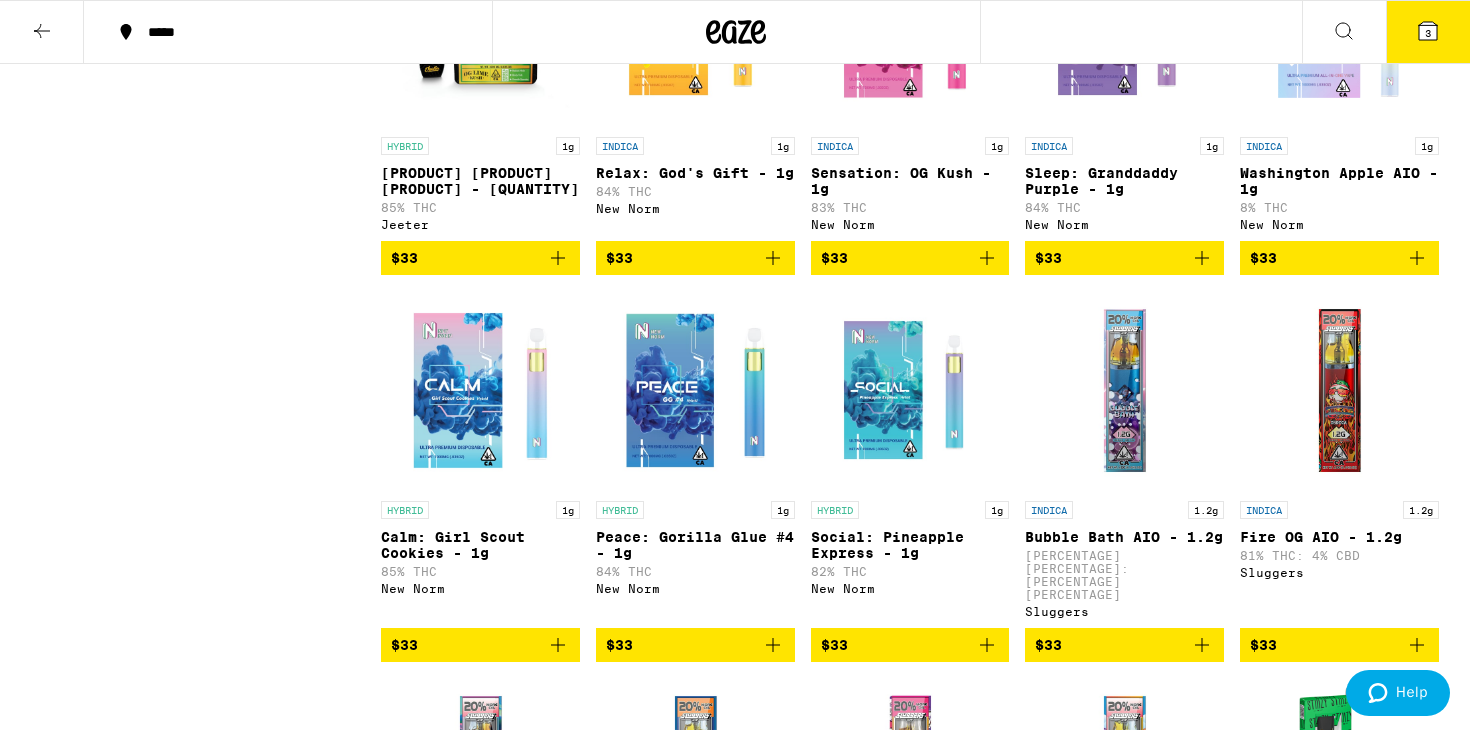 scroll, scrollTop: 4365, scrollLeft: 0, axis: vertical 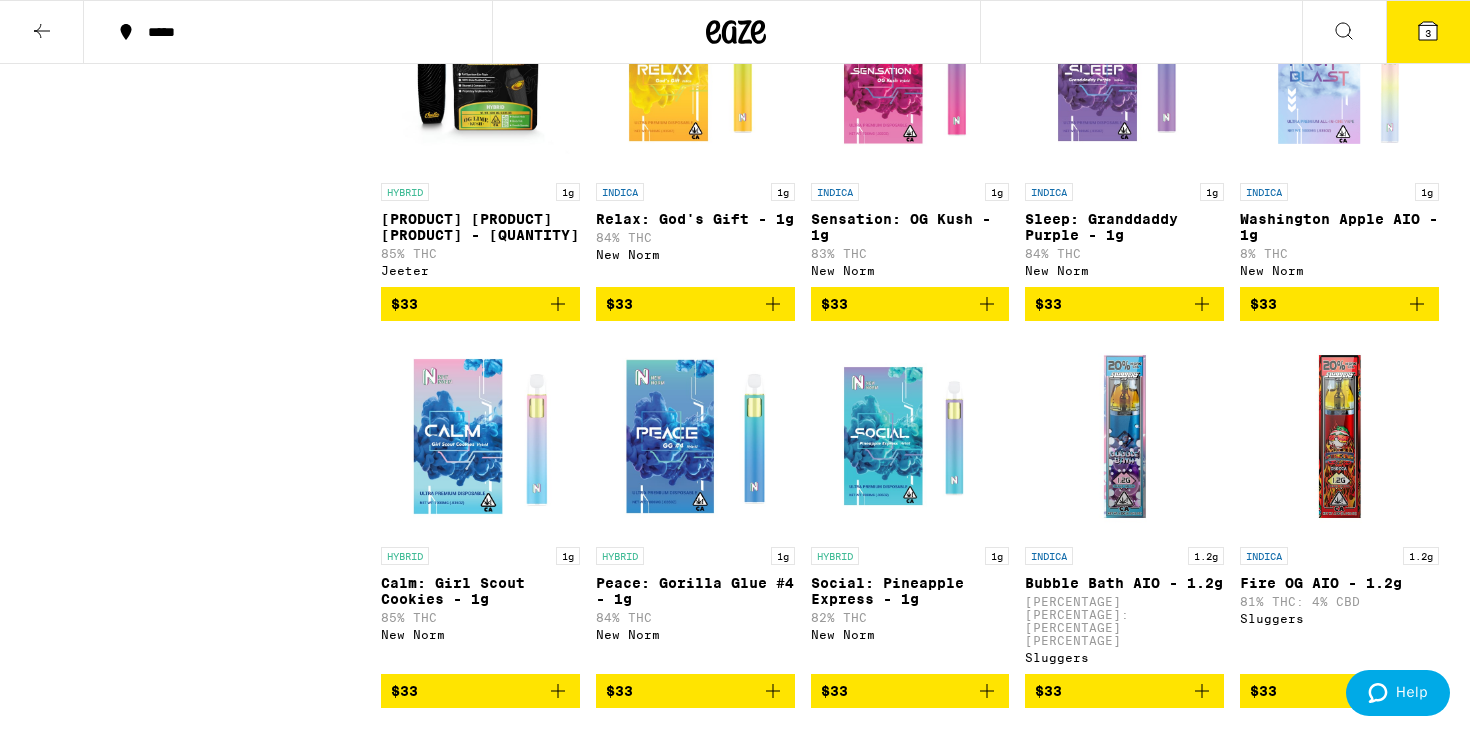 click at bounding box center [695, 73] 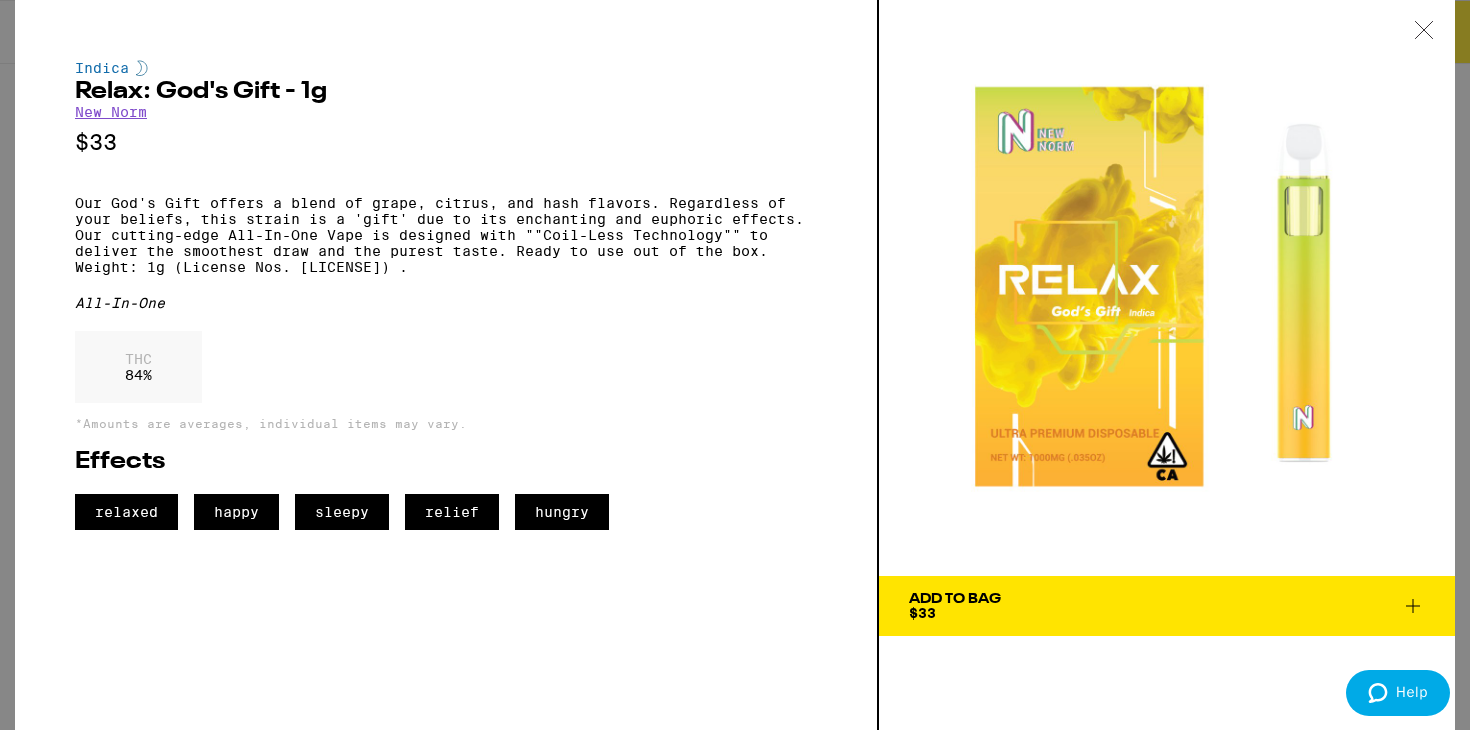 click at bounding box center (1424, 31) 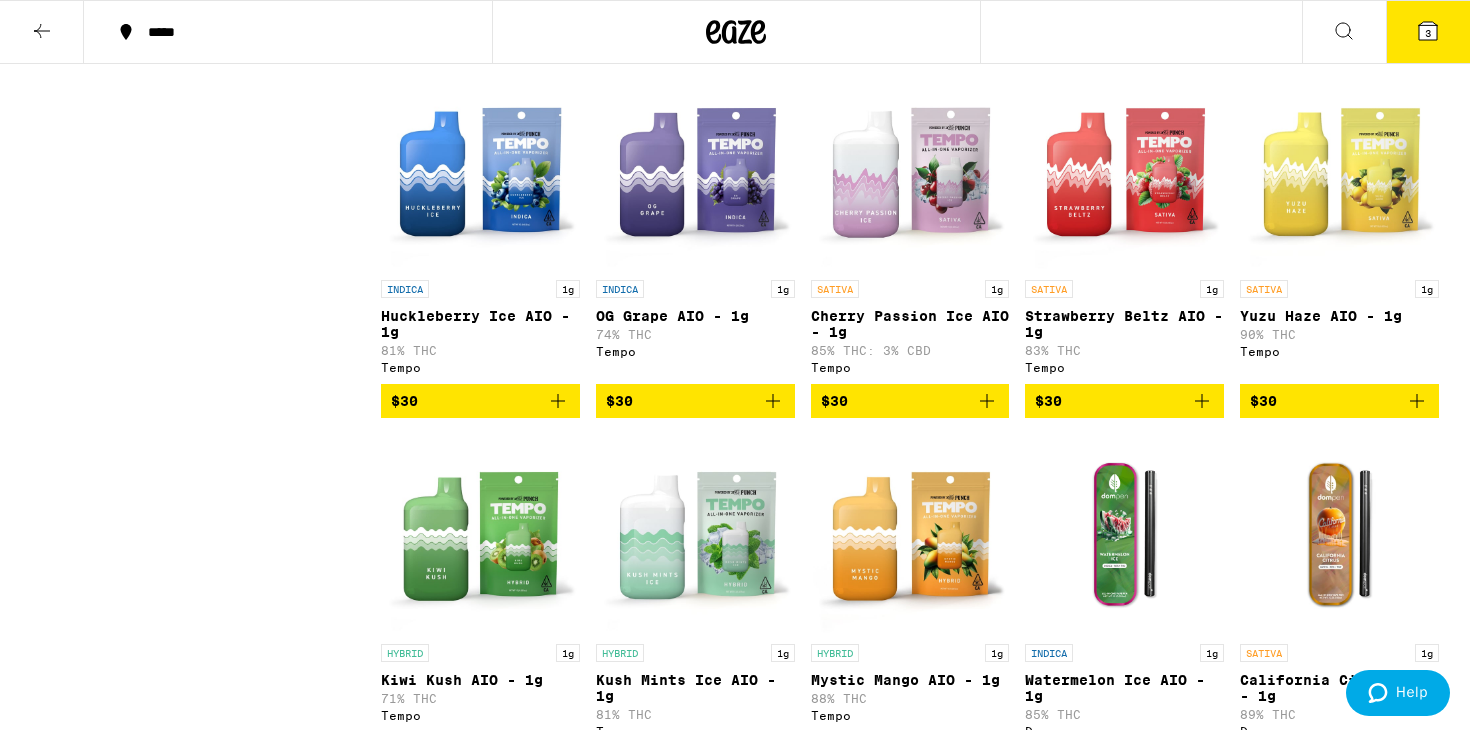 scroll, scrollTop: 3153, scrollLeft: 0, axis: vertical 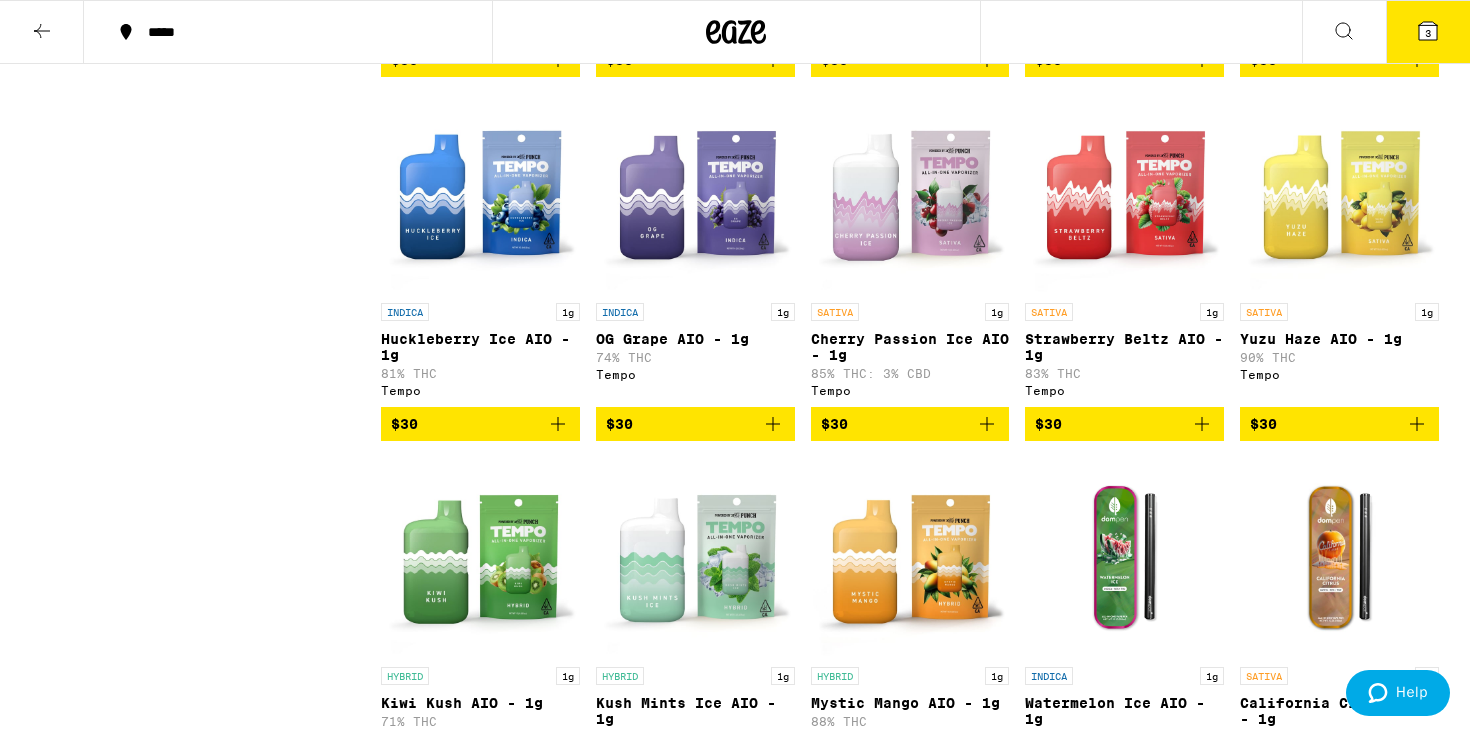 click at bounding box center [1124, 193] 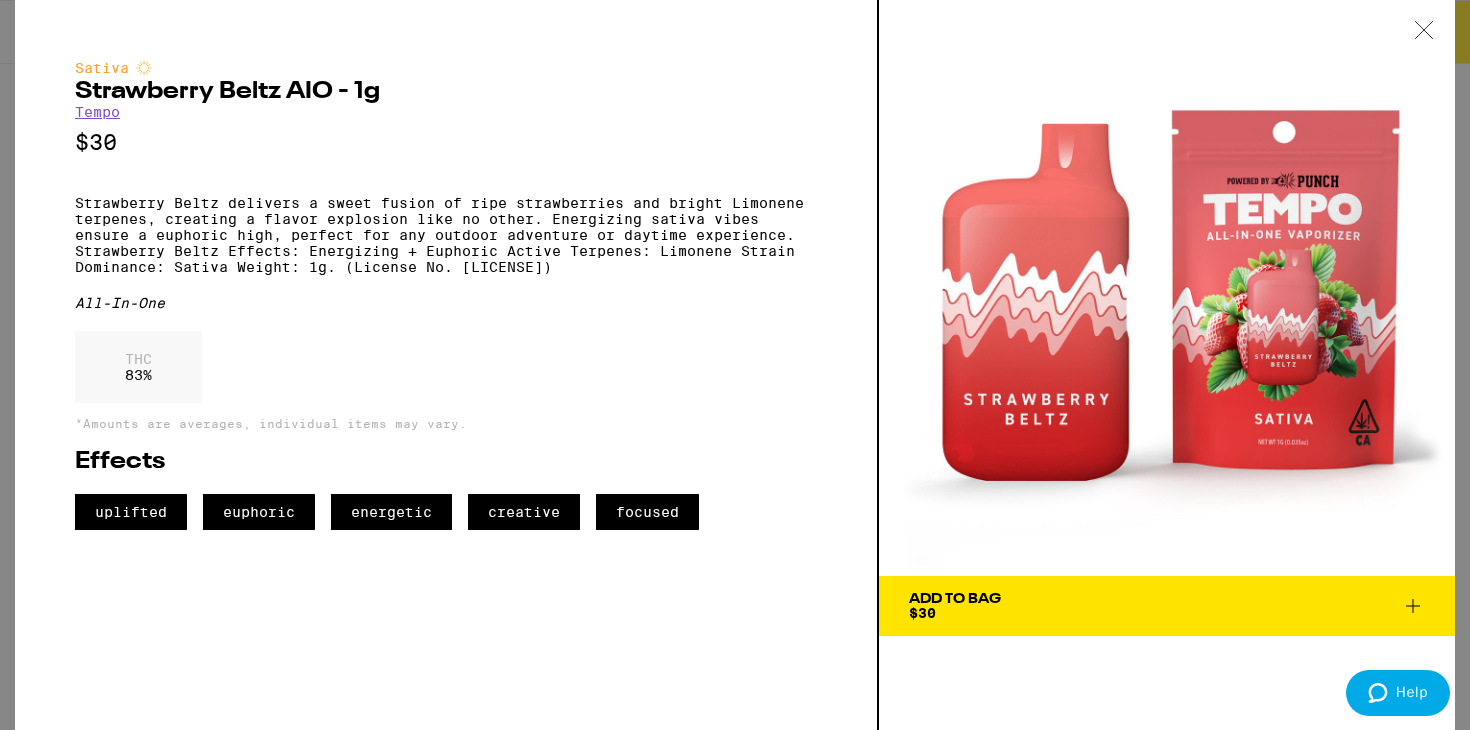 click 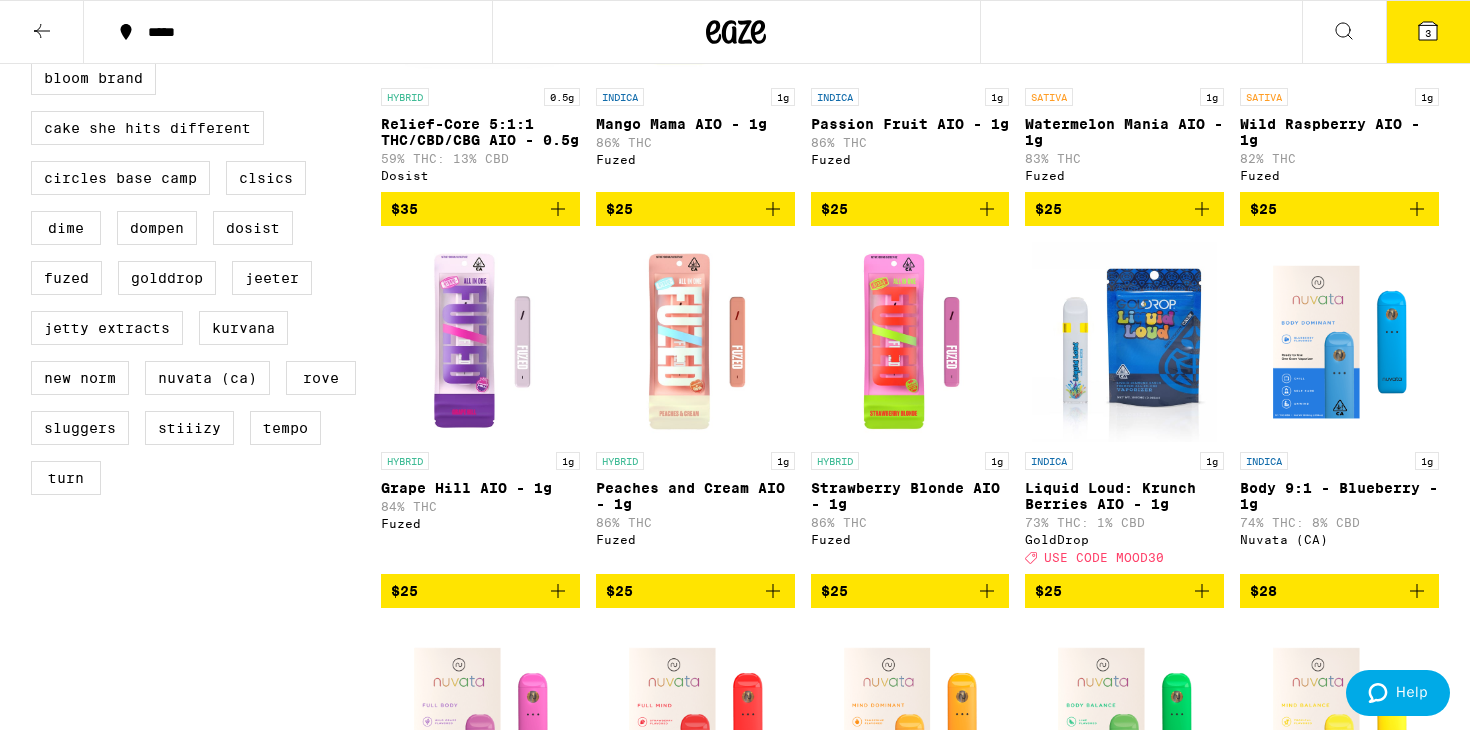 scroll, scrollTop: 0, scrollLeft: 0, axis: both 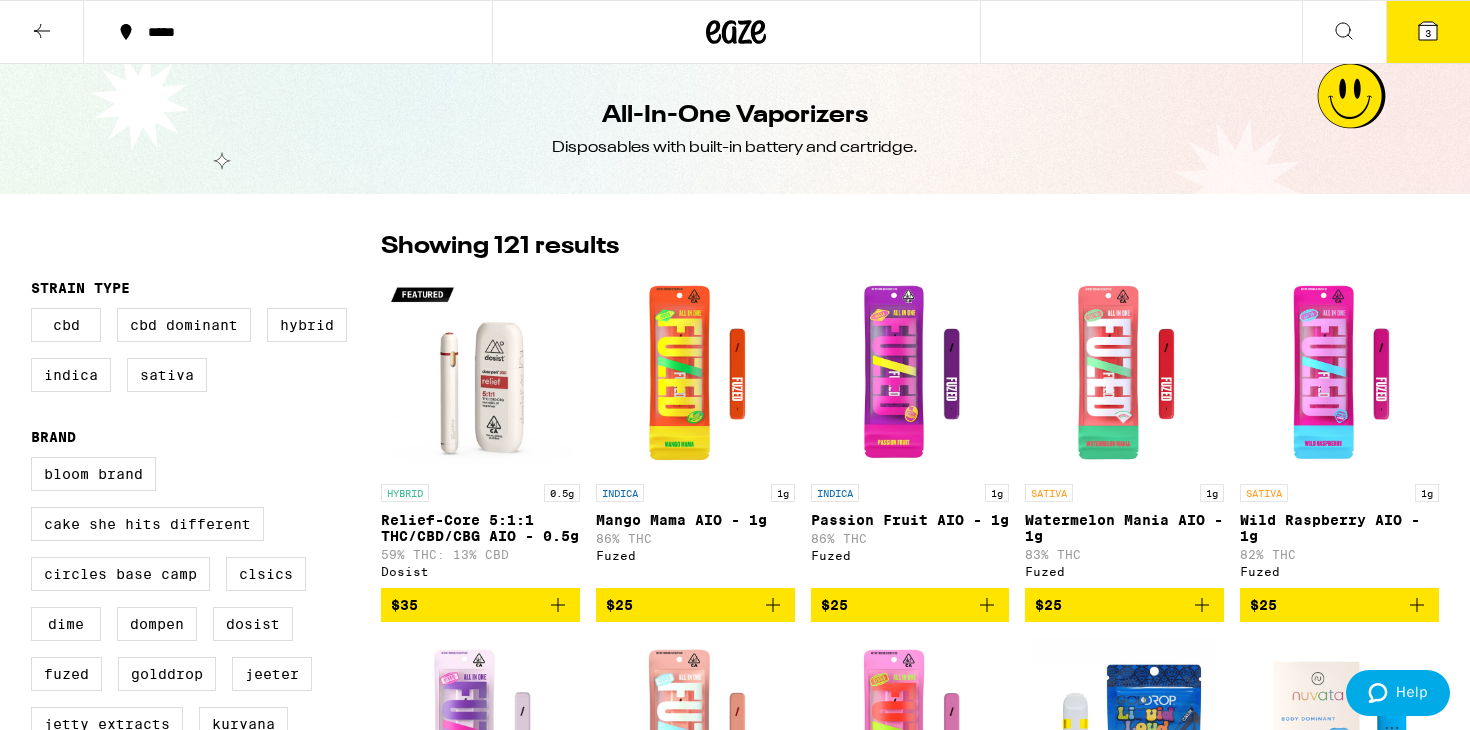 click 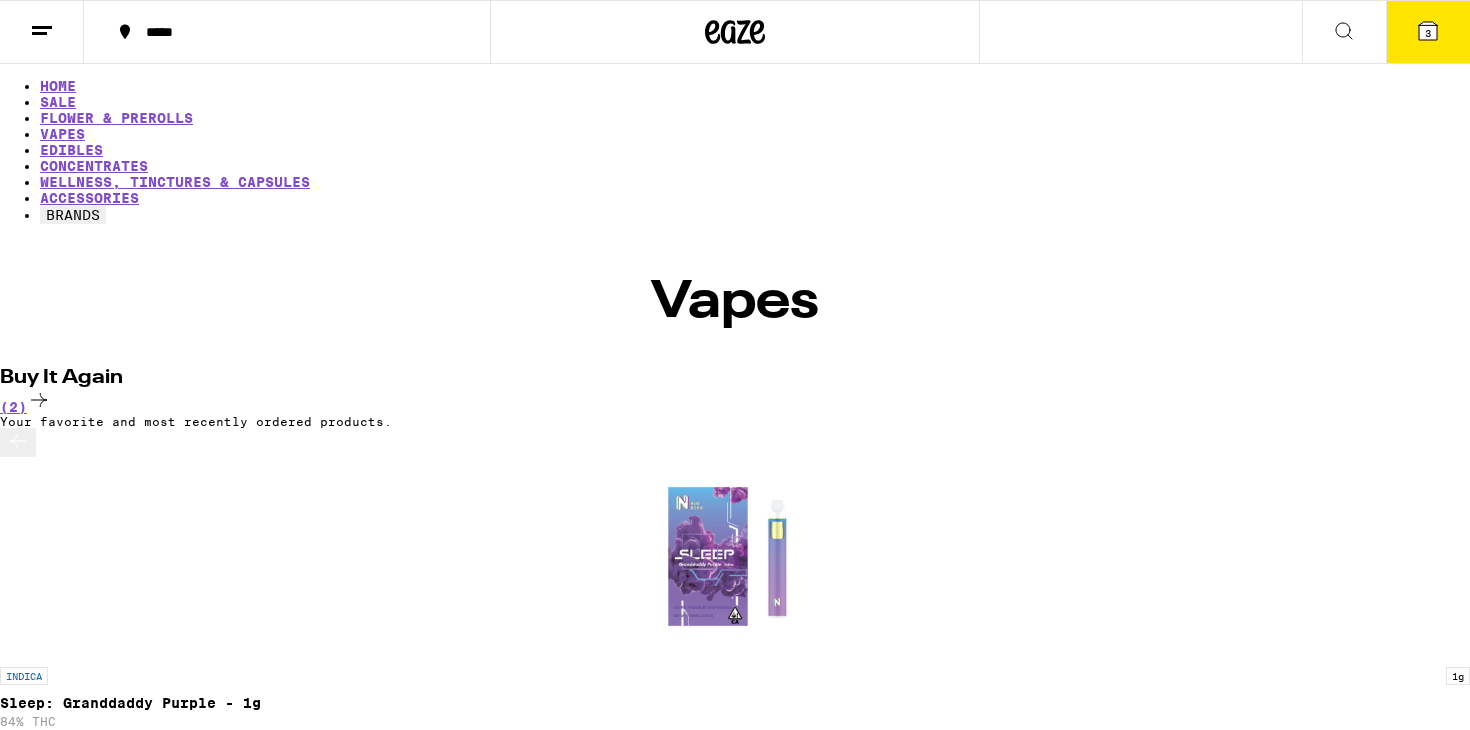 click 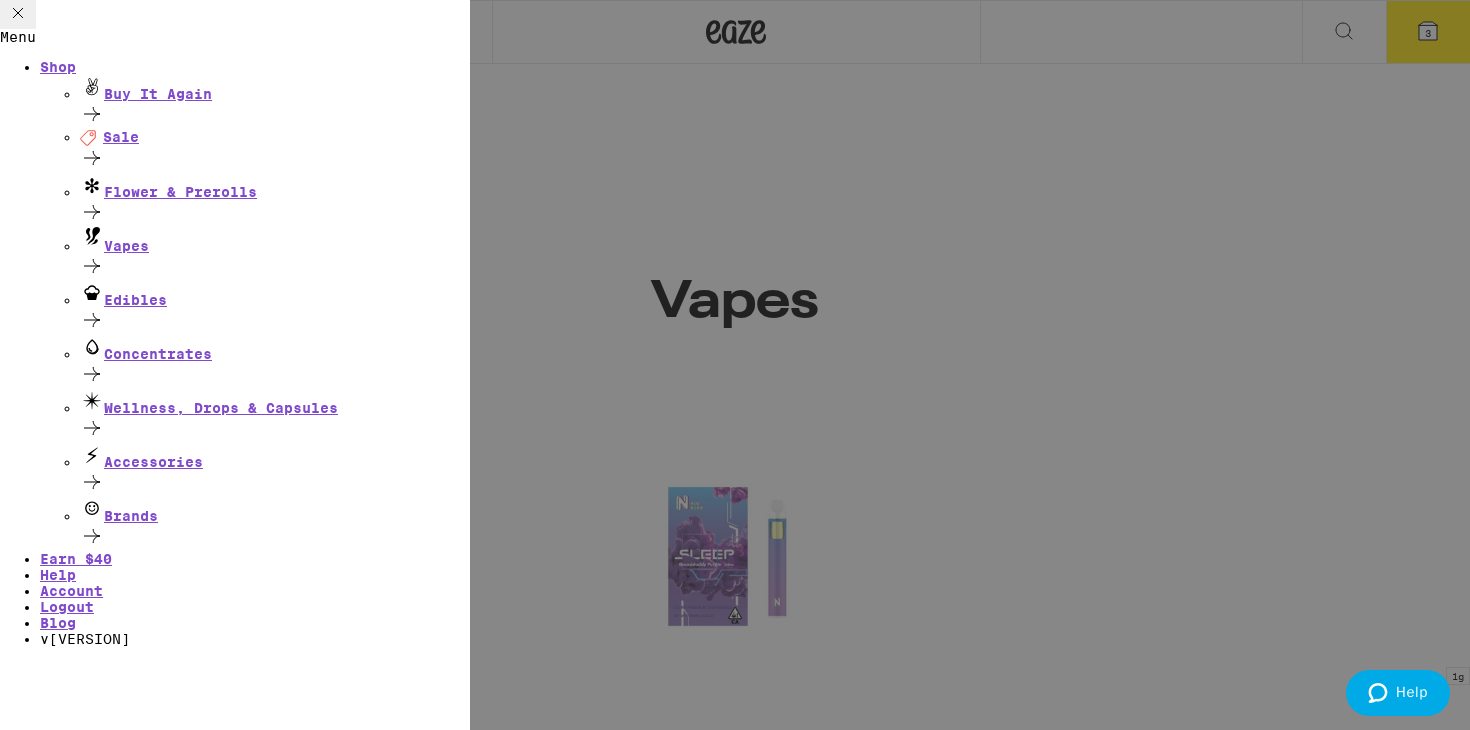 click on "Menu Shop Buy It Again Deal Created with Sketch. Sale Flower & Prerolls Vapes Edibles Concentrates Wellness, Drops & Capsules Accessories Brands Earn $ 40 Help Account Logout Blog v 19.41.0" at bounding box center [735, 365] 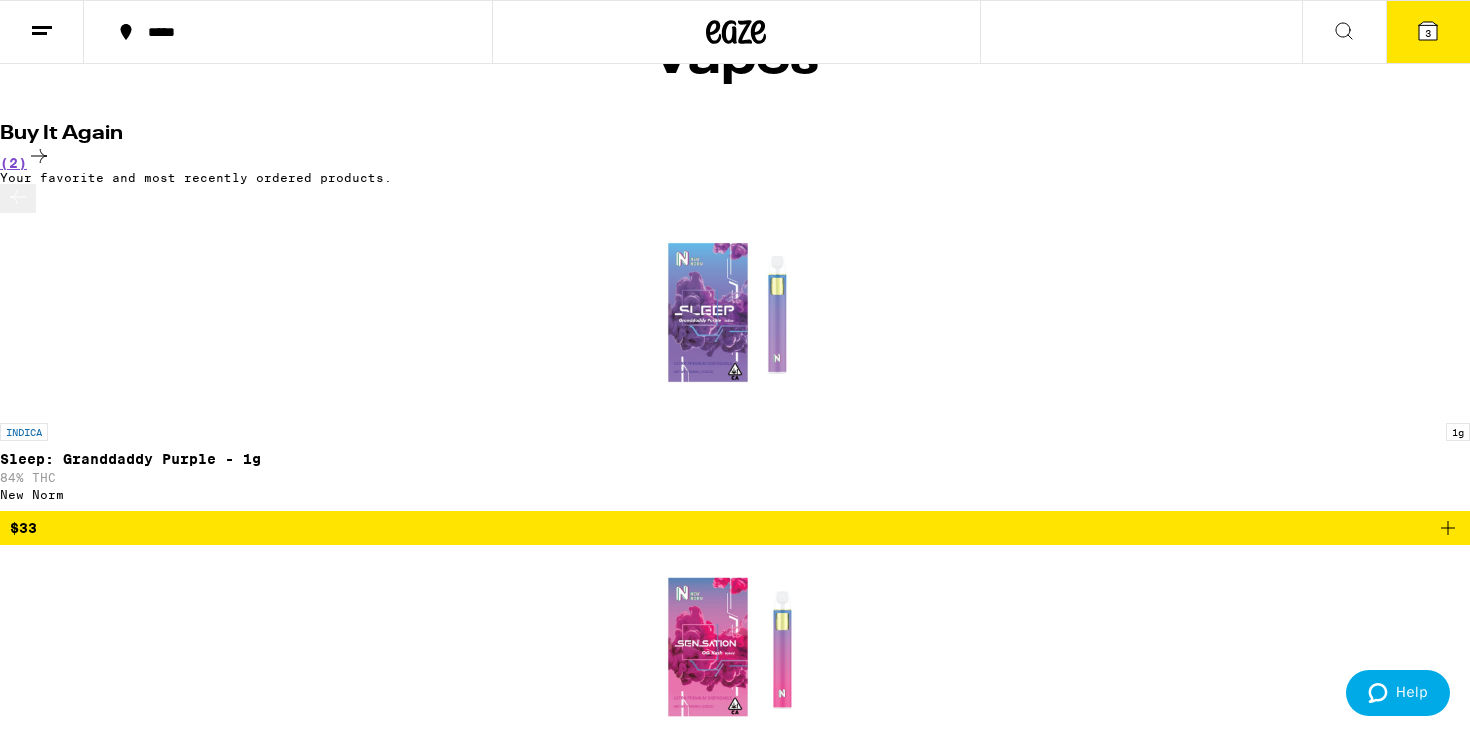 scroll, scrollTop: 0, scrollLeft: 0, axis: both 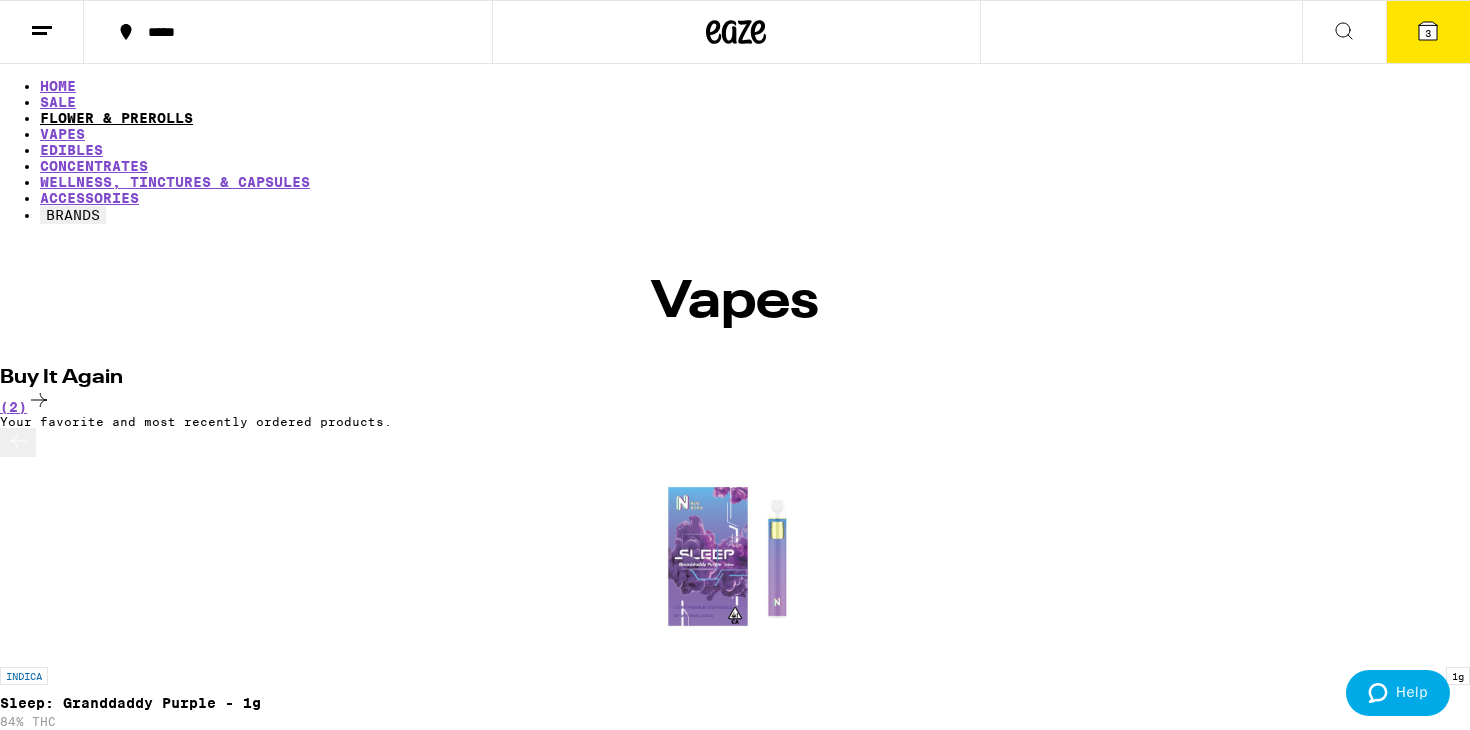 click on "FLOWER & PREROLLS" at bounding box center [116, 118] 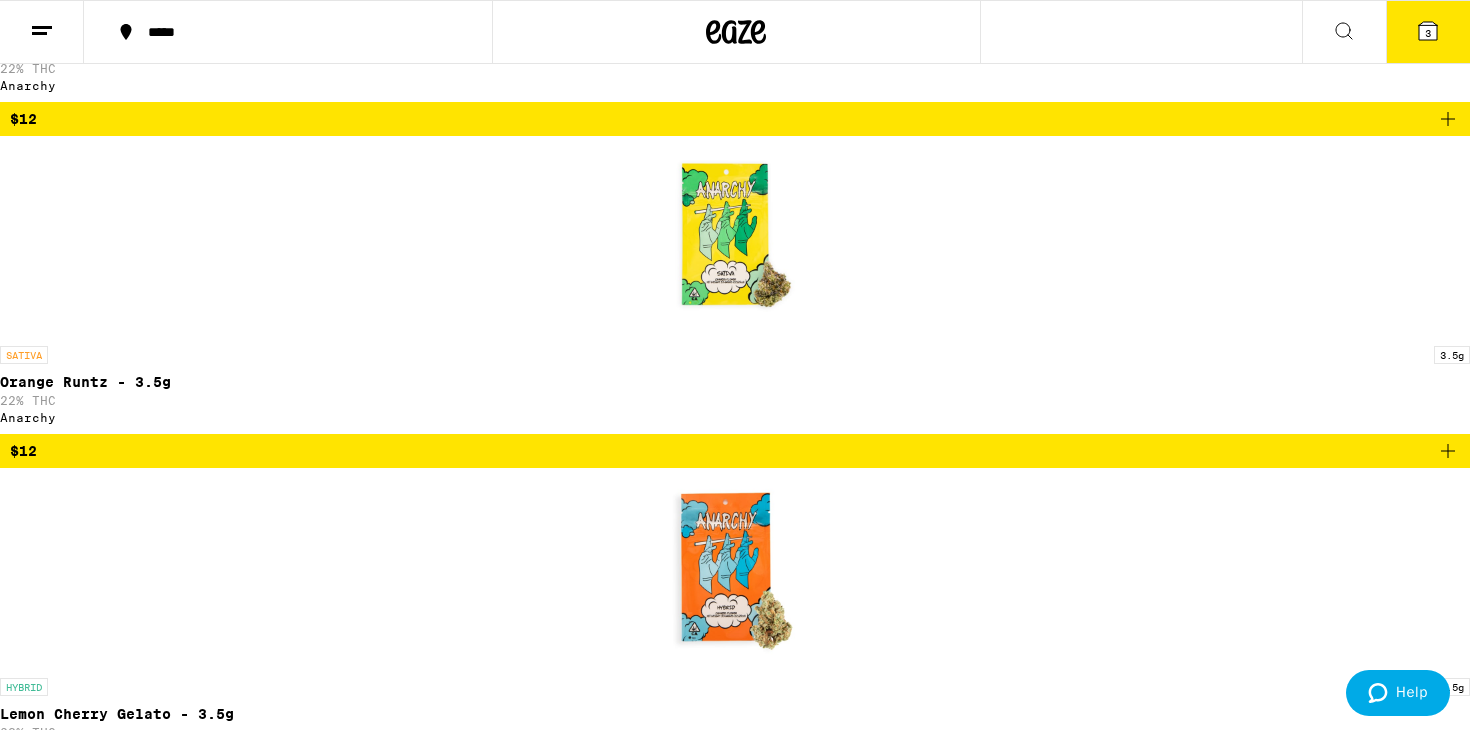 scroll, scrollTop: 1321, scrollLeft: 0, axis: vertical 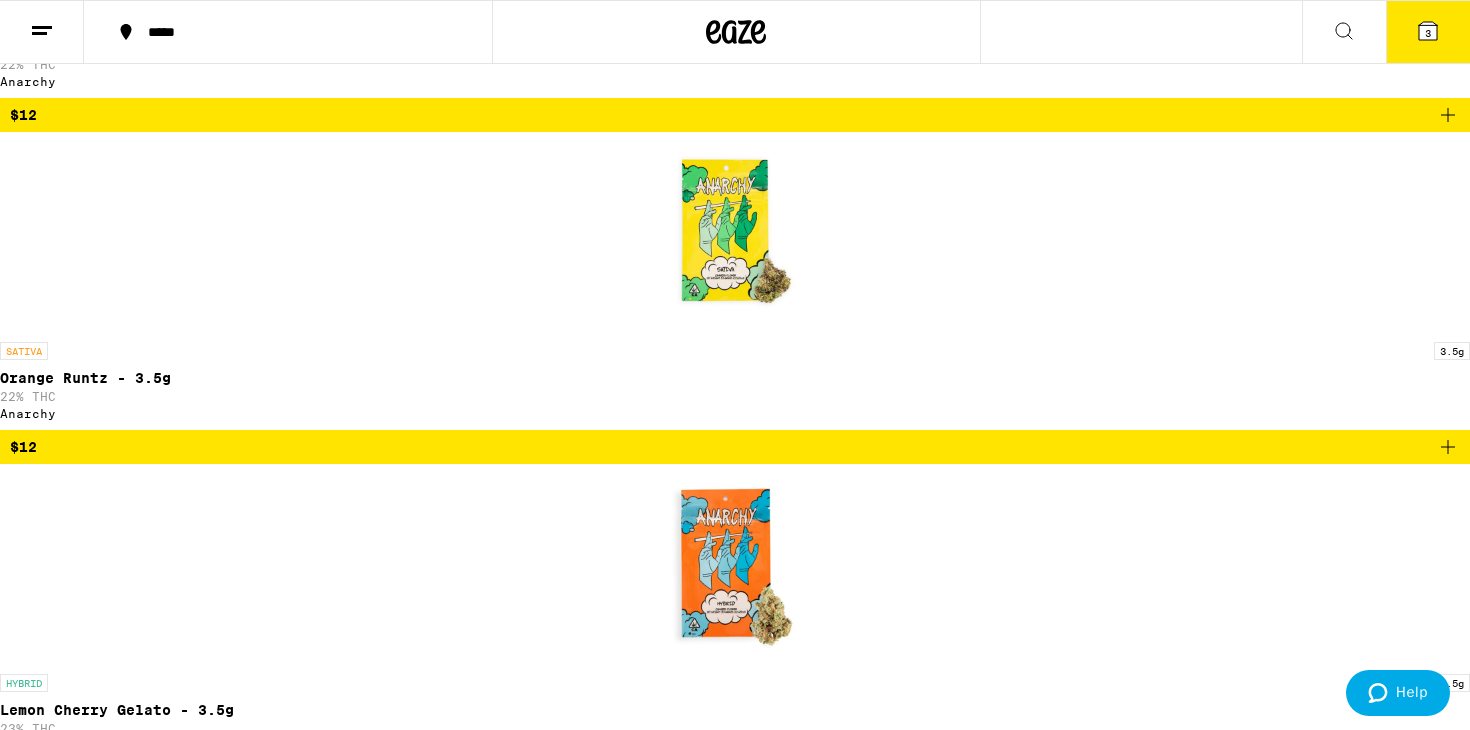 click on "(118)" at bounding box center (735, 10408) 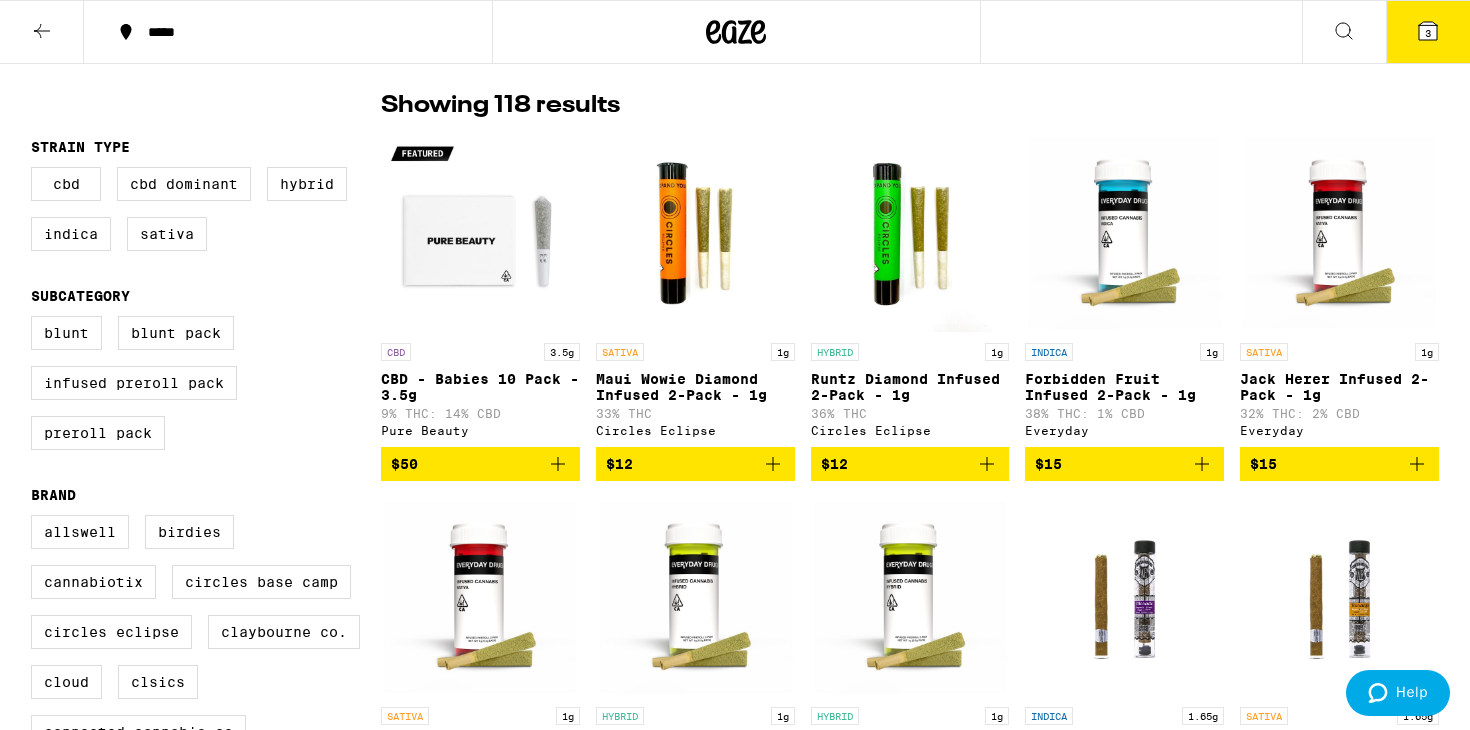 scroll, scrollTop: 0, scrollLeft: 0, axis: both 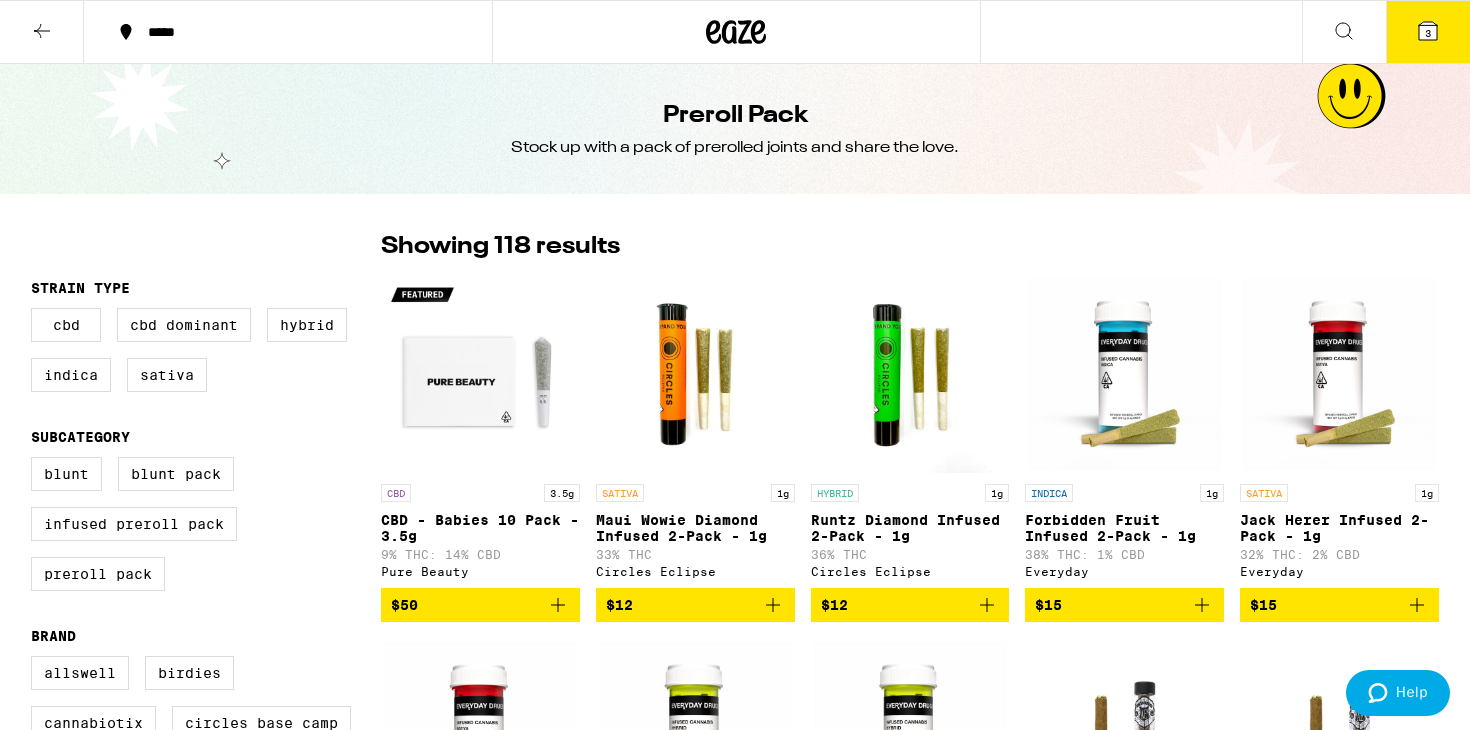 click at bounding box center [42, 32] 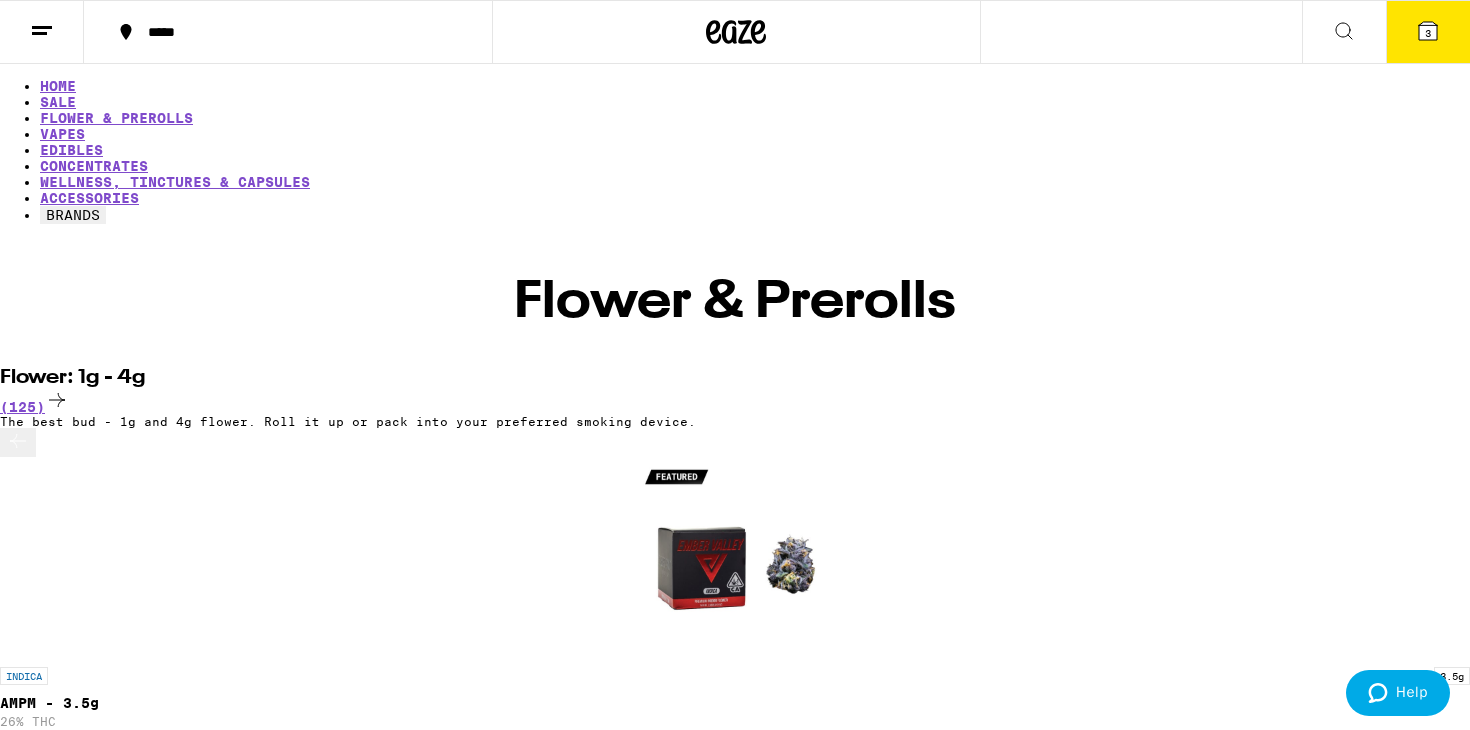 click at bounding box center [1344, 32] 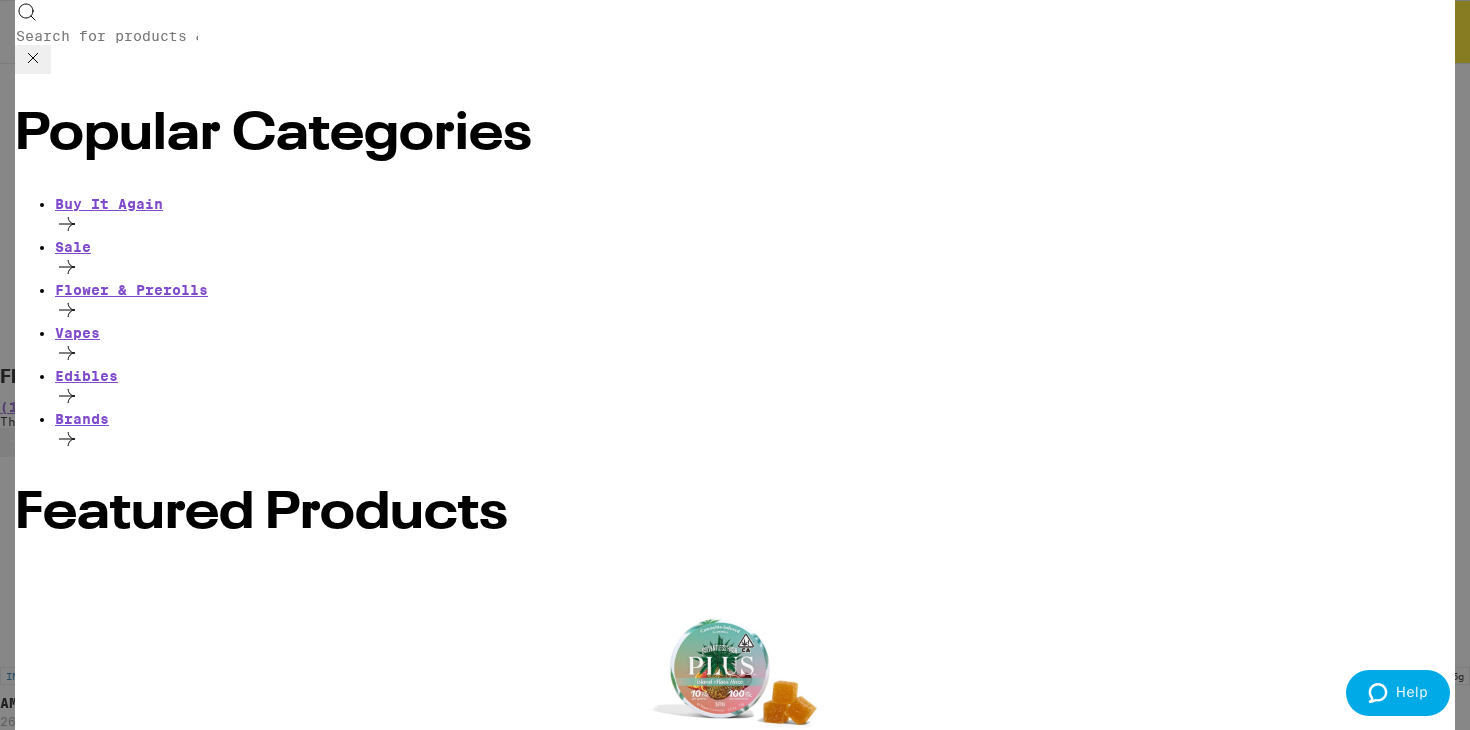 click on "Search for Products" at bounding box center [735, 37] 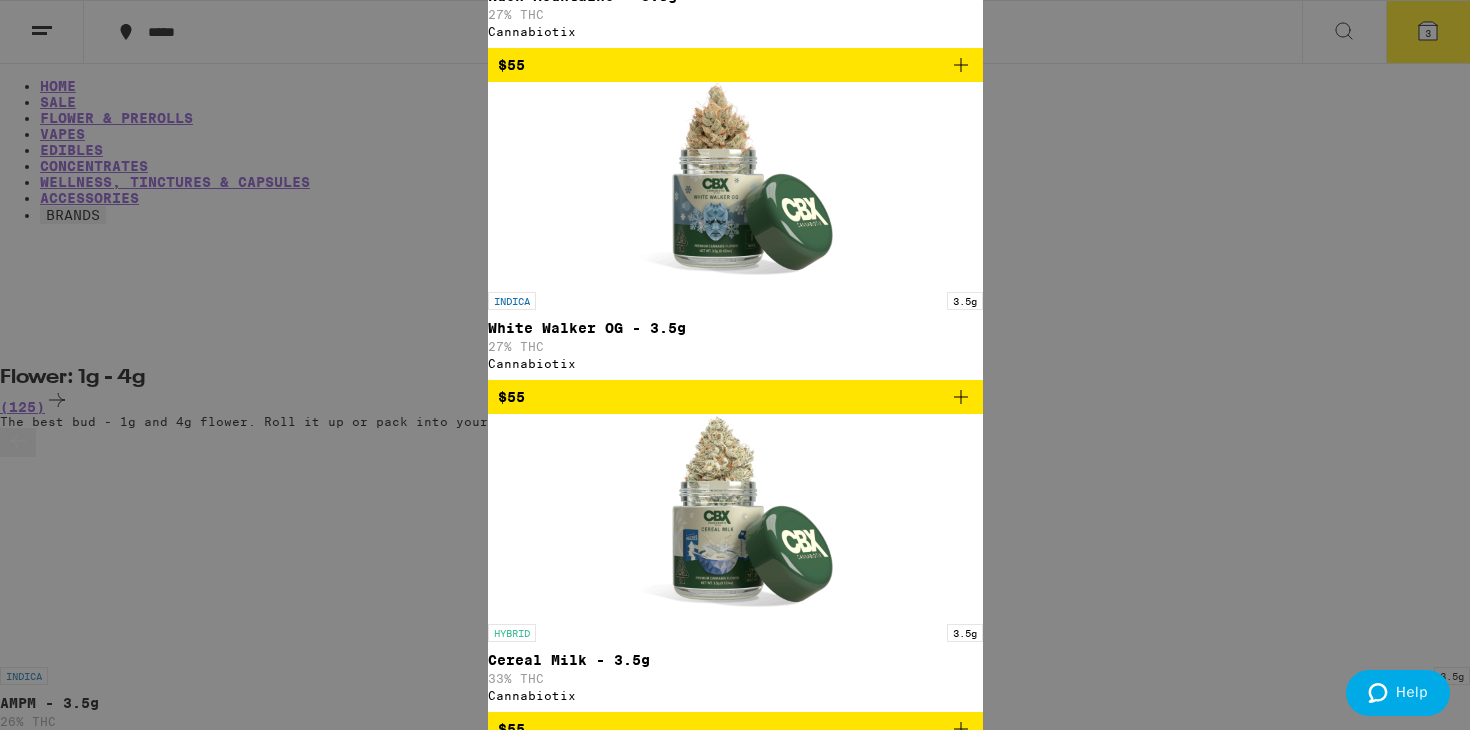 type on "cann" 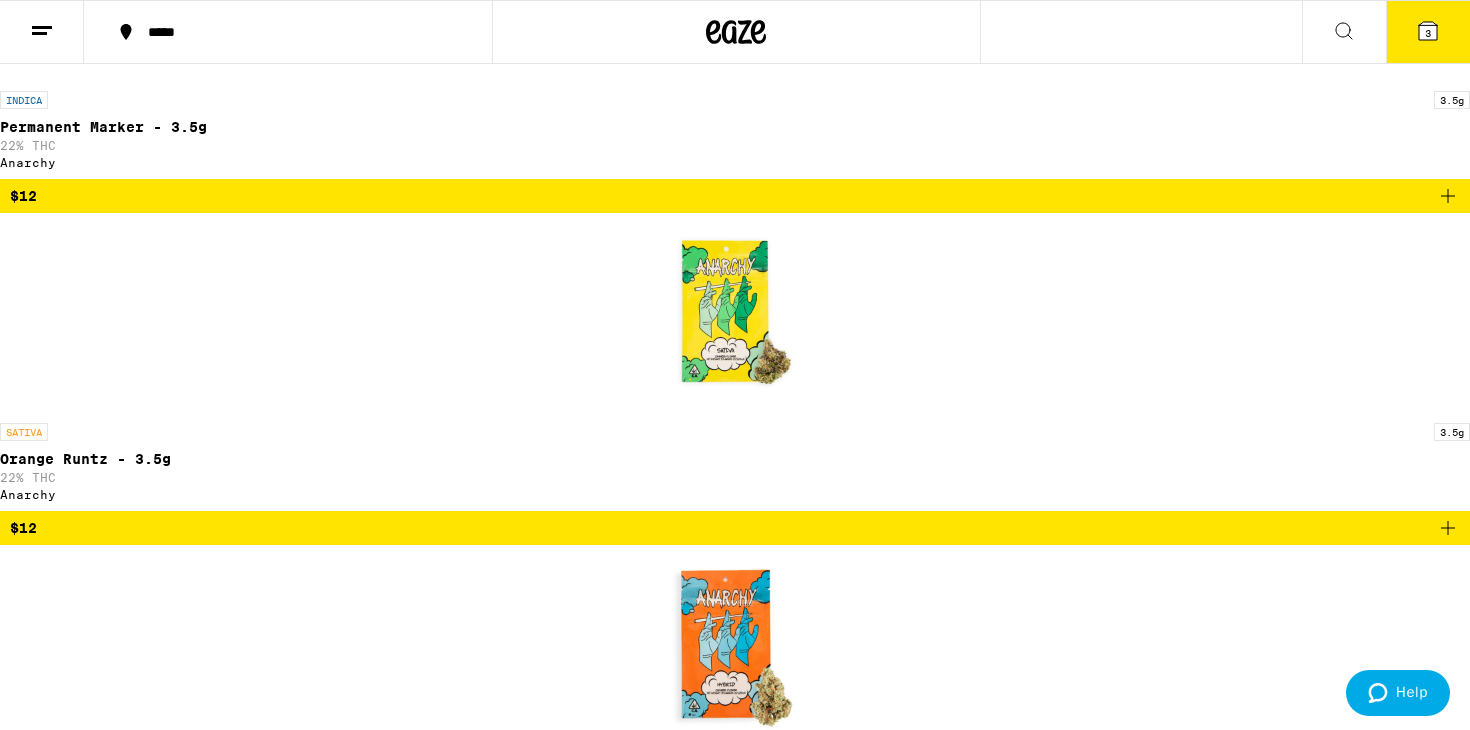 scroll, scrollTop: 1437, scrollLeft: 0, axis: vertical 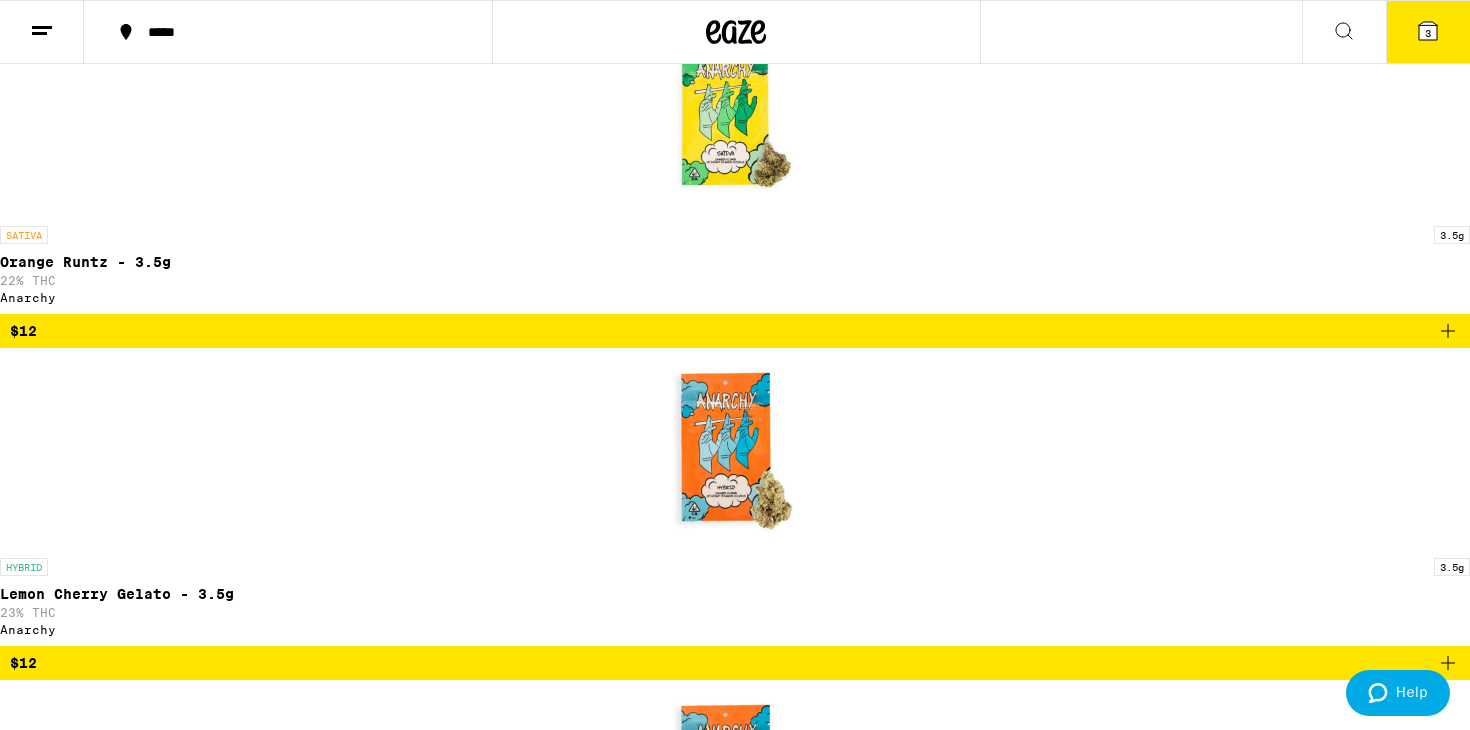 click on "(118)" at bounding box center (735, 10292) 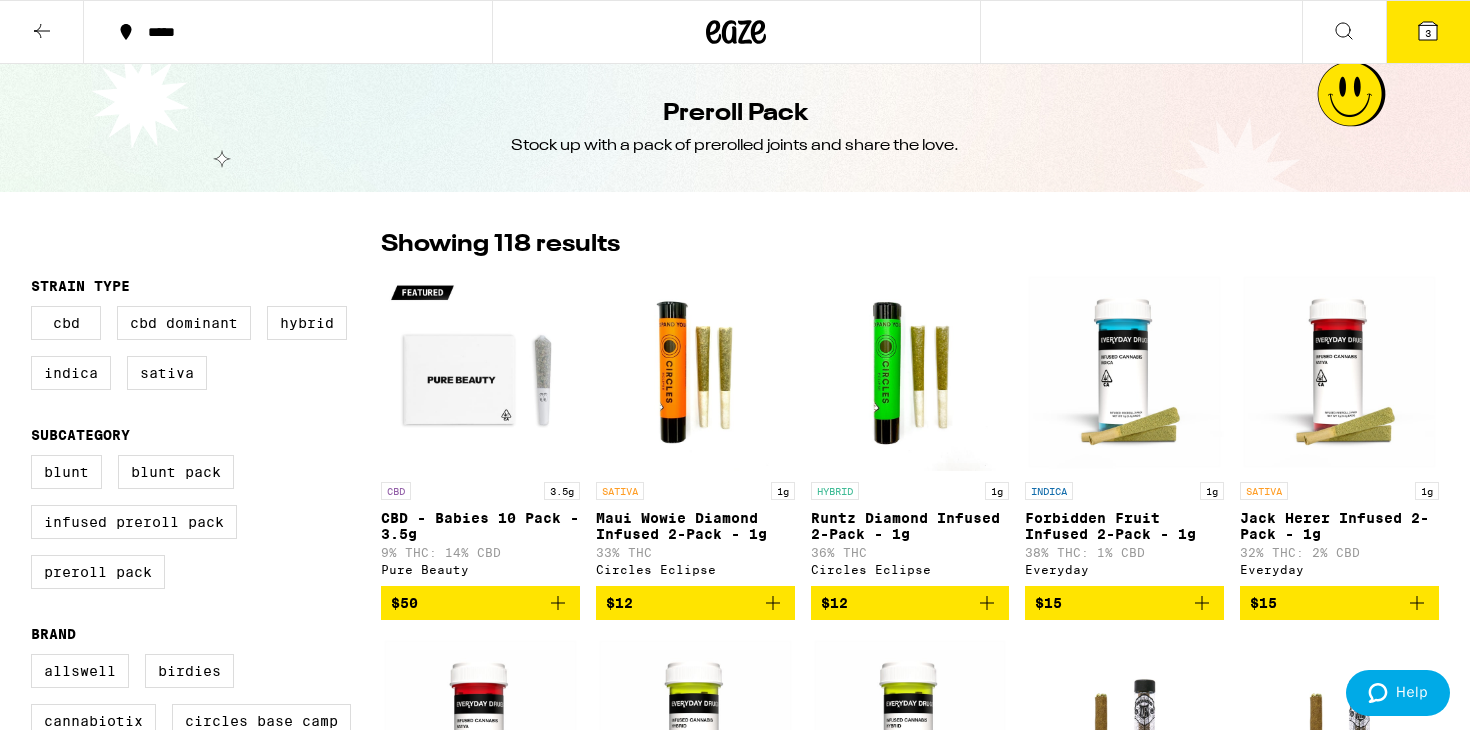 scroll, scrollTop: 0, scrollLeft: 0, axis: both 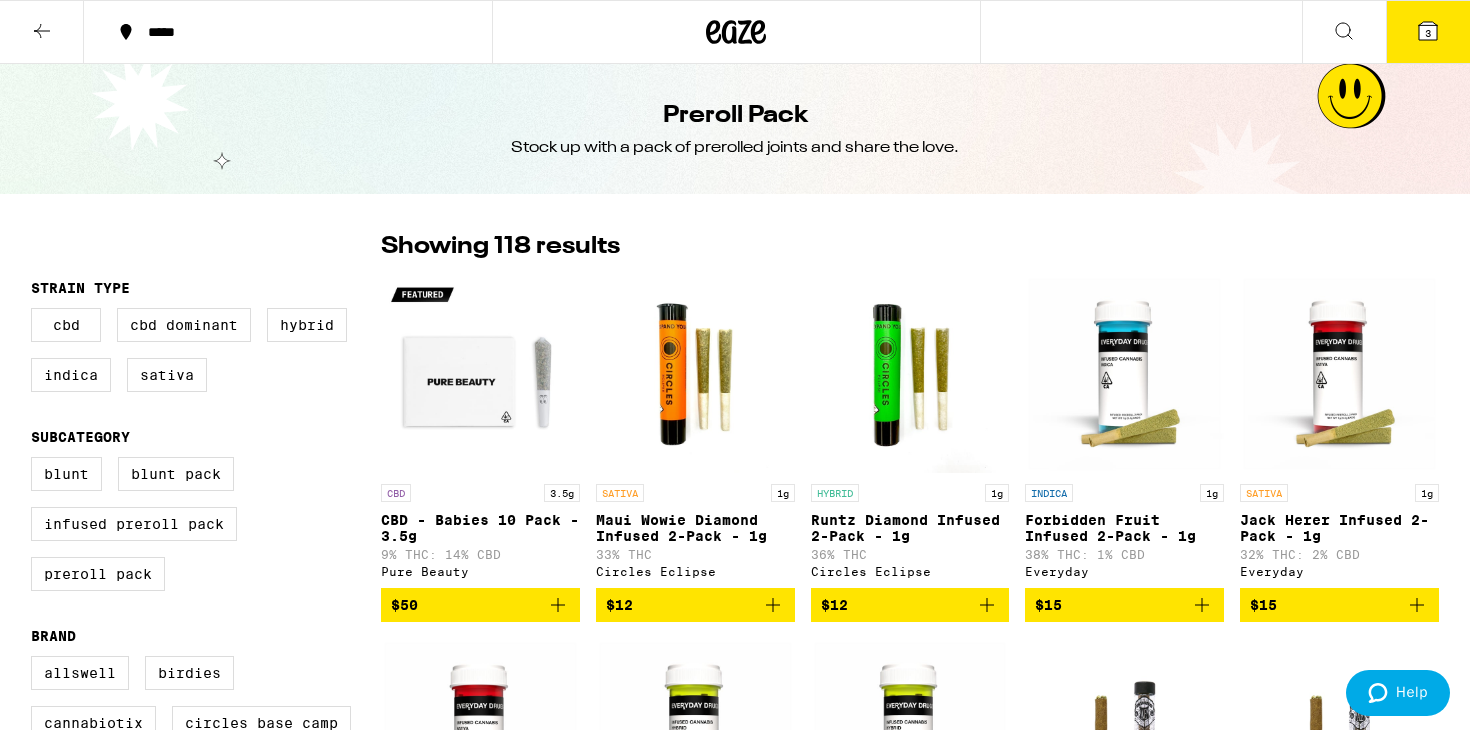 click 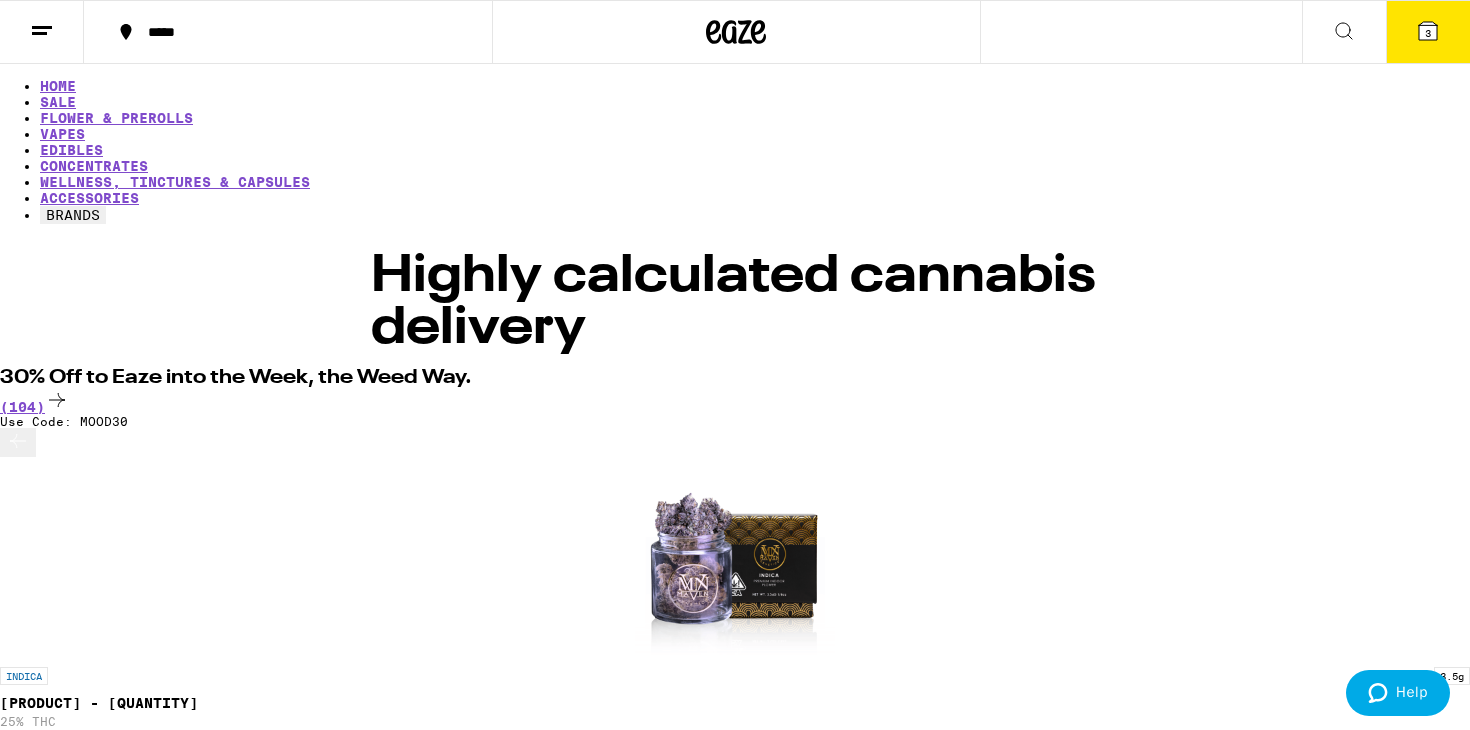 scroll, scrollTop: 0, scrollLeft: 0, axis: both 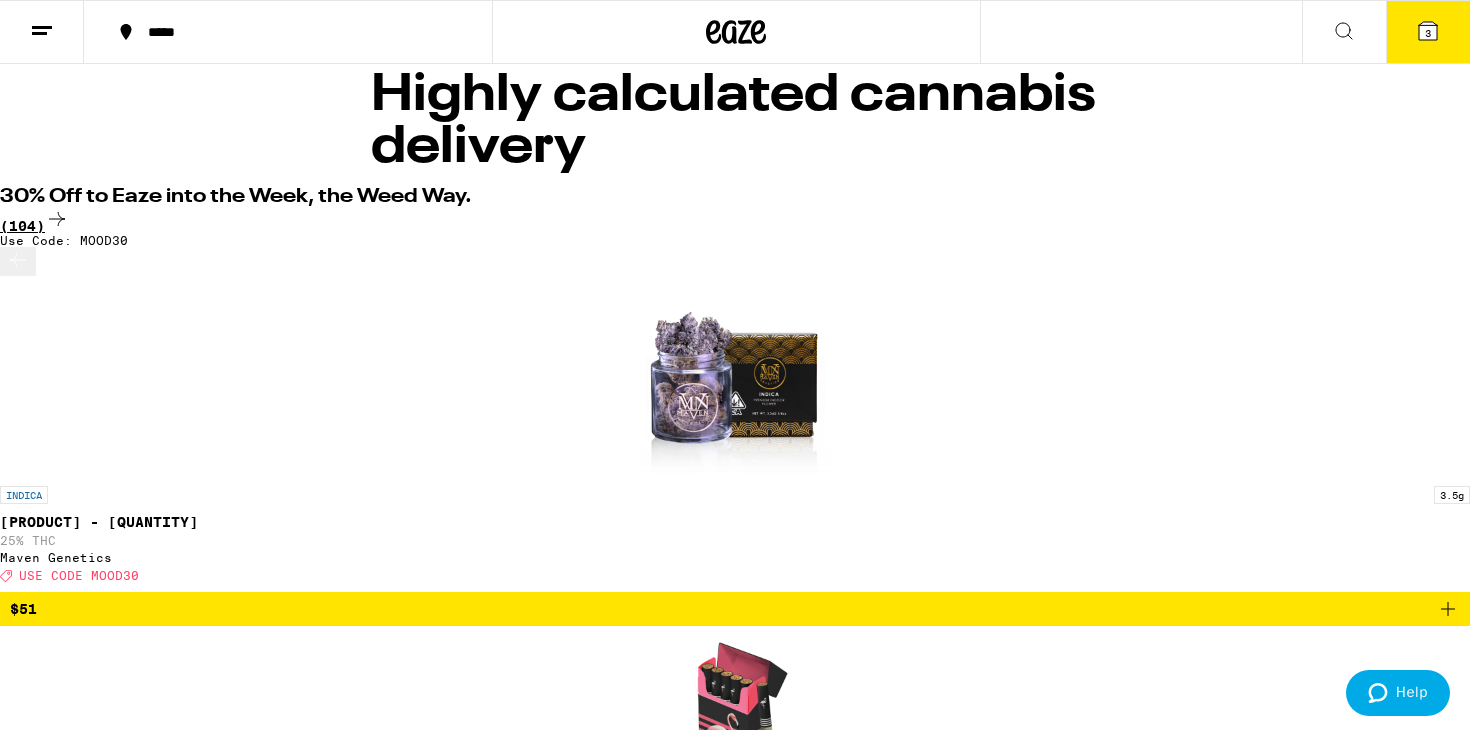 click on "(104)" at bounding box center (735, 220) 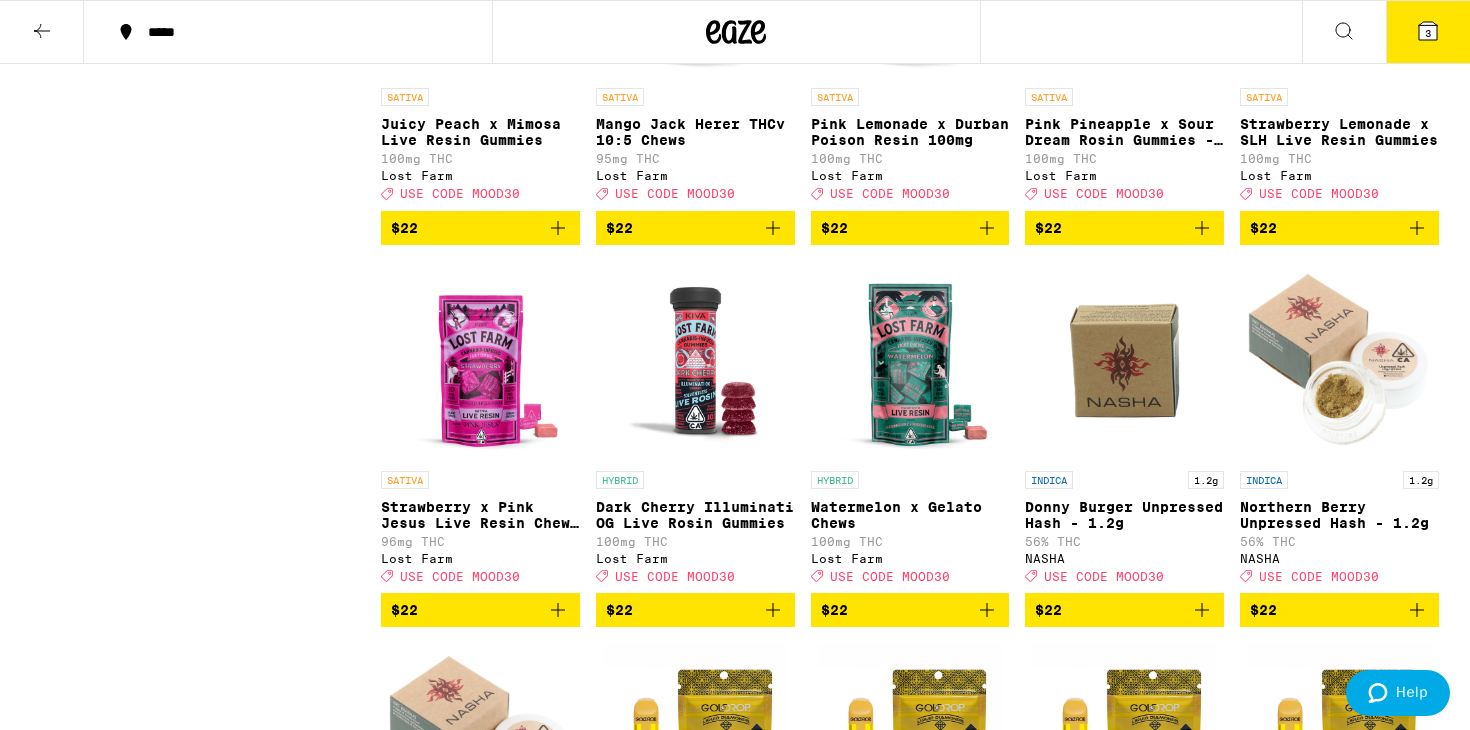 scroll, scrollTop: 2362, scrollLeft: 0, axis: vertical 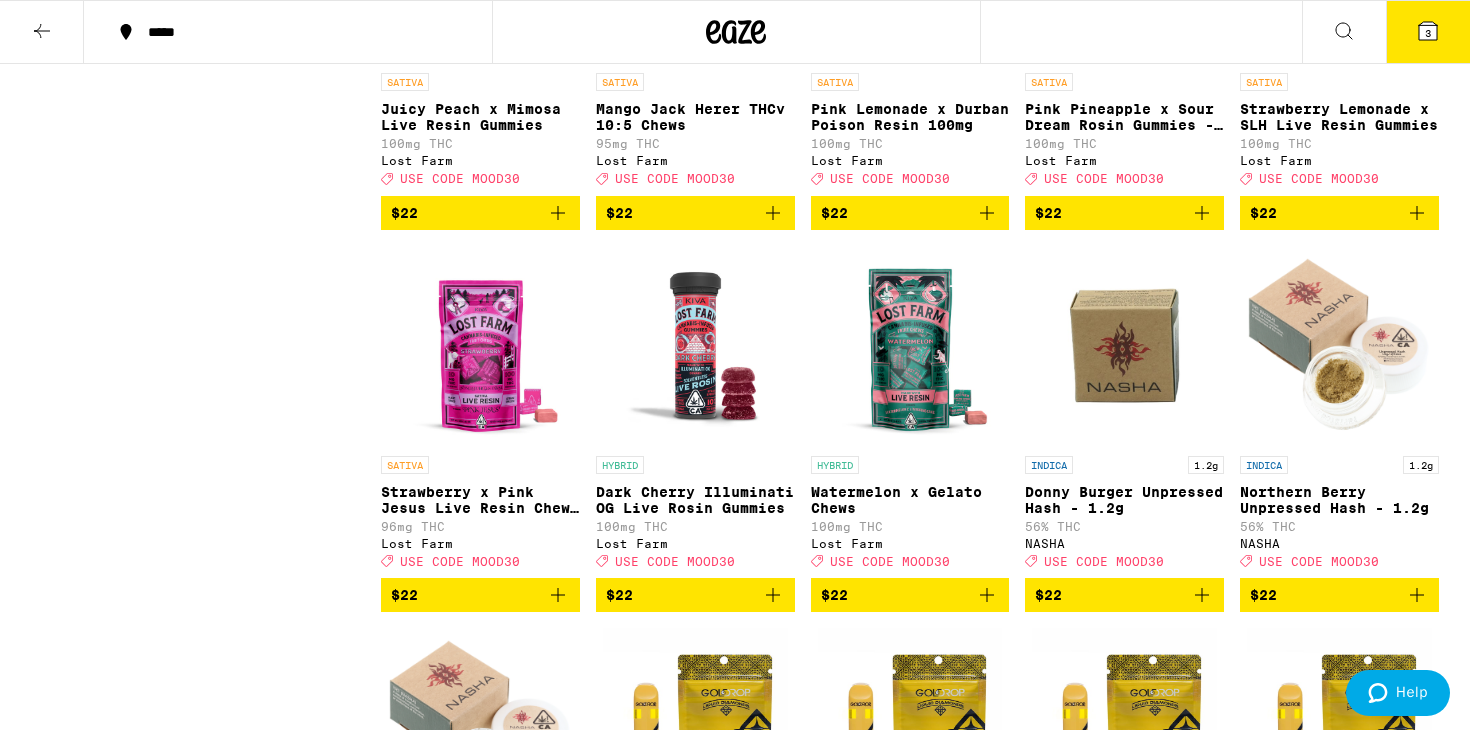 click on "3" at bounding box center (1428, 33) 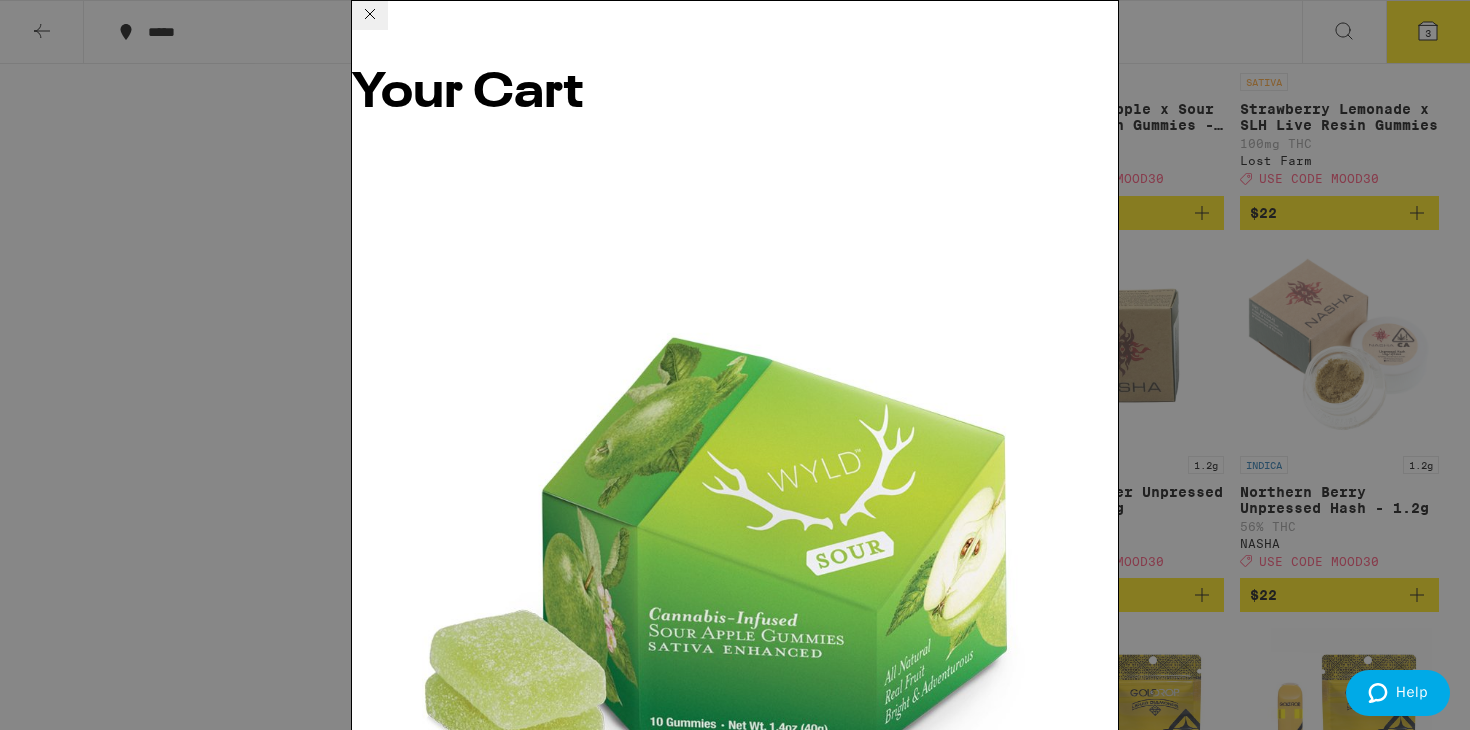 scroll, scrollTop: 0, scrollLeft: 0, axis: both 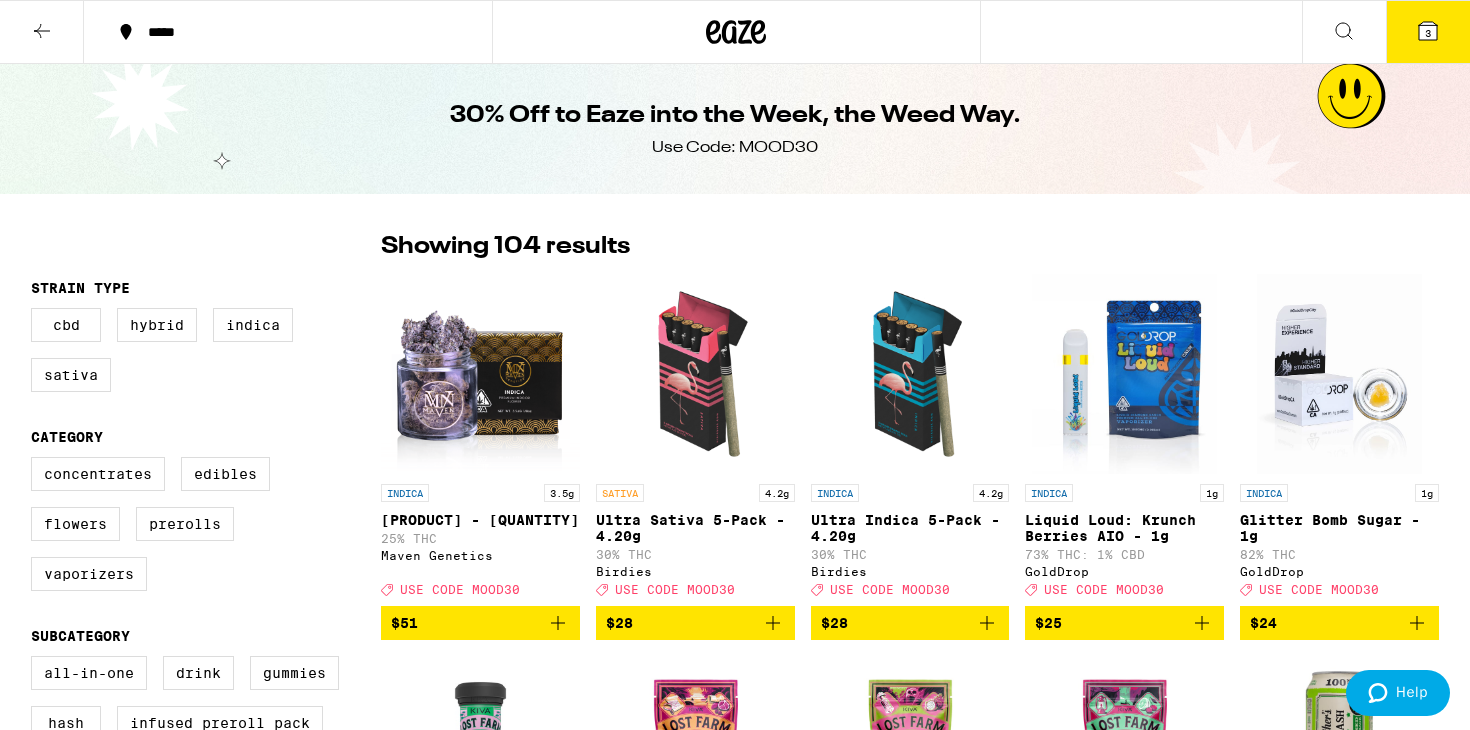 click at bounding box center [42, 32] 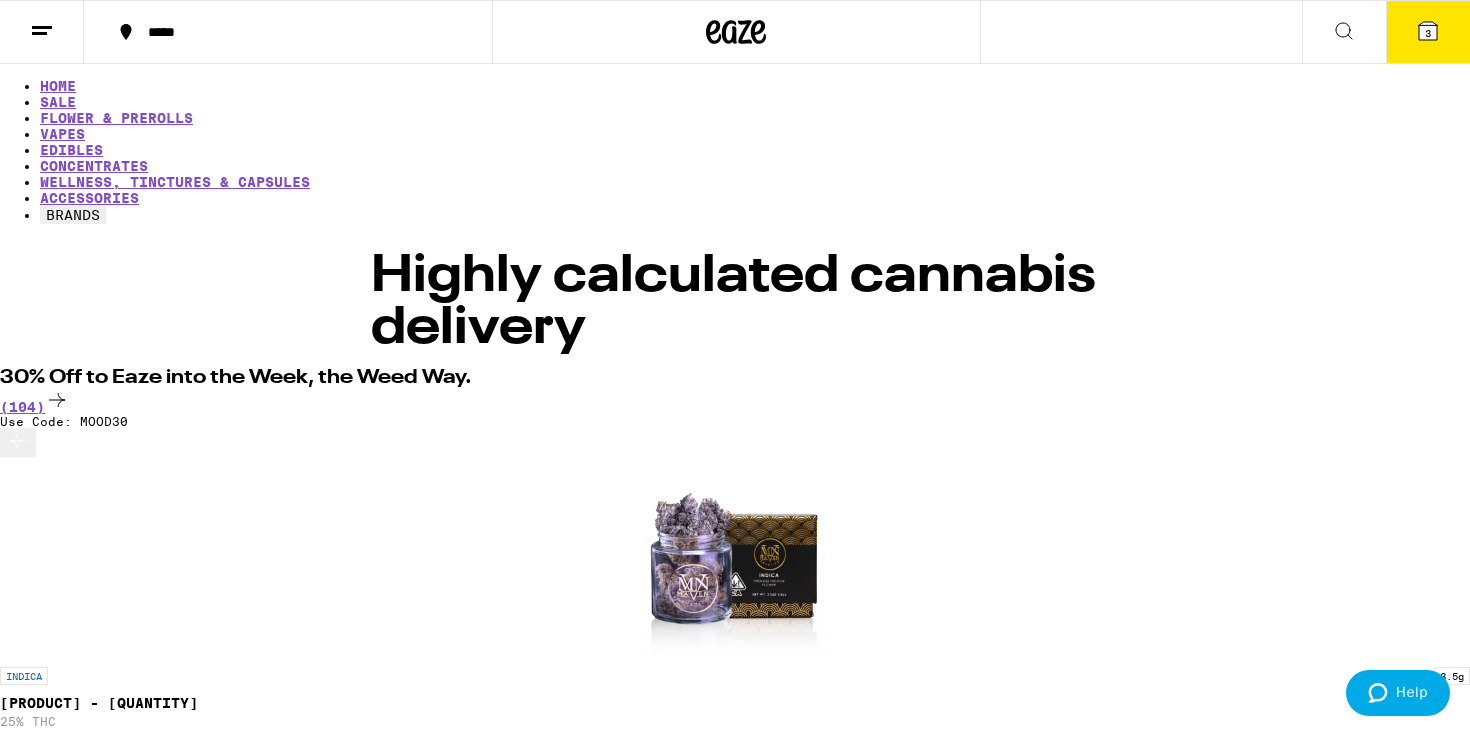 scroll, scrollTop: 0, scrollLeft: 0, axis: both 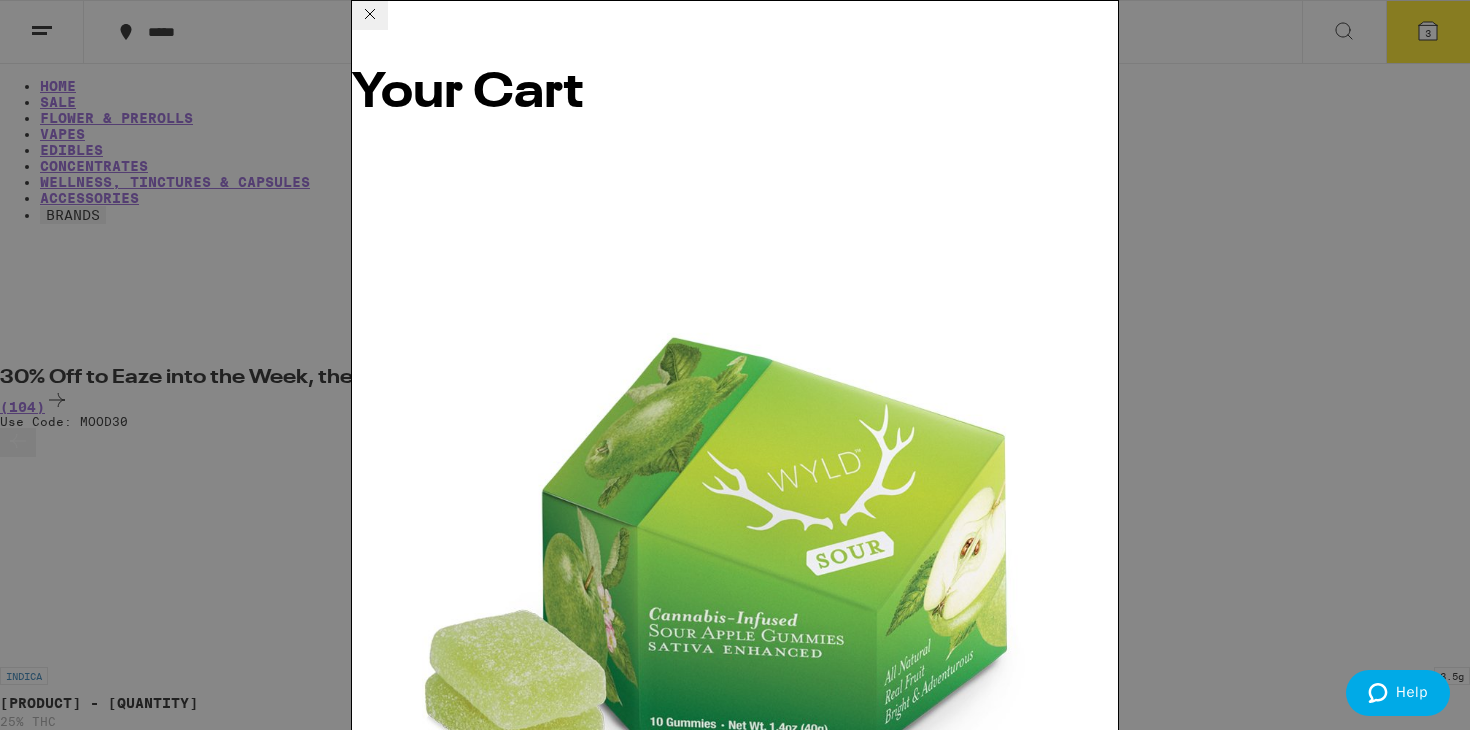 click 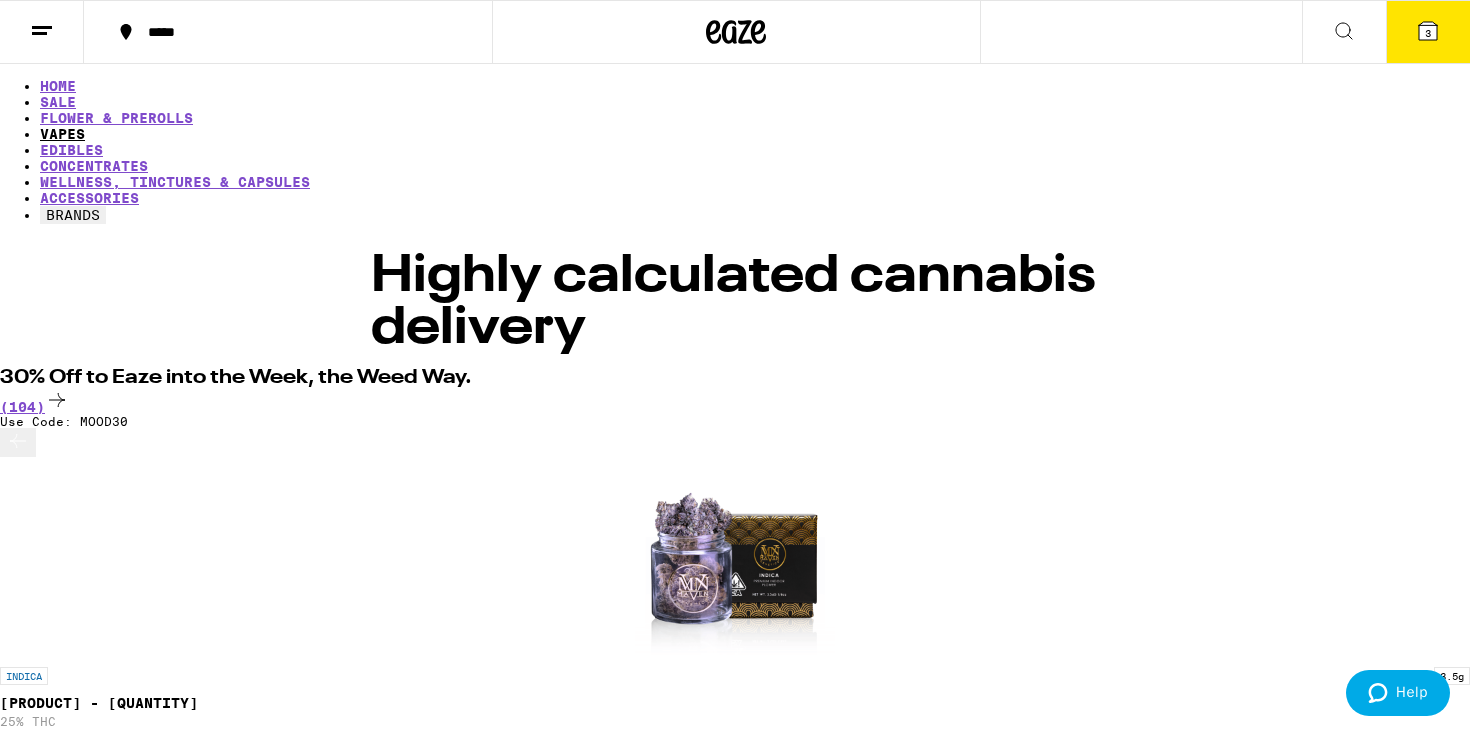 click on "VAPES" at bounding box center (62, 134) 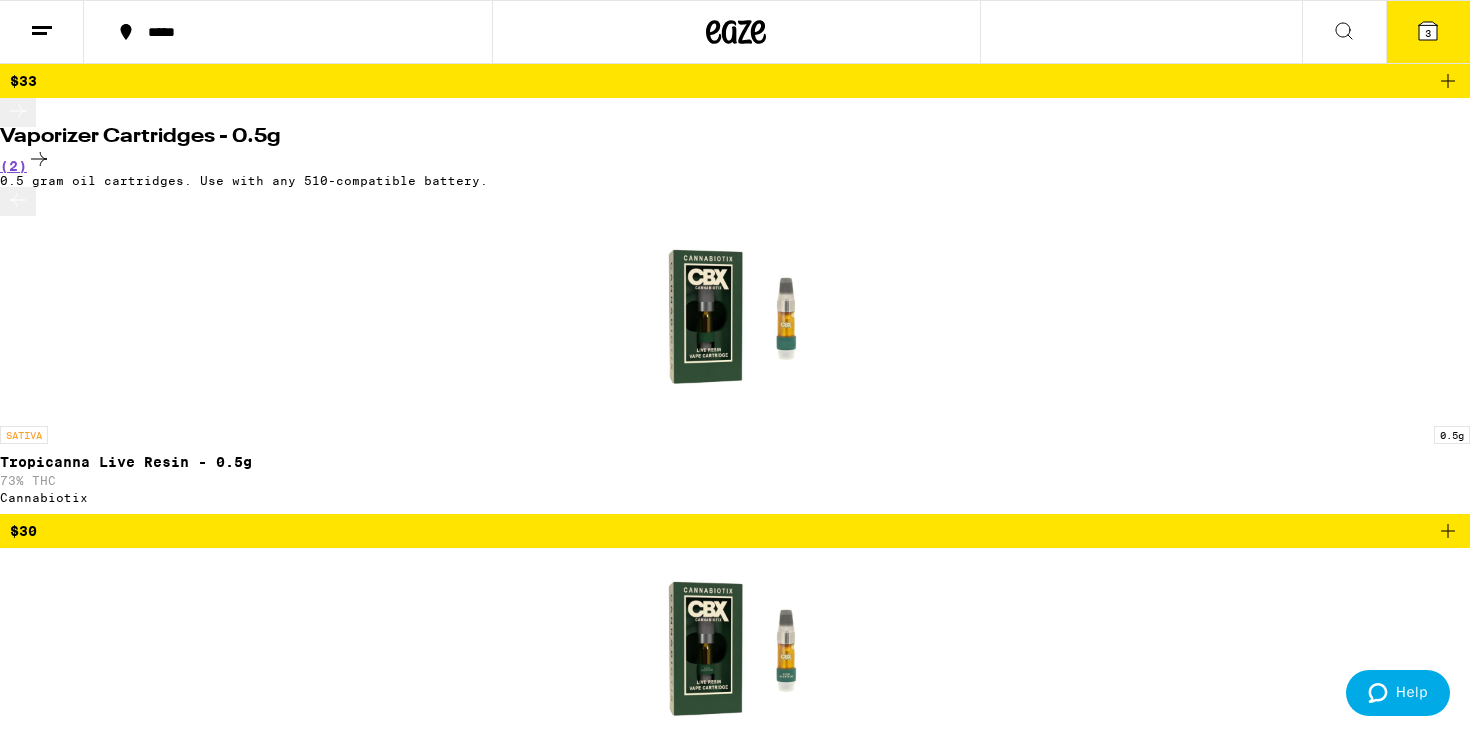 scroll, scrollTop: 1579, scrollLeft: 0, axis: vertical 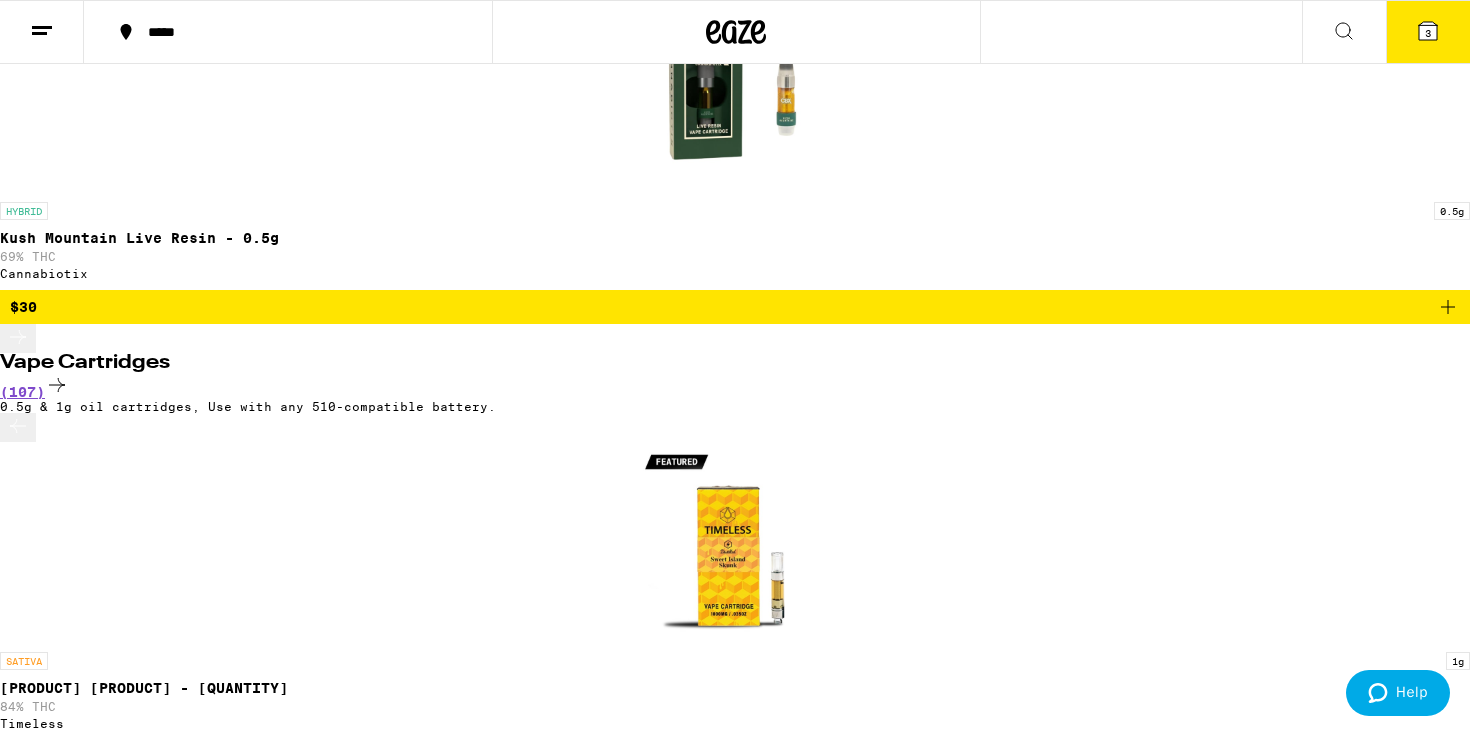 click on "(121)" at bounding box center (735, 4247) 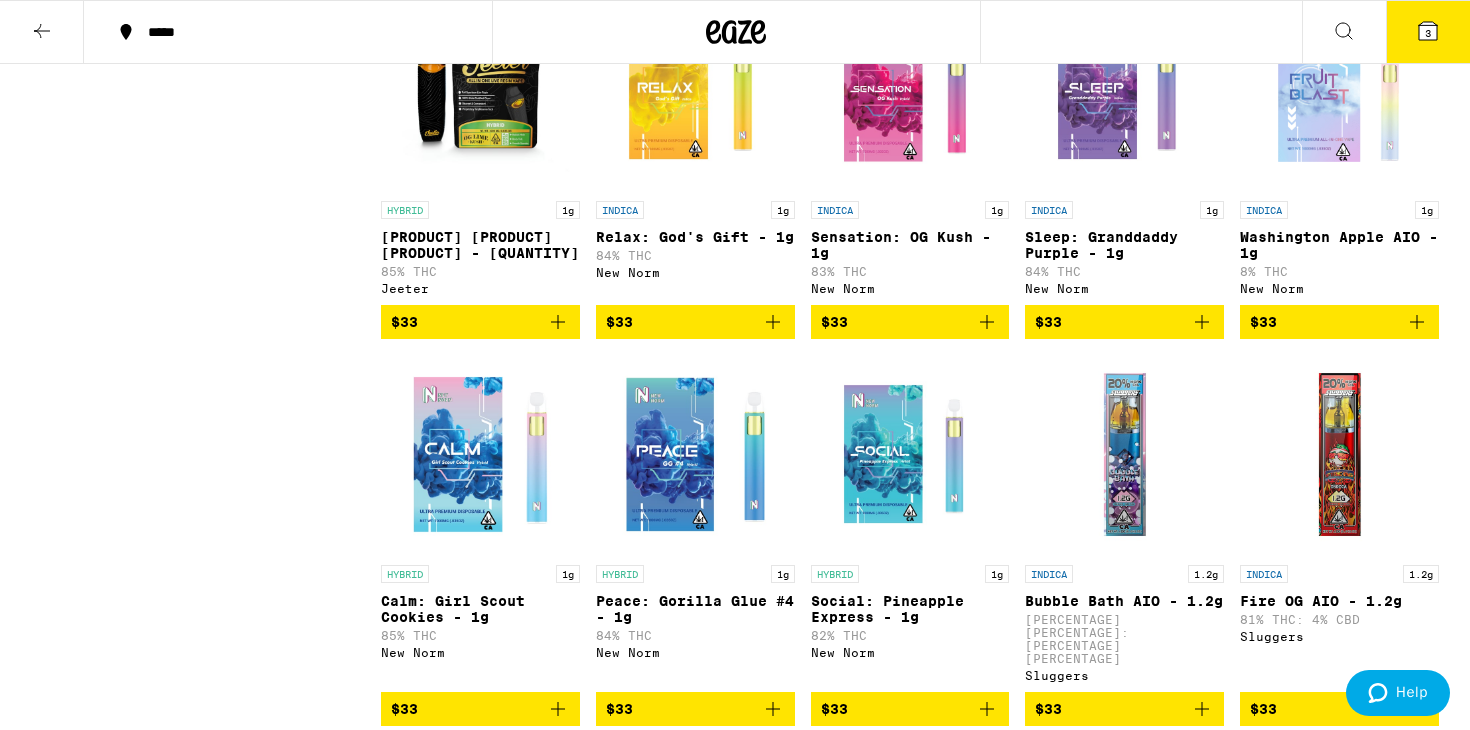 scroll, scrollTop: 4345, scrollLeft: 0, axis: vertical 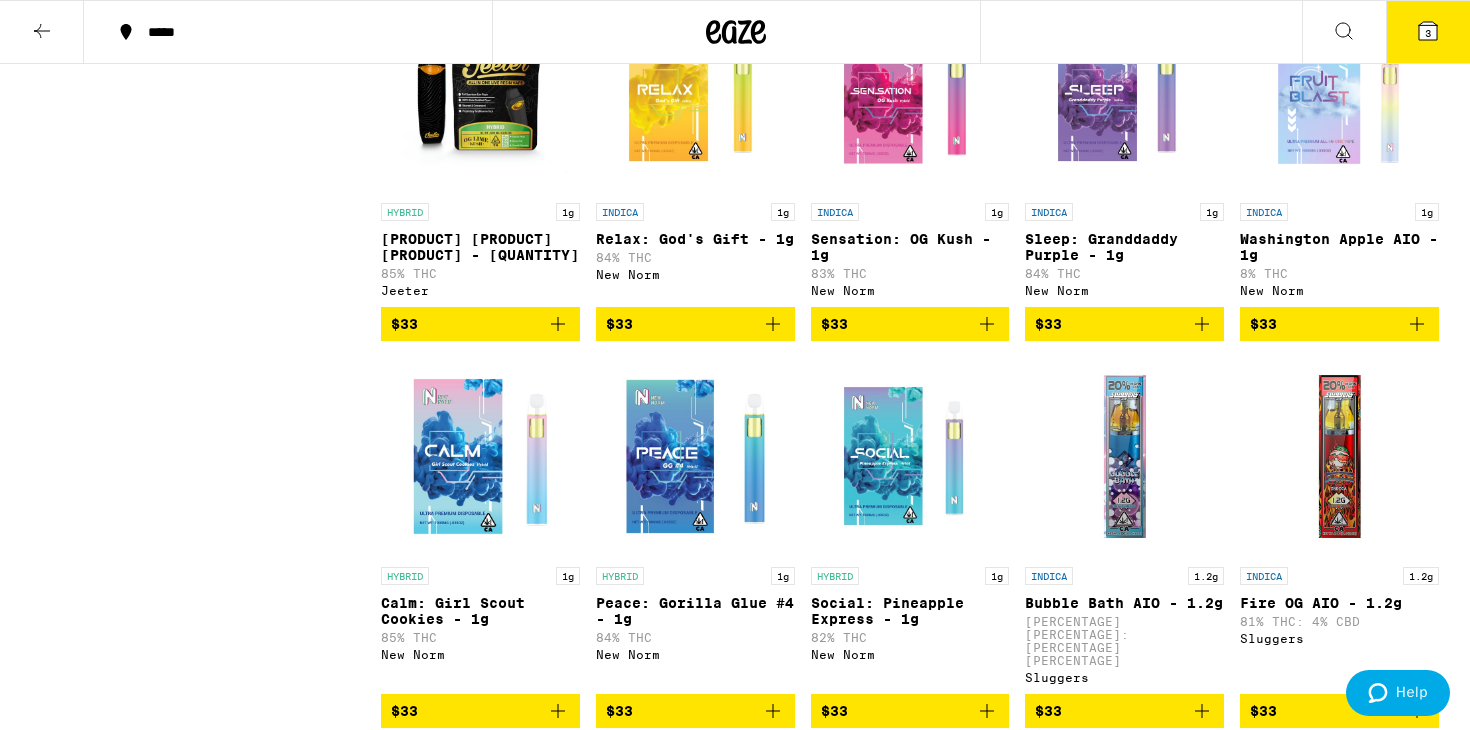click at bounding box center (910, 93) 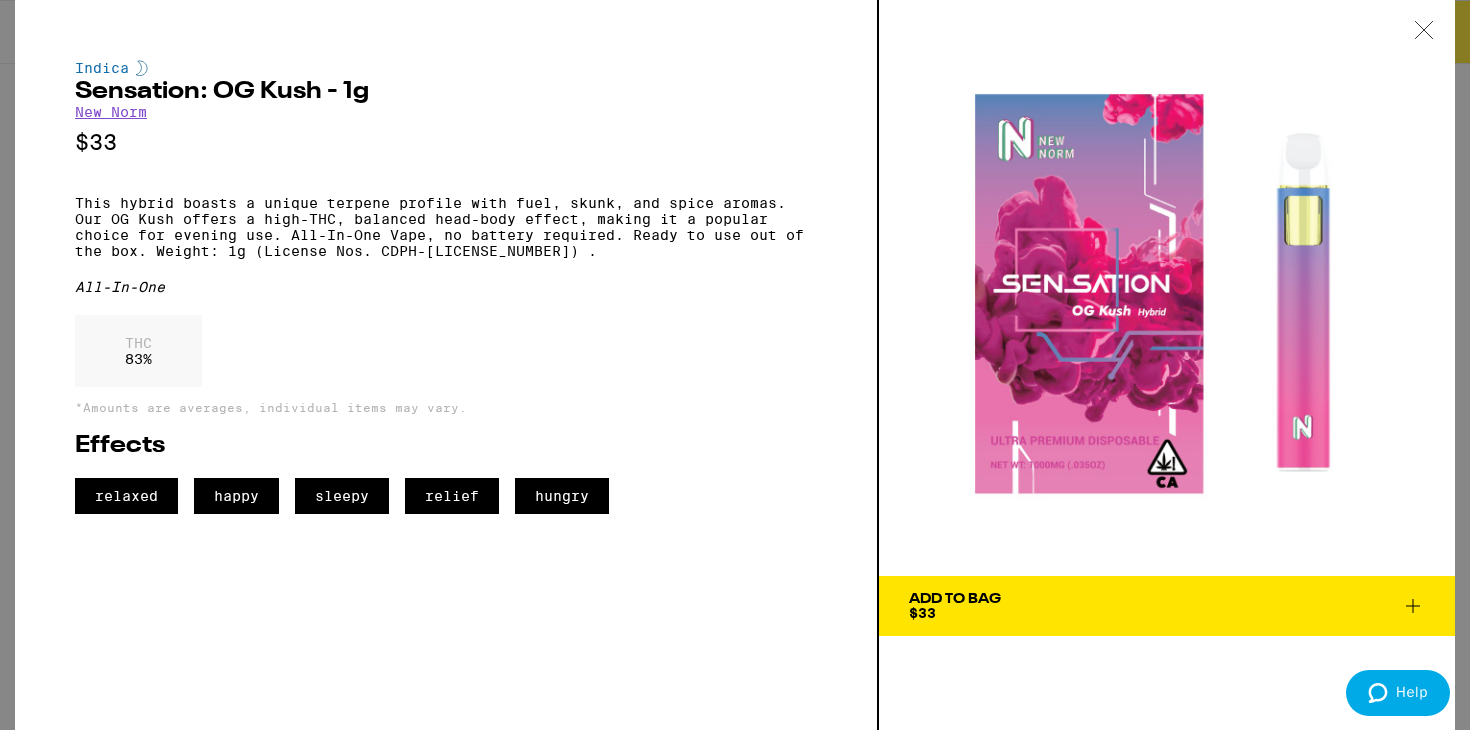 click 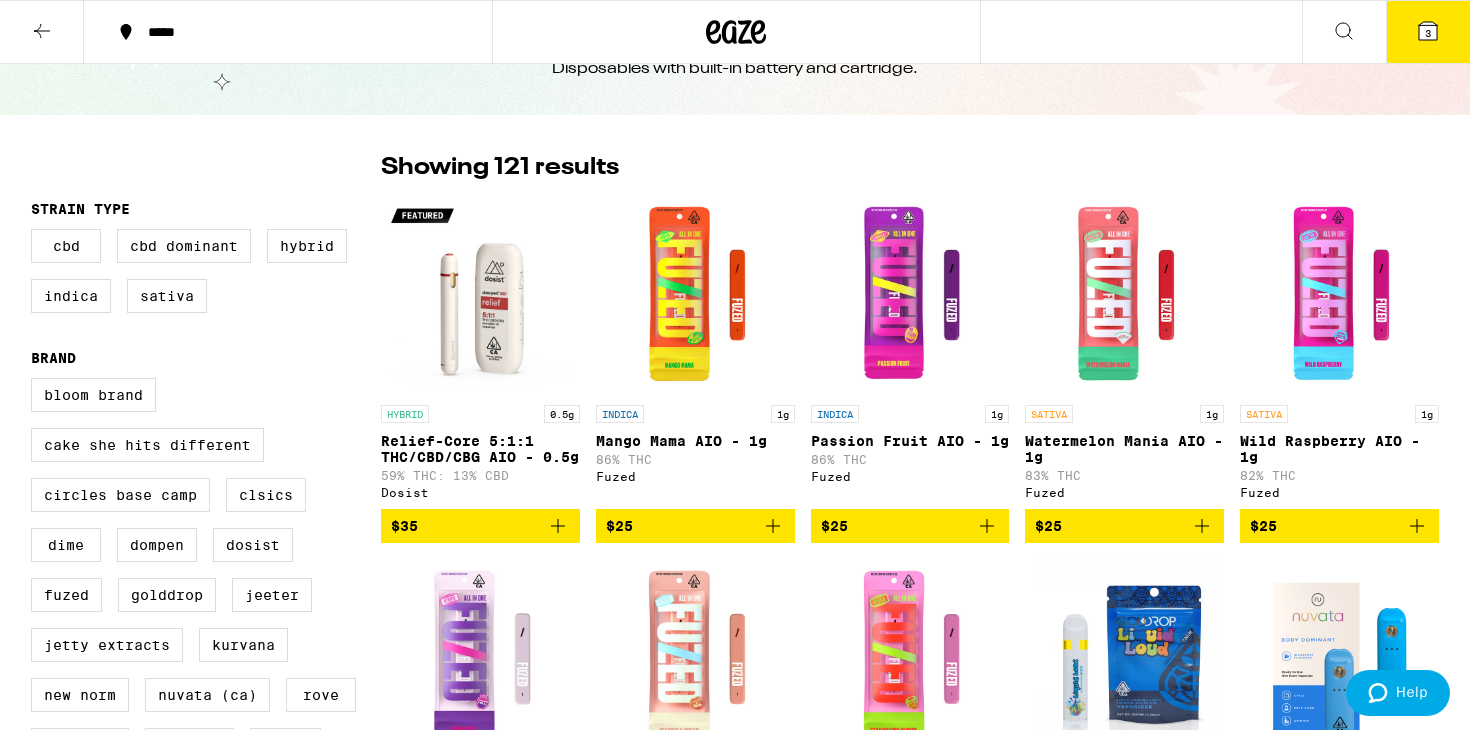scroll, scrollTop: 0, scrollLeft: 0, axis: both 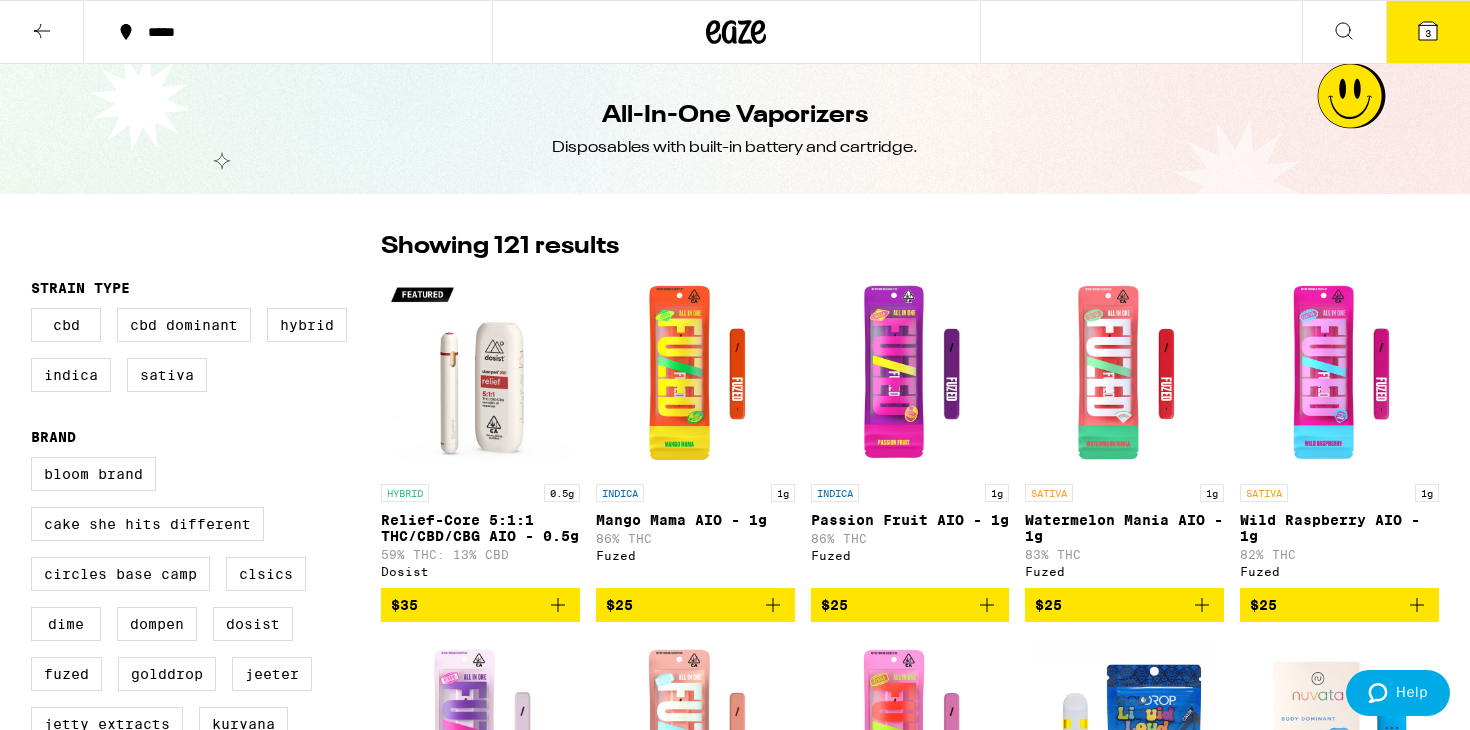 click 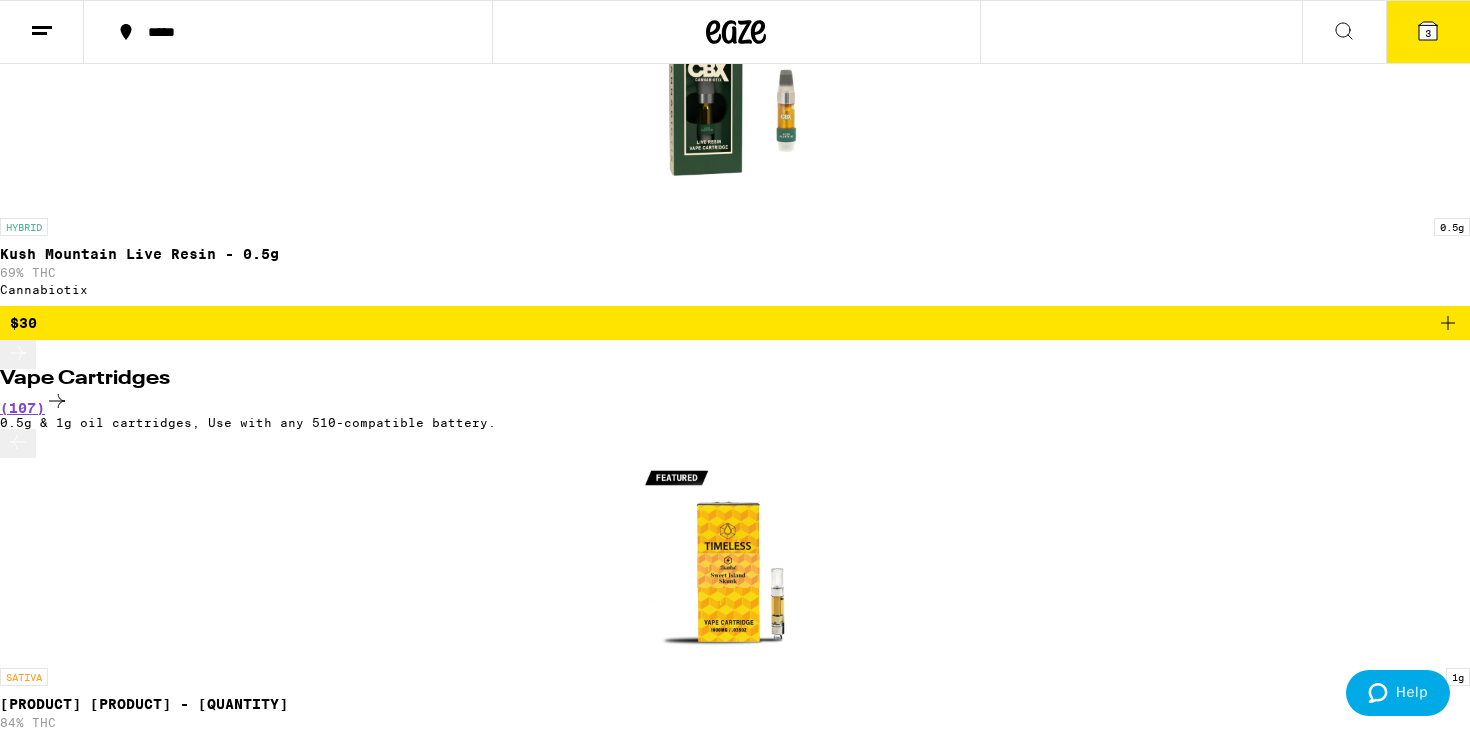 scroll, scrollTop: 1570, scrollLeft: 0, axis: vertical 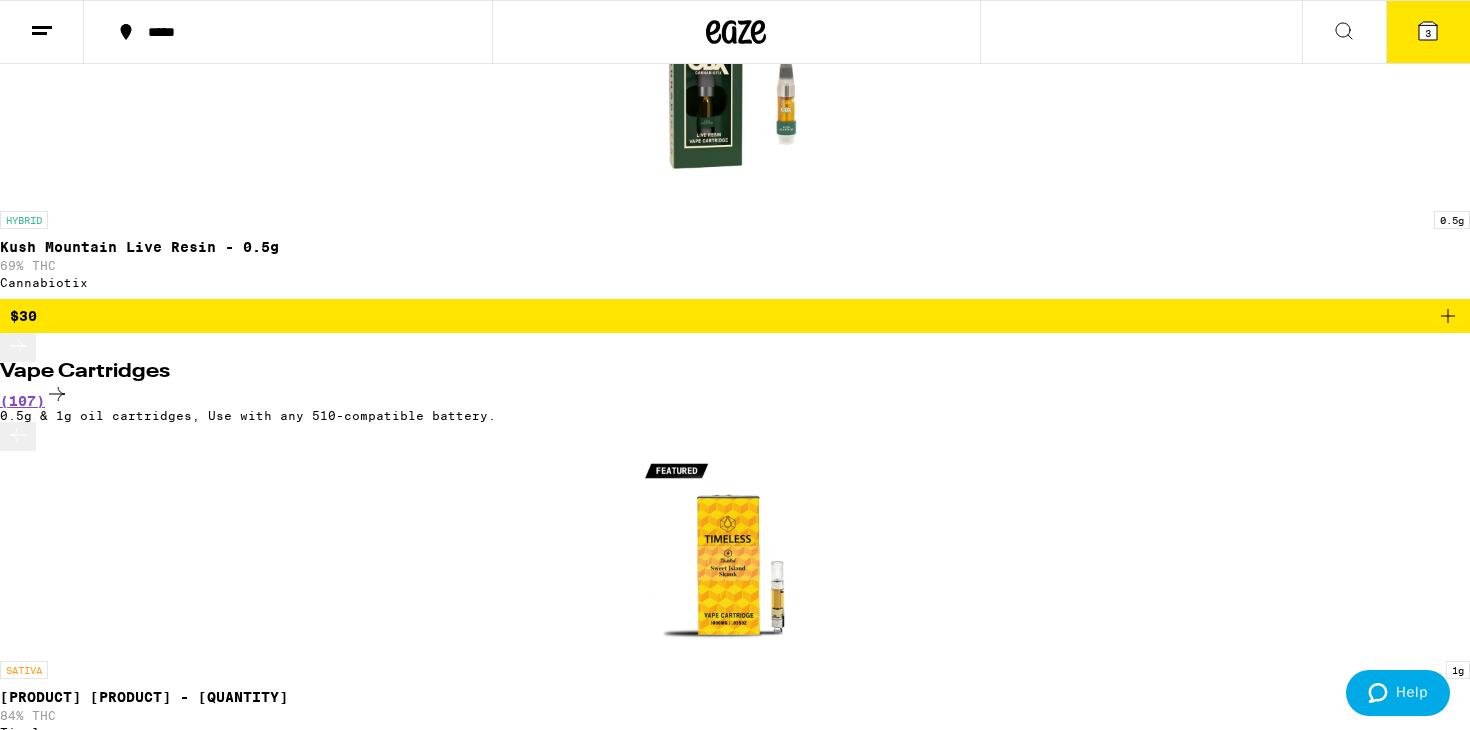 click 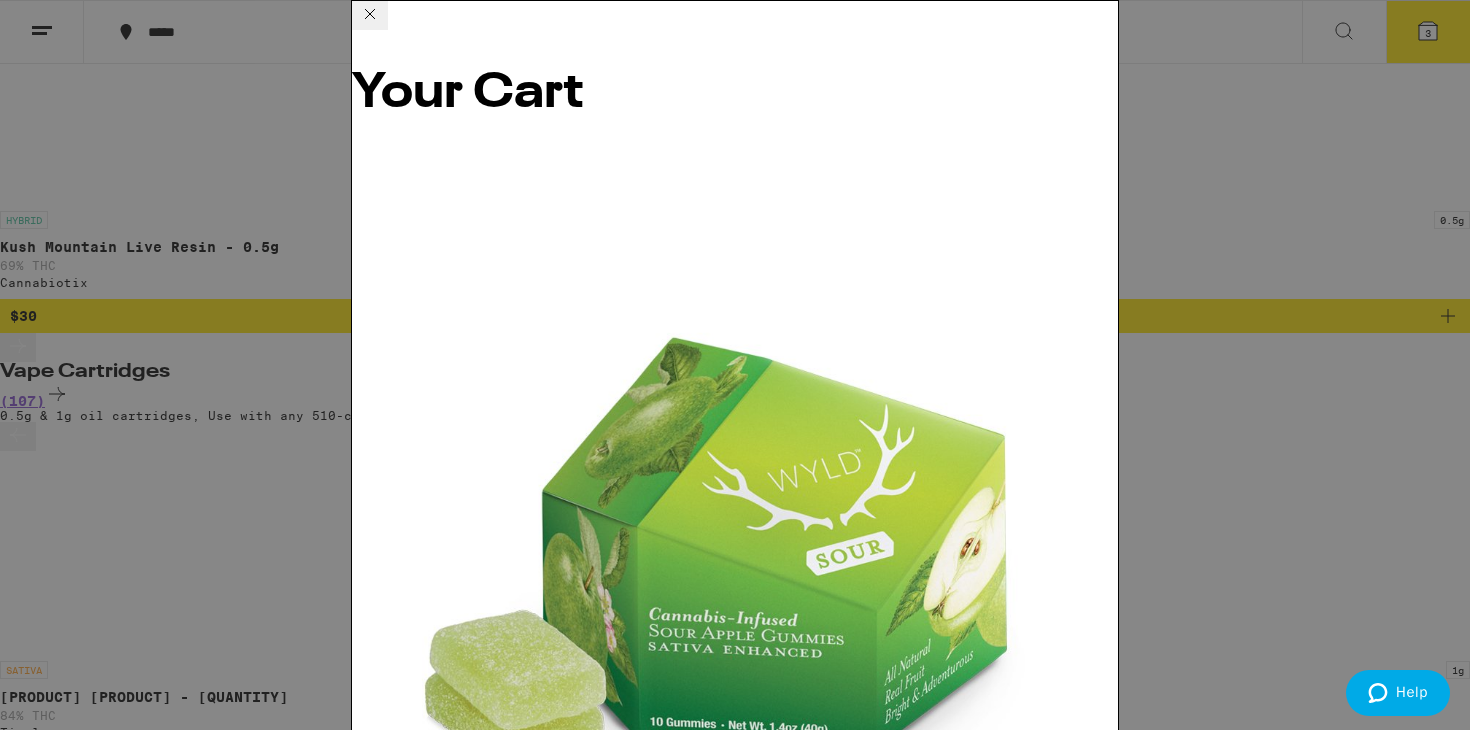 scroll, scrollTop: 0, scrollLeft: 0, axis: both 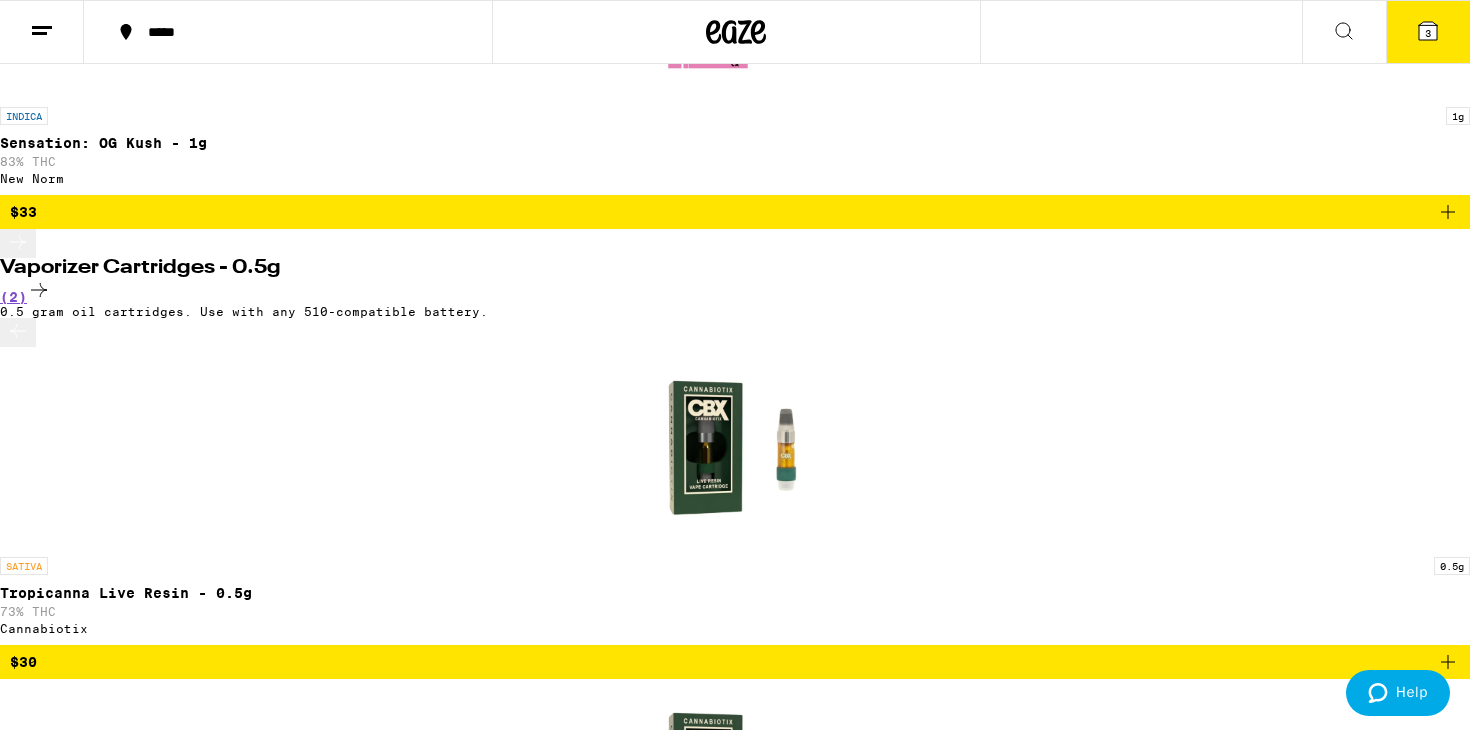 click at bounding box center [42, 32] 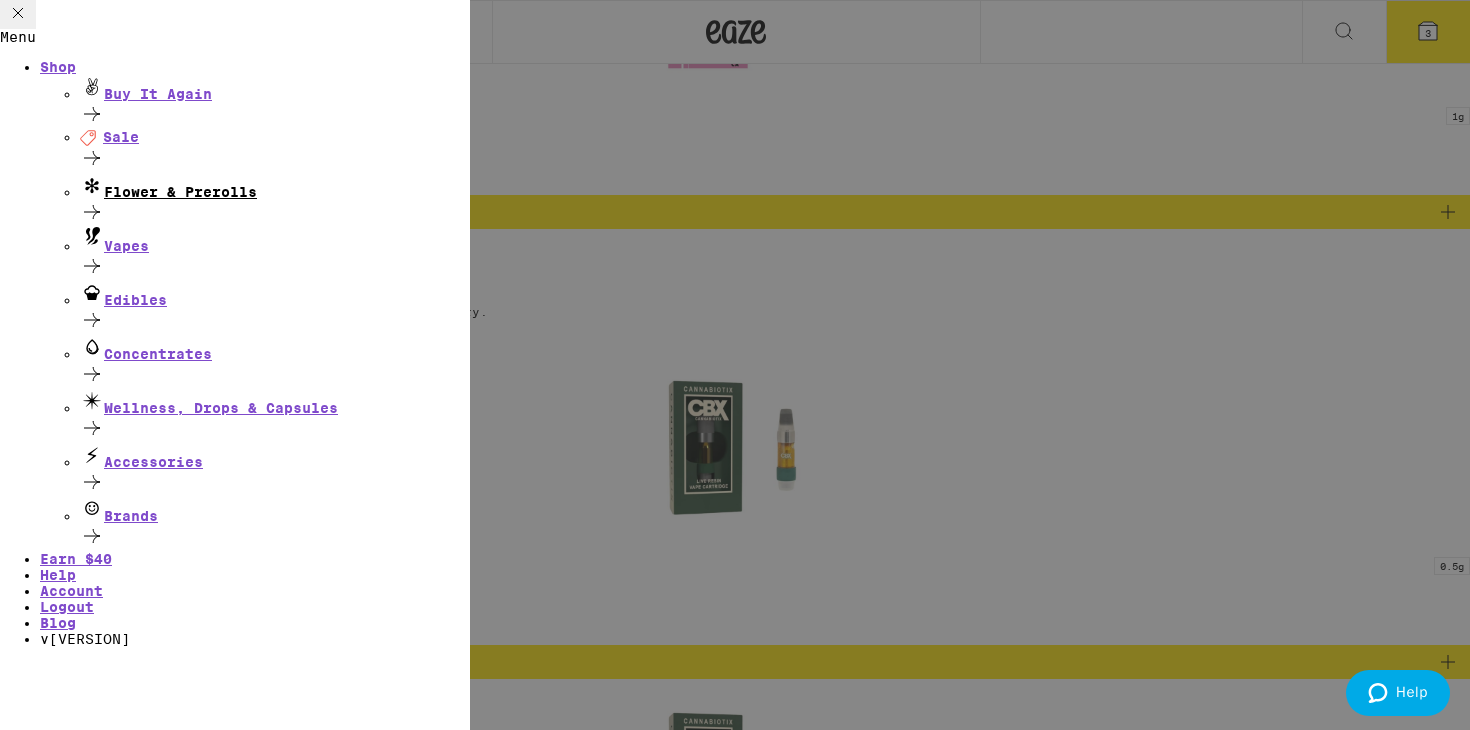 click on "Flower & Prerolls" at bounding box center (275, 186) 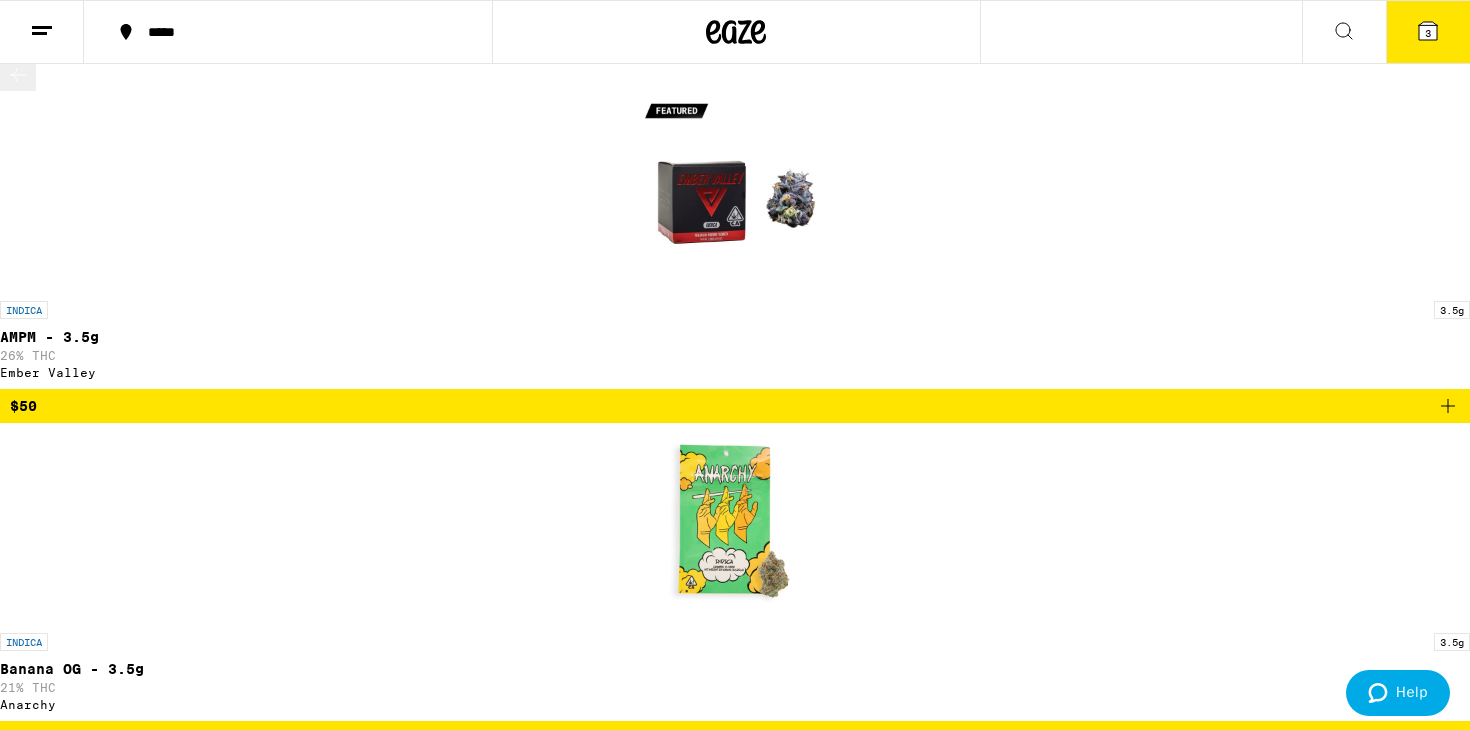 scroll, scrollTop: 0, scrollLeft: 0, axis: both 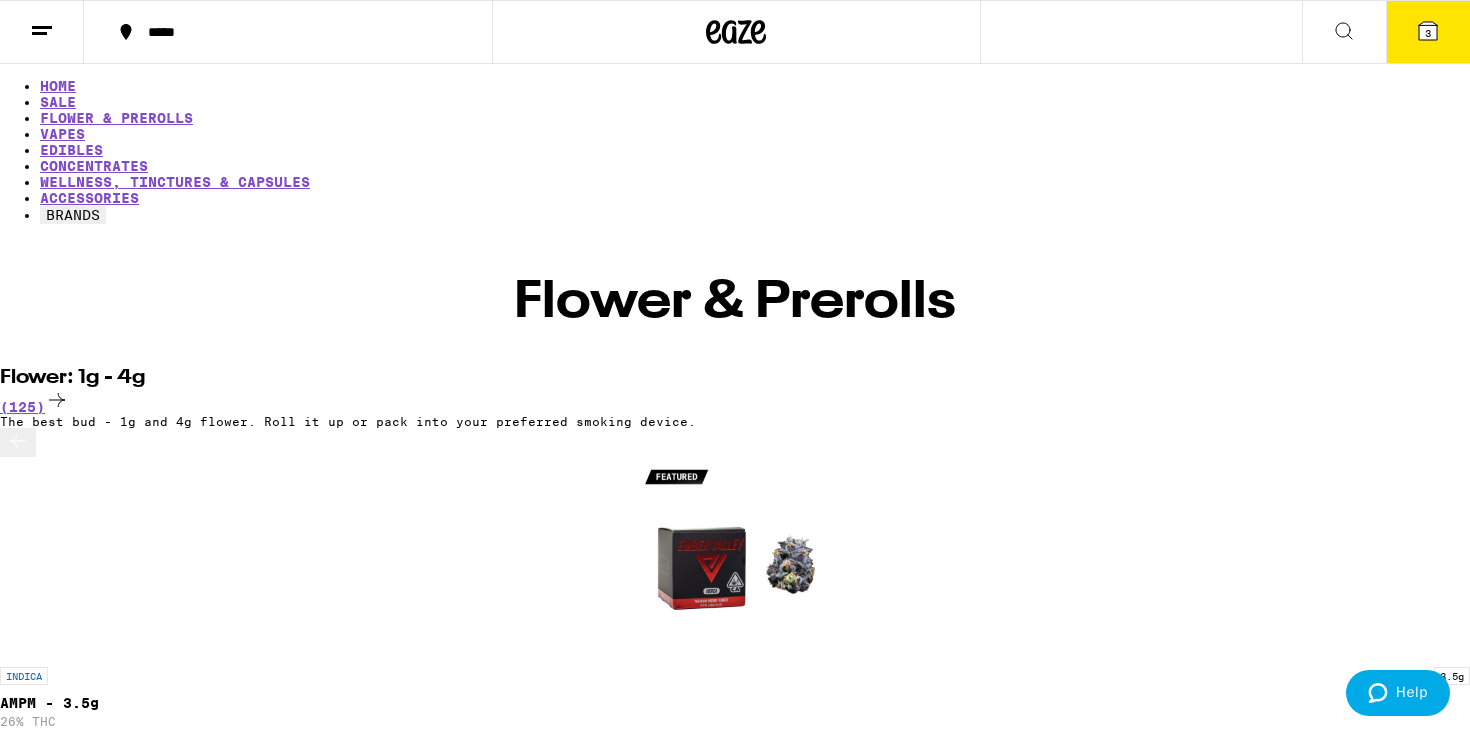 click at bounding box center (1344, 32) 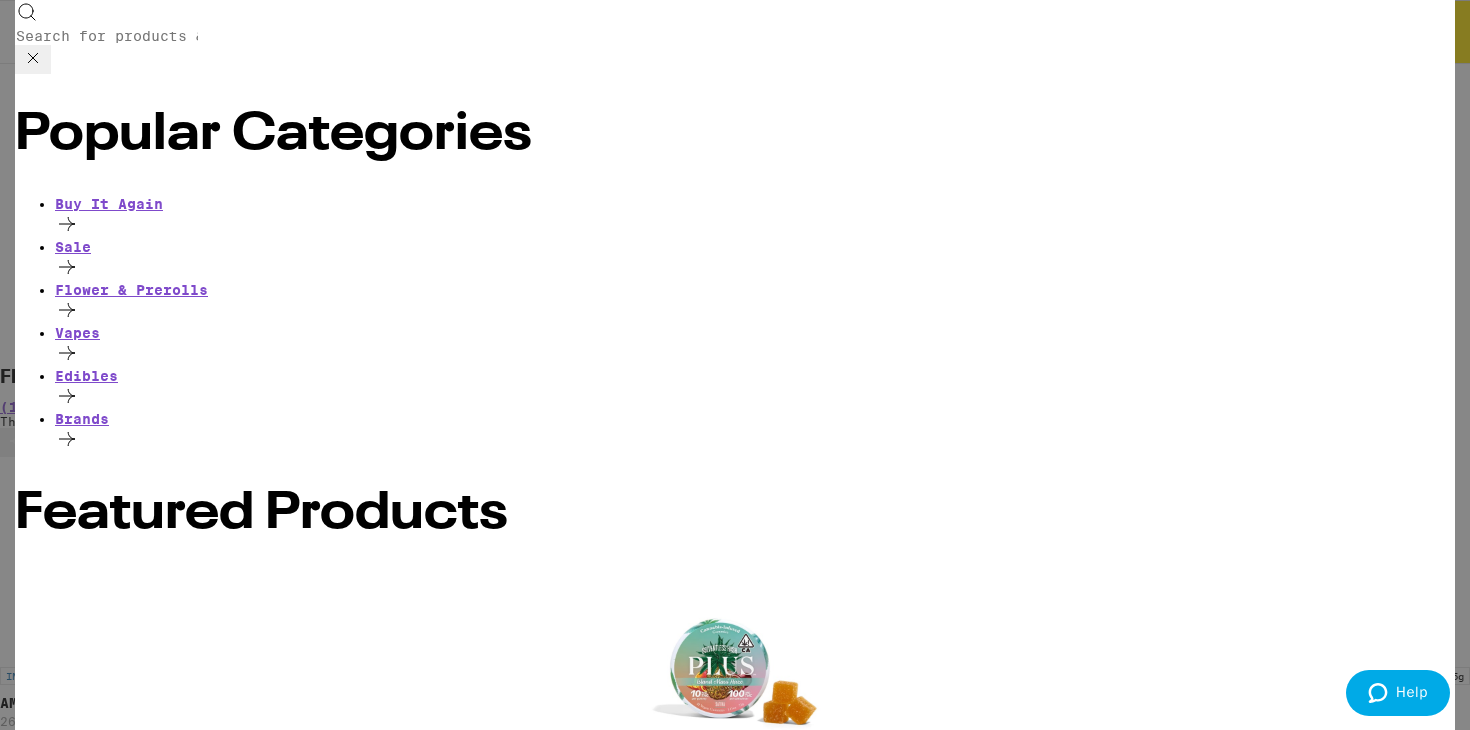 click on "Search for Products" at bounding box center [107, 36] 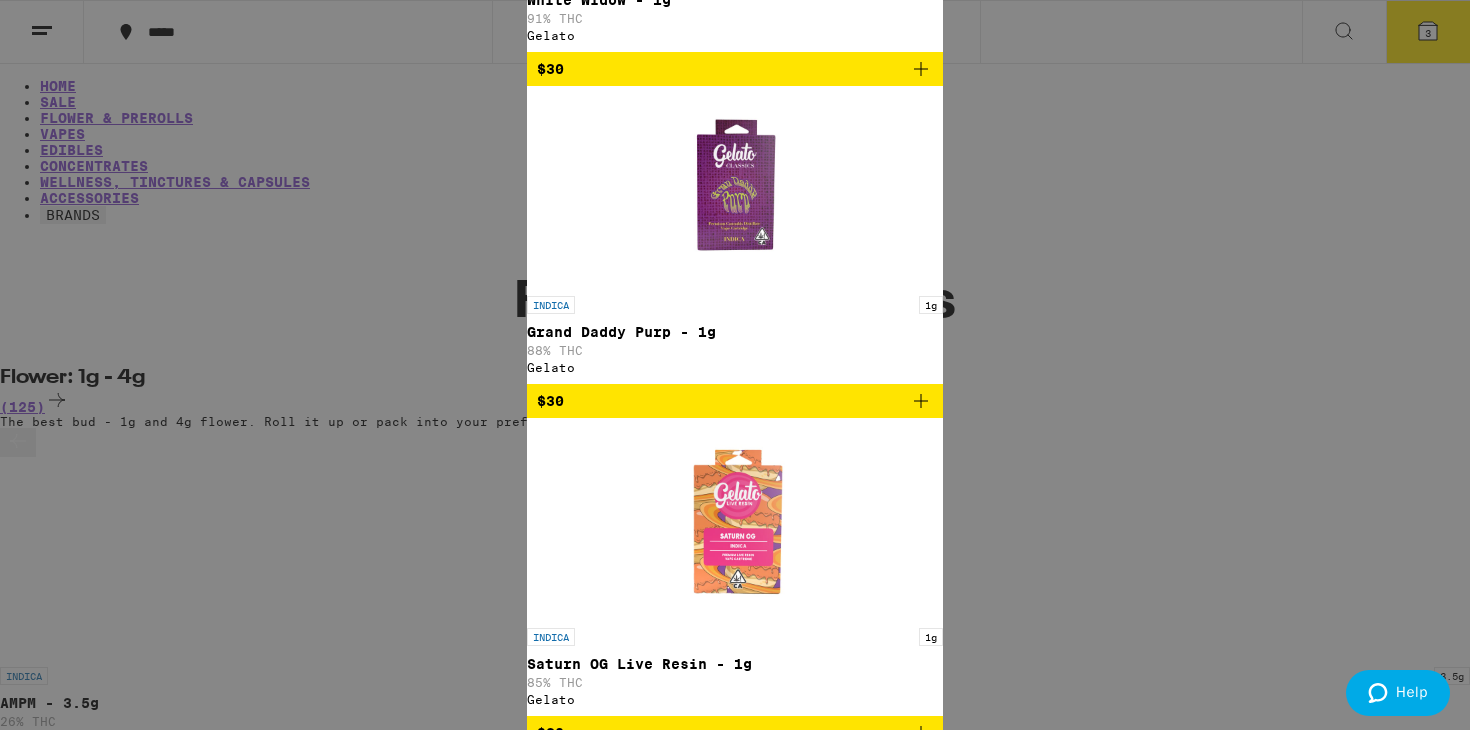 type on "gelato" 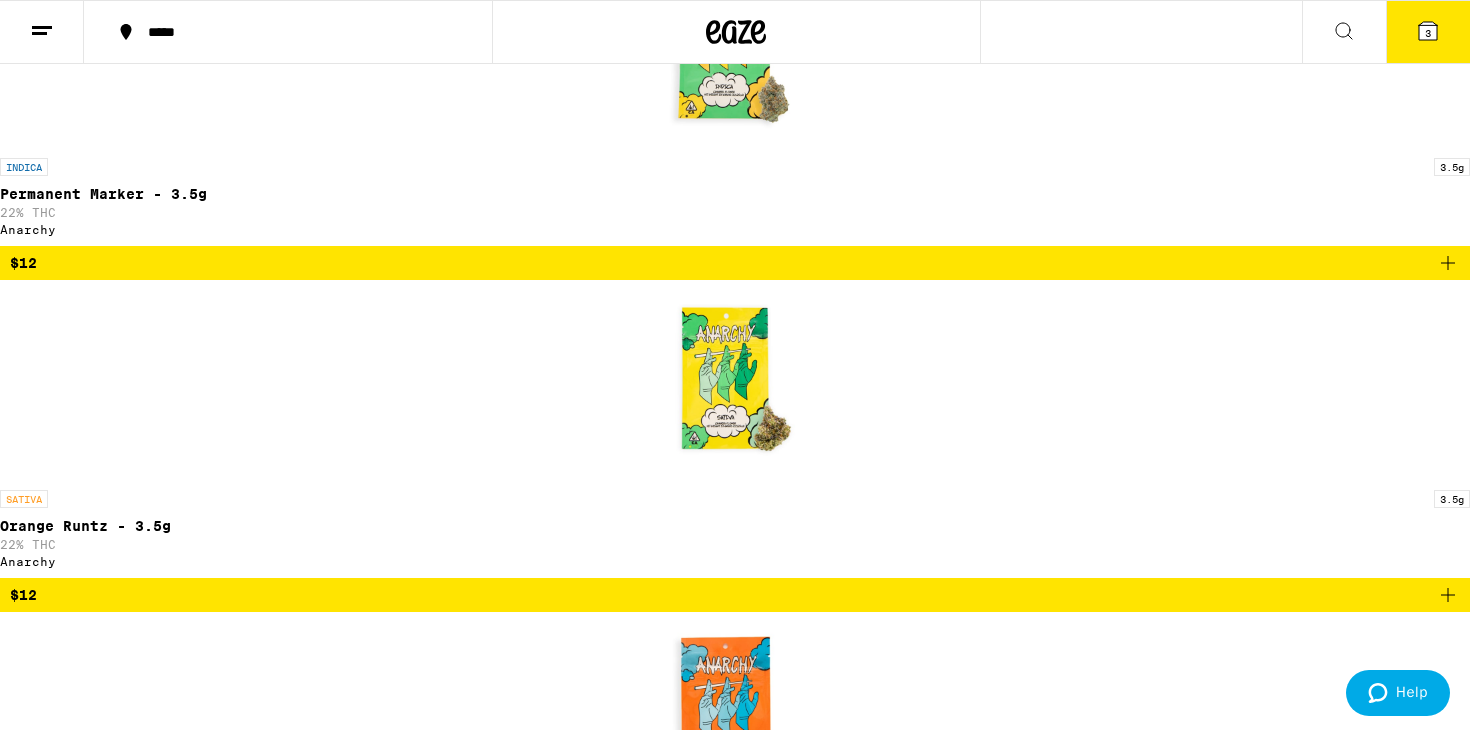 scroll, scrollTop: 1155, scrollLeft: 0, axis: vertical 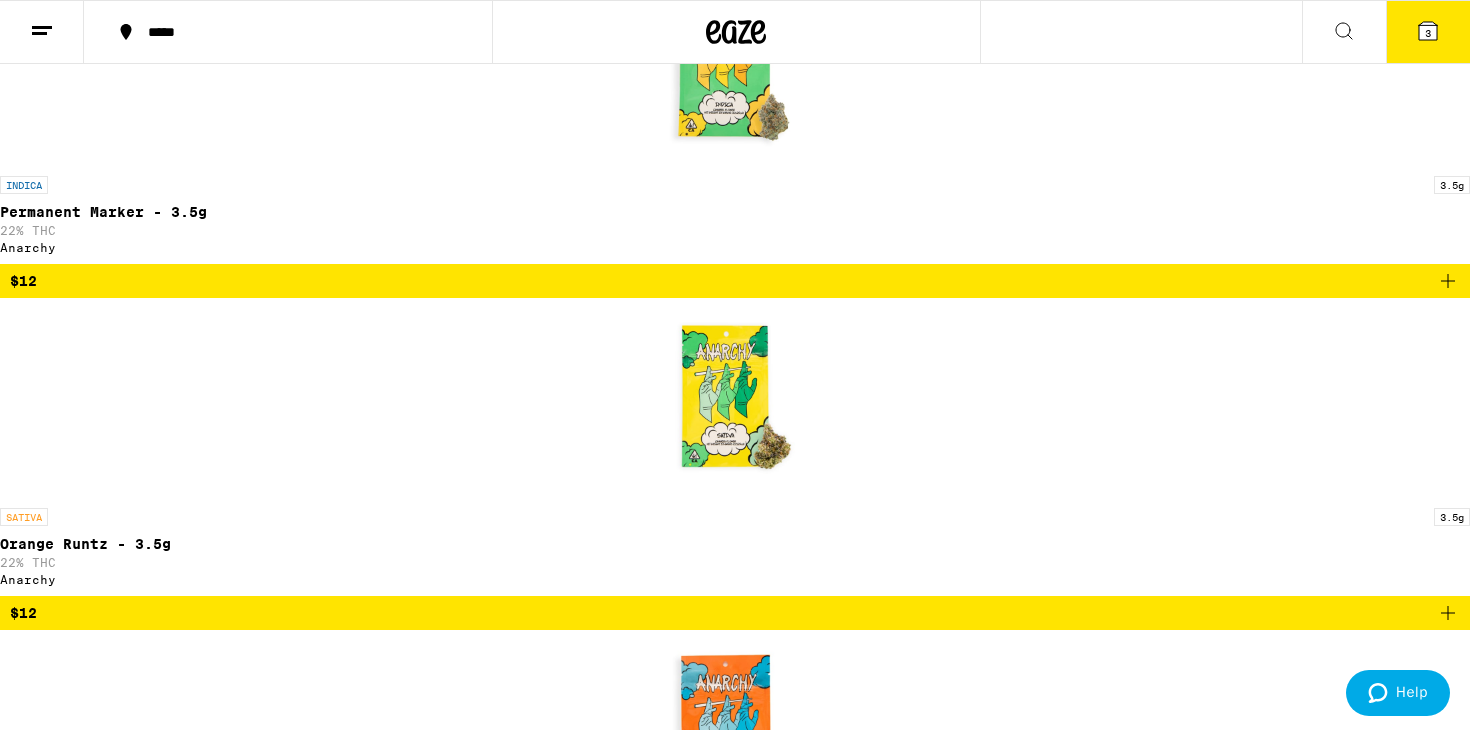 click at bounding box center [18, 10526] 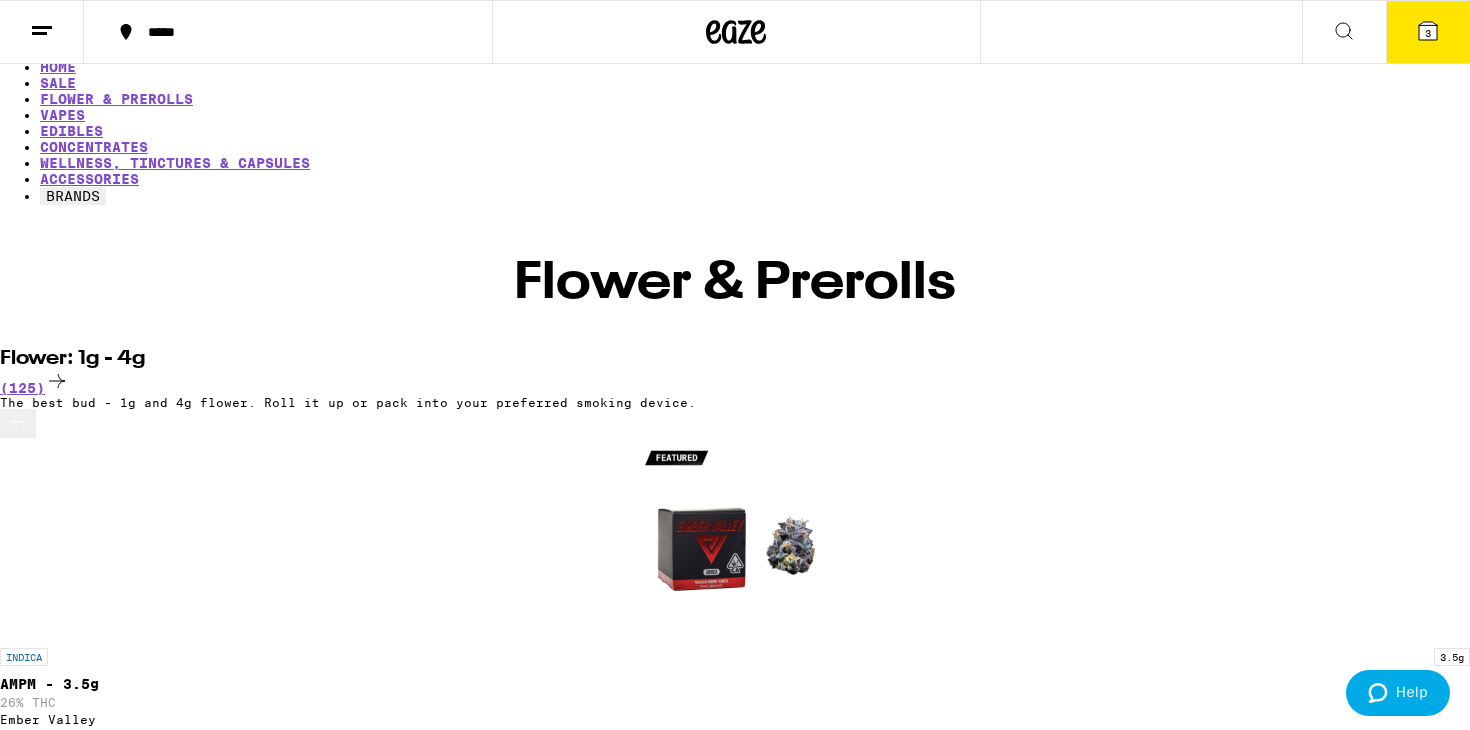 scroll, scrollTop: 0, scrollLeft: 0, axis: both 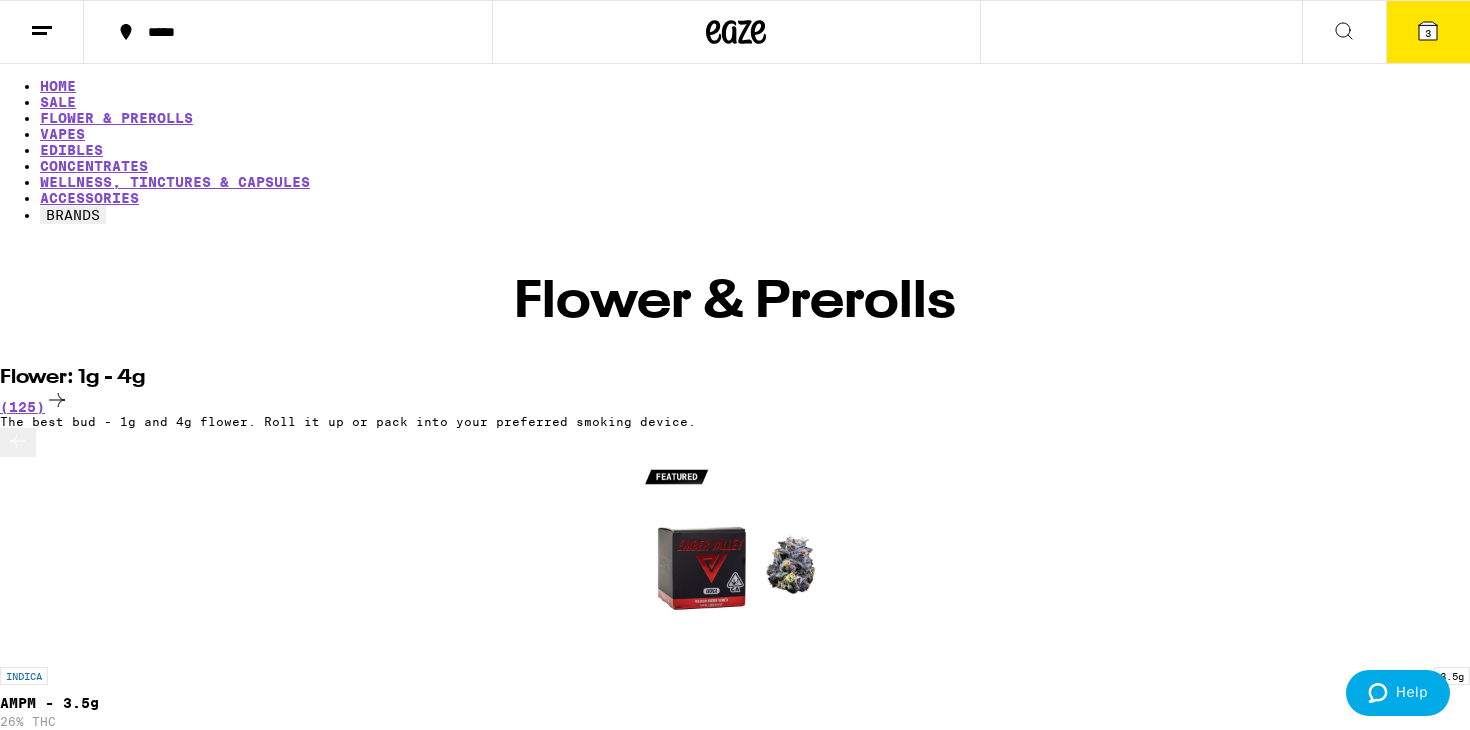 click 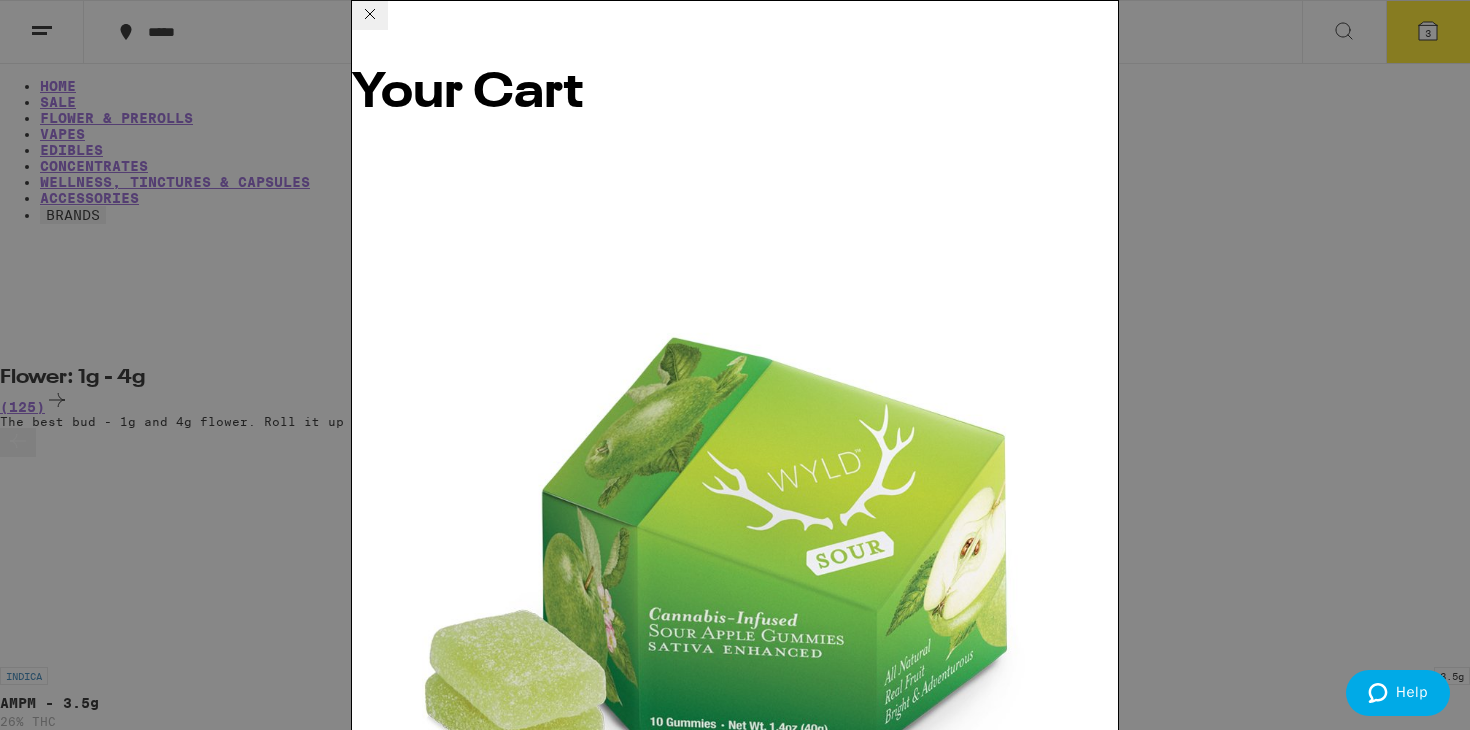 click 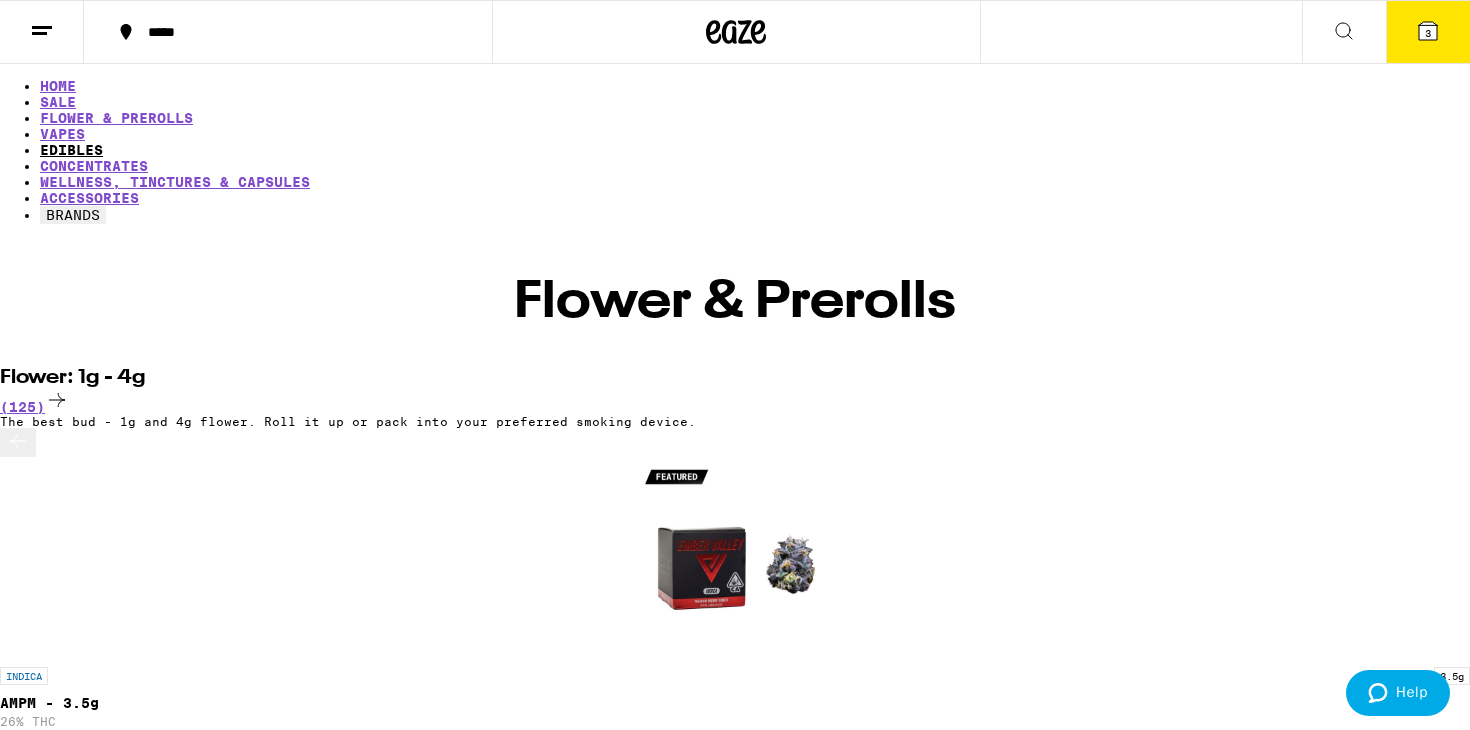 click on "EDIBLES" at bounding box center [71, 150] 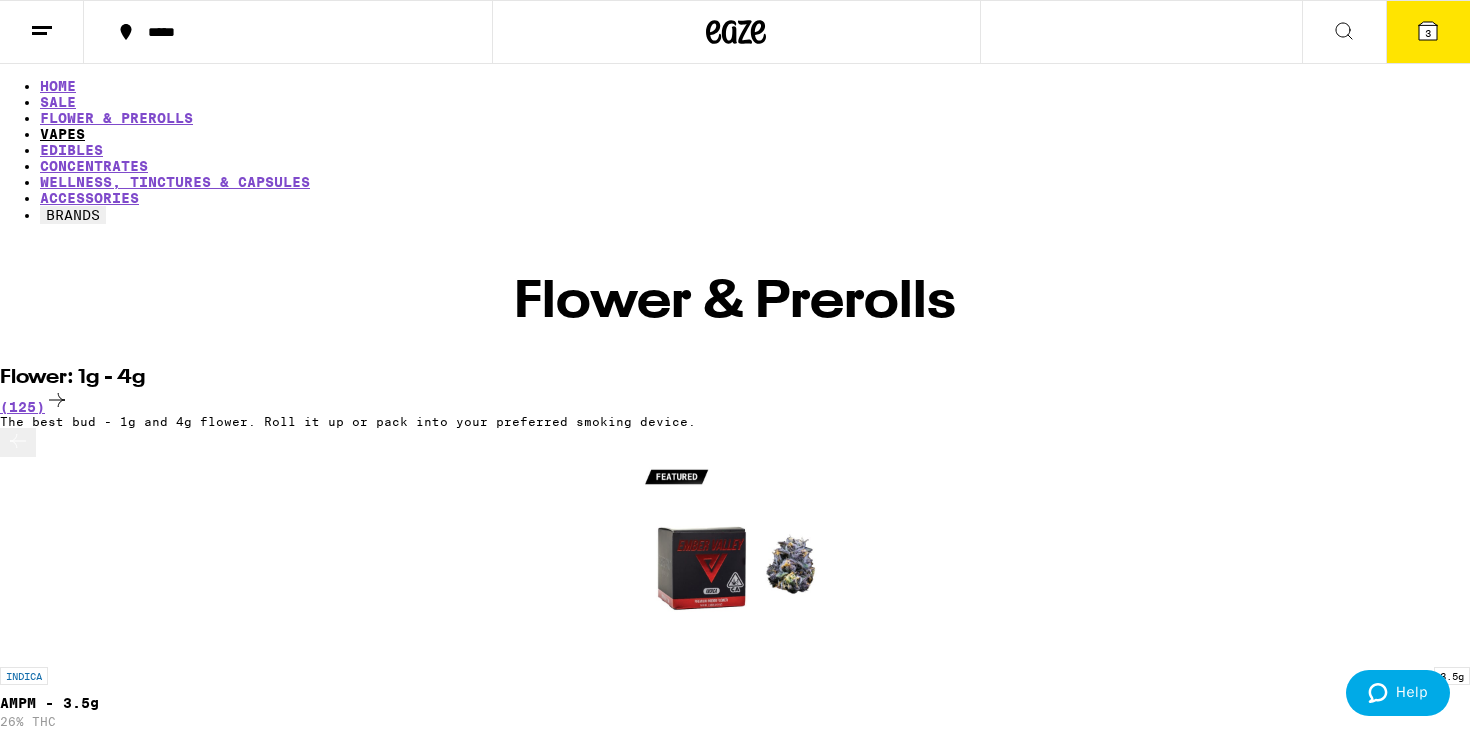 click on "VAPES" at bounding box center [62, 134] 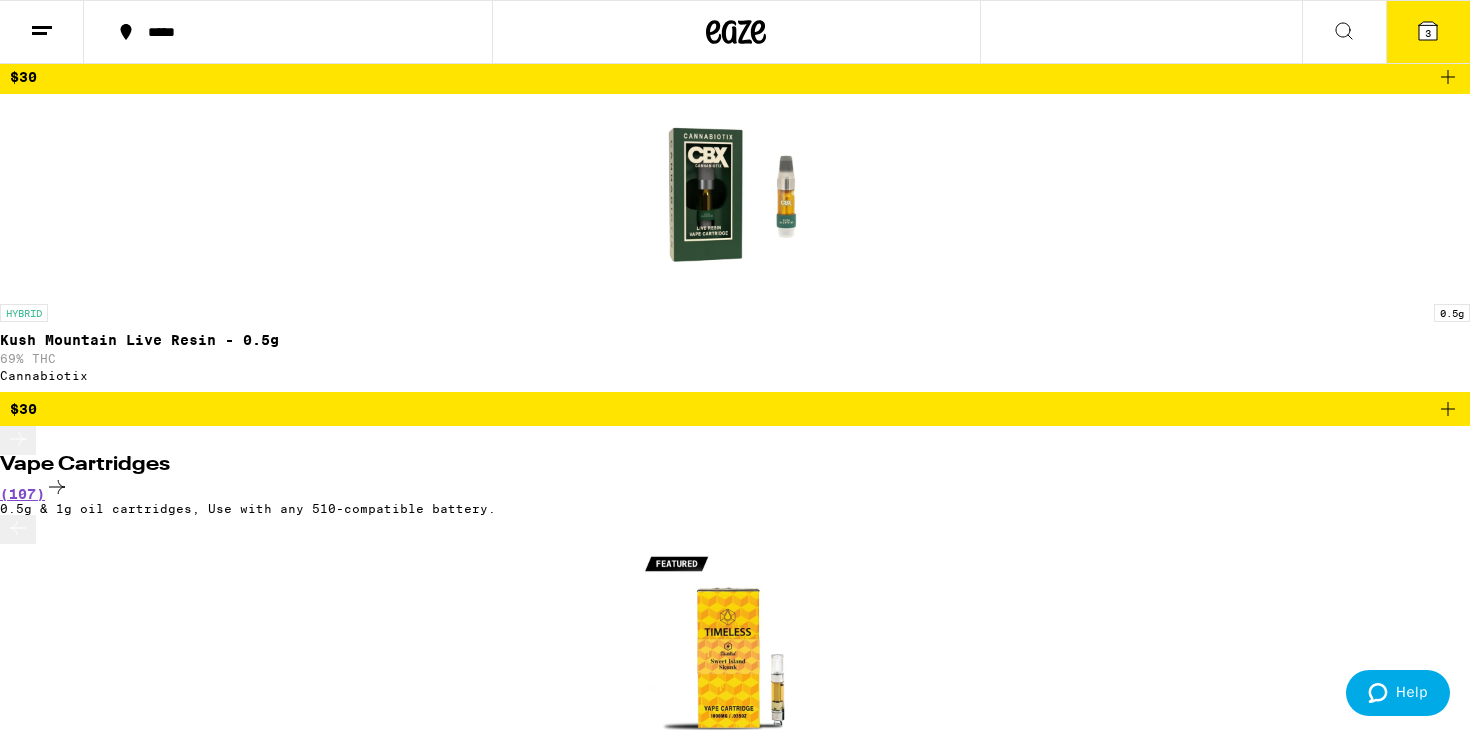 scroll, scrollTop: 1481, scrollLeft: 0, axis: vertical 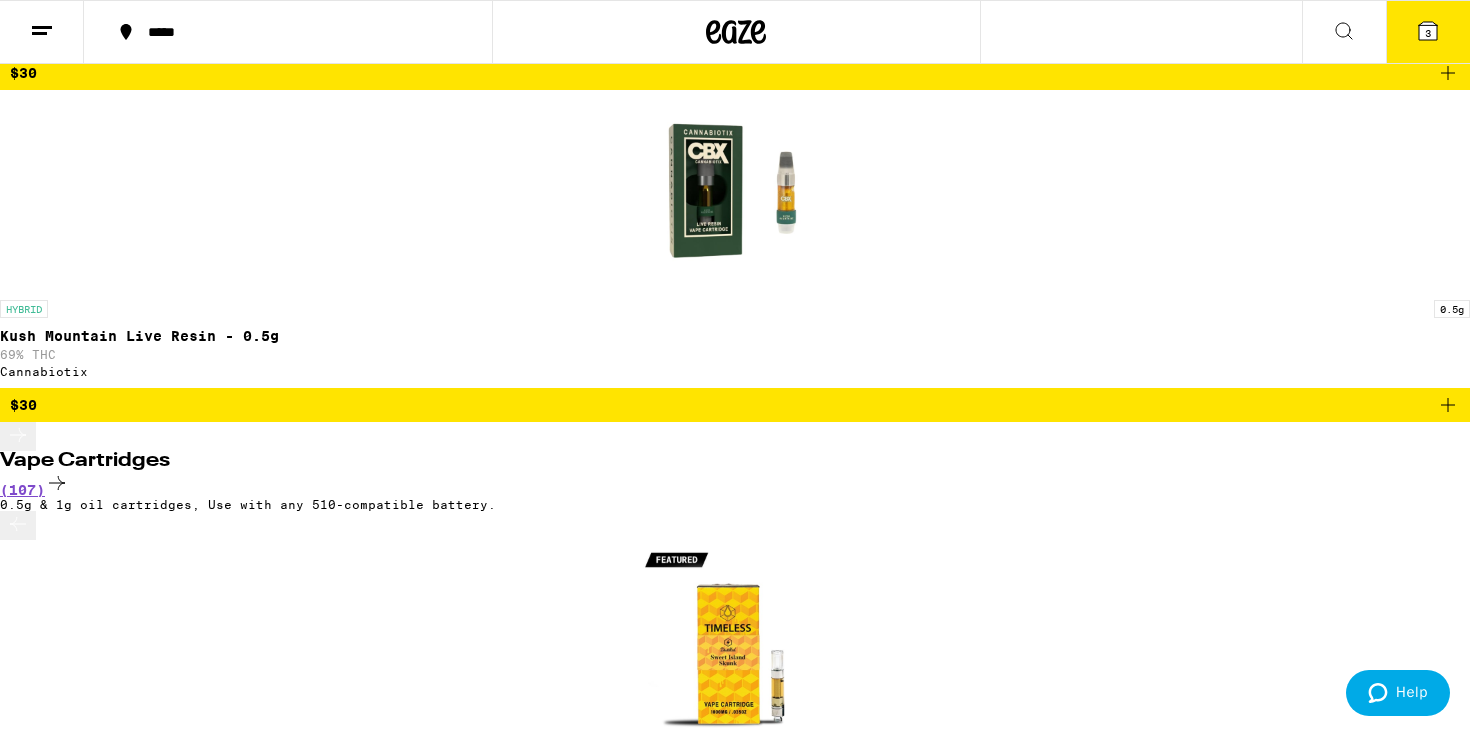 click on "(121)" at bounding box center [735, 4345] 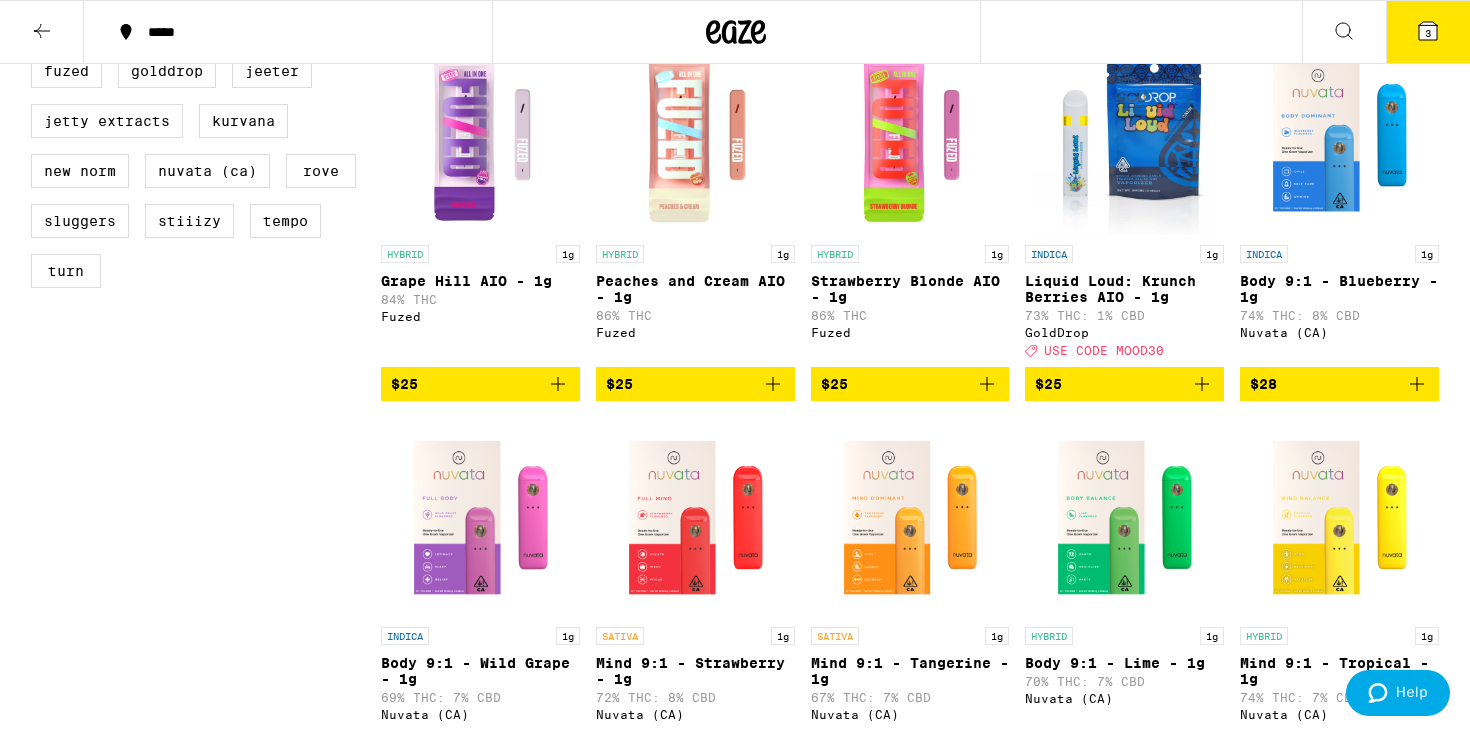 scroll, scrollTop: 608, scrollLeft: 0, axis: vertical 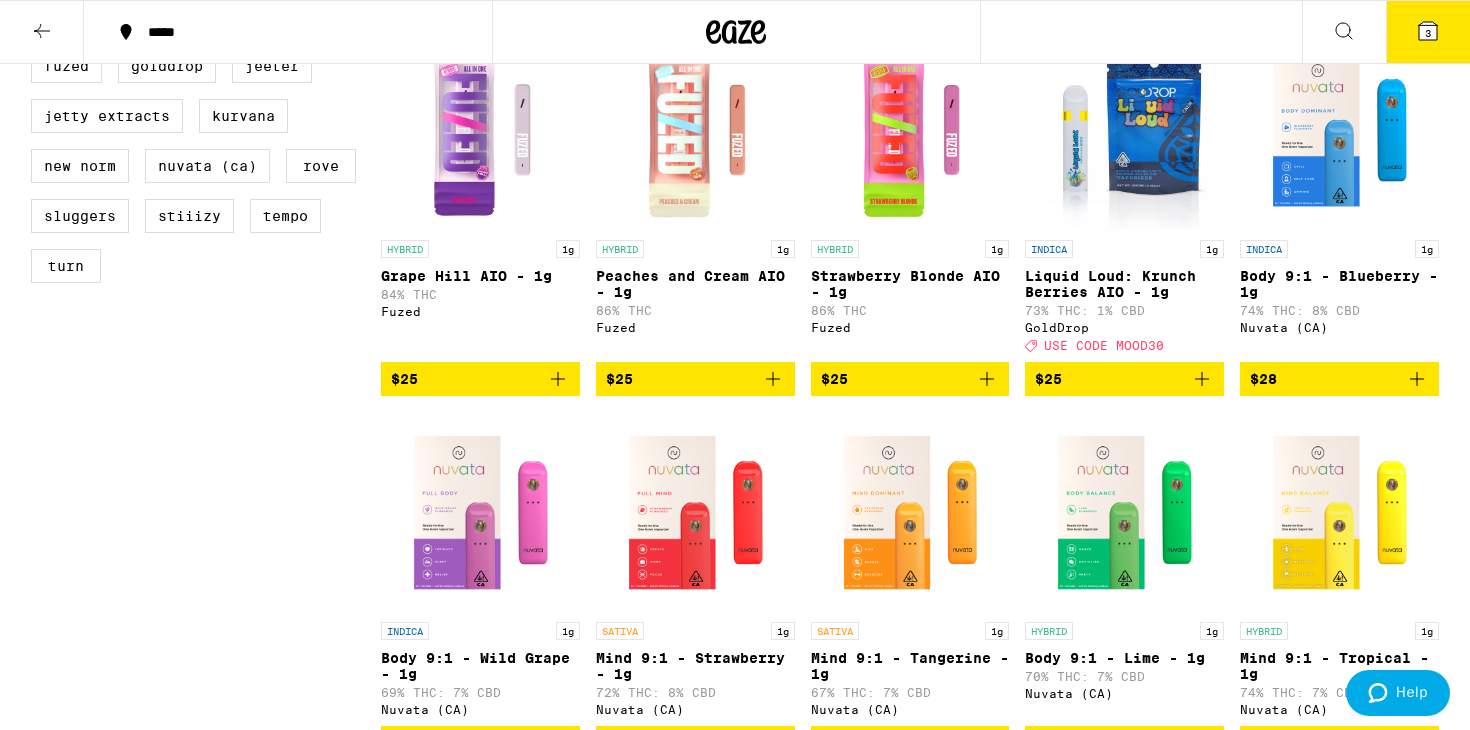 click at bounding box center [1124, 130] 